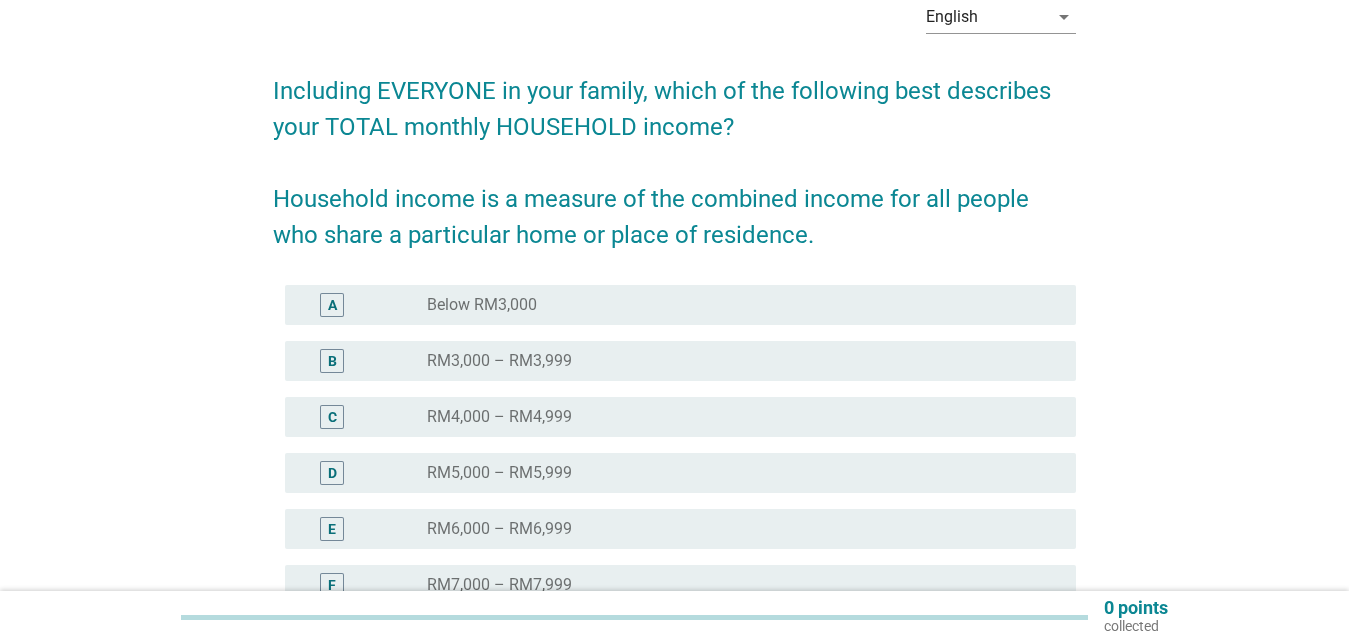 scroll, scrollTop: 204, scrollLeft: 0, axis: vertical 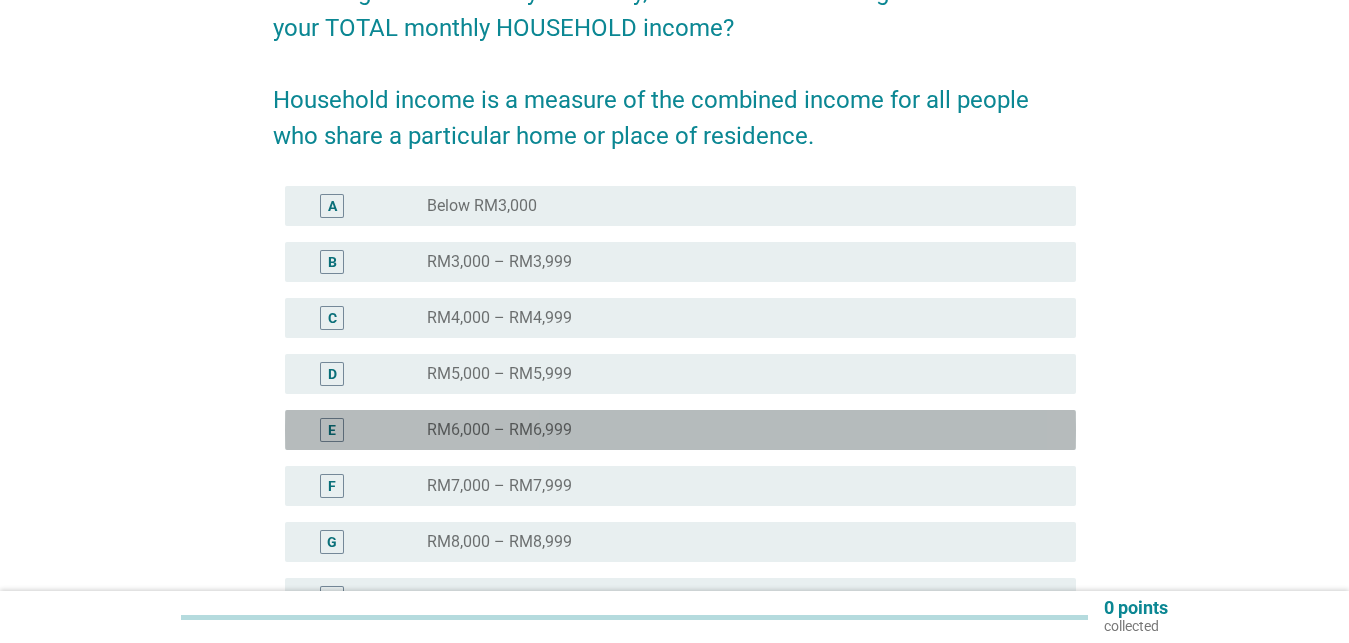 click on "RM6,000 – RM6,999" at bounding box center [499, 430] 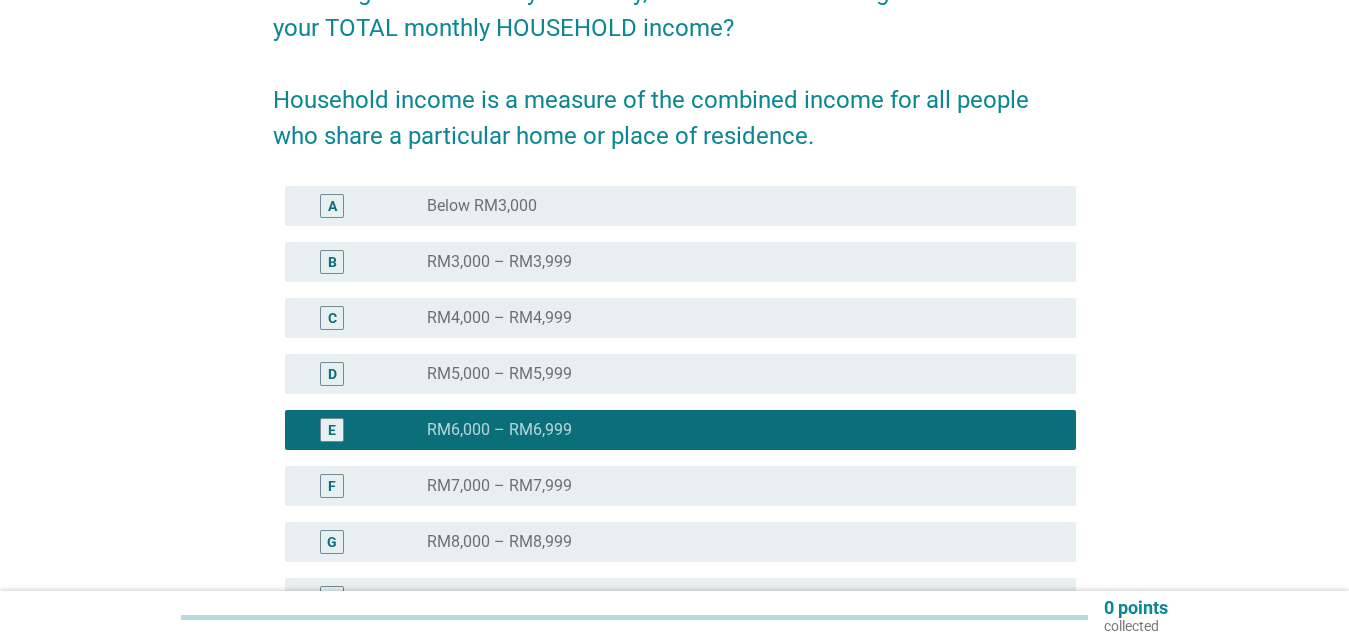 scroll, scrollTop: 497, scrollLeft: 0, axis: vertical 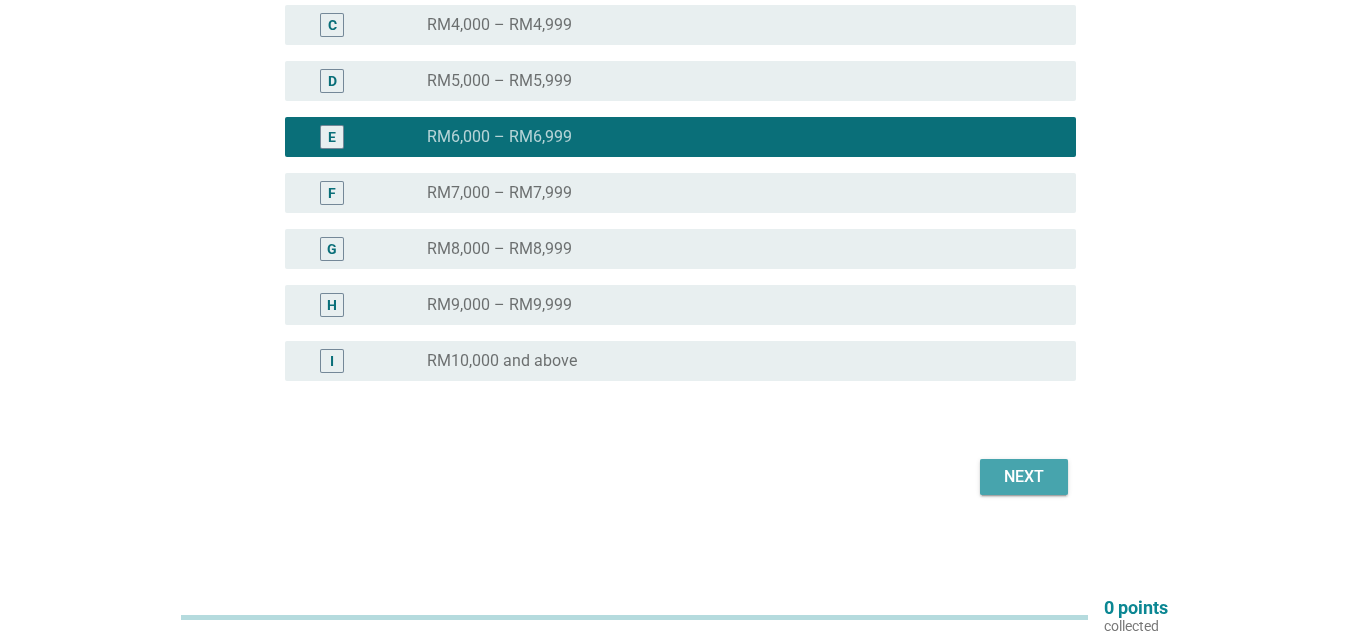 click on "Next" at bounding box center [1024, 477] 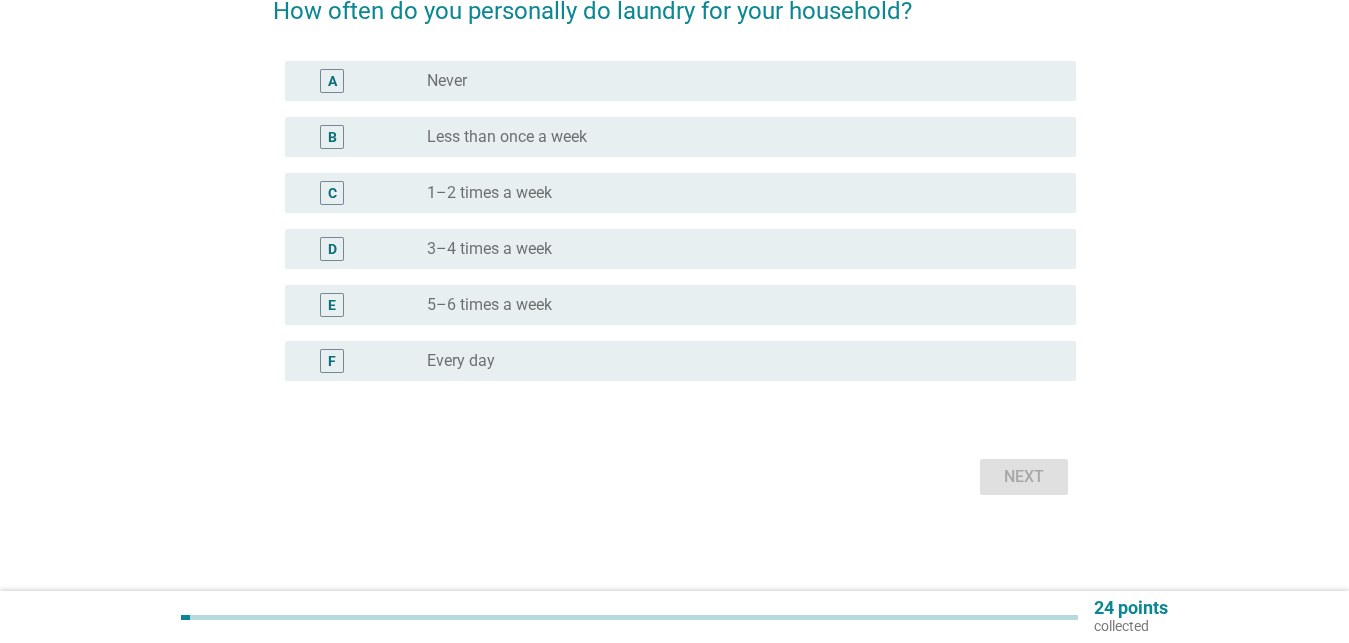 scroll, scrollTop: 0, scrollLeft: 0, axis: both 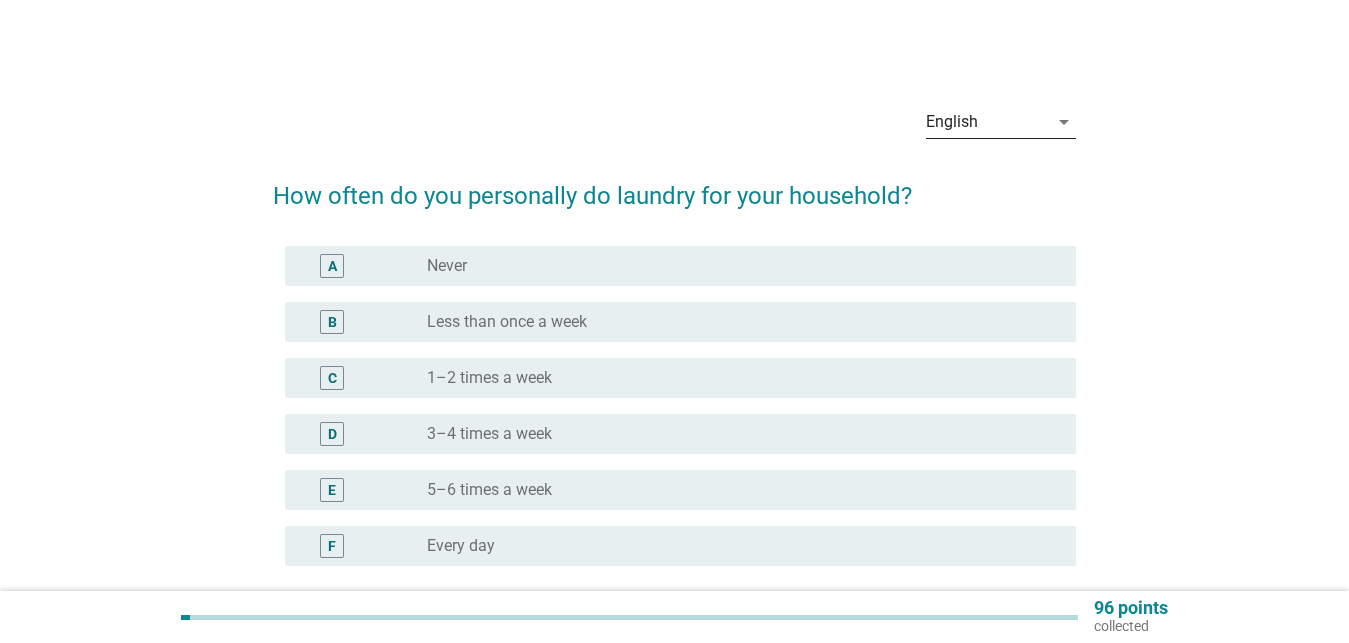 click on "arrow_drop_down" at bounding box center (1064, 122) 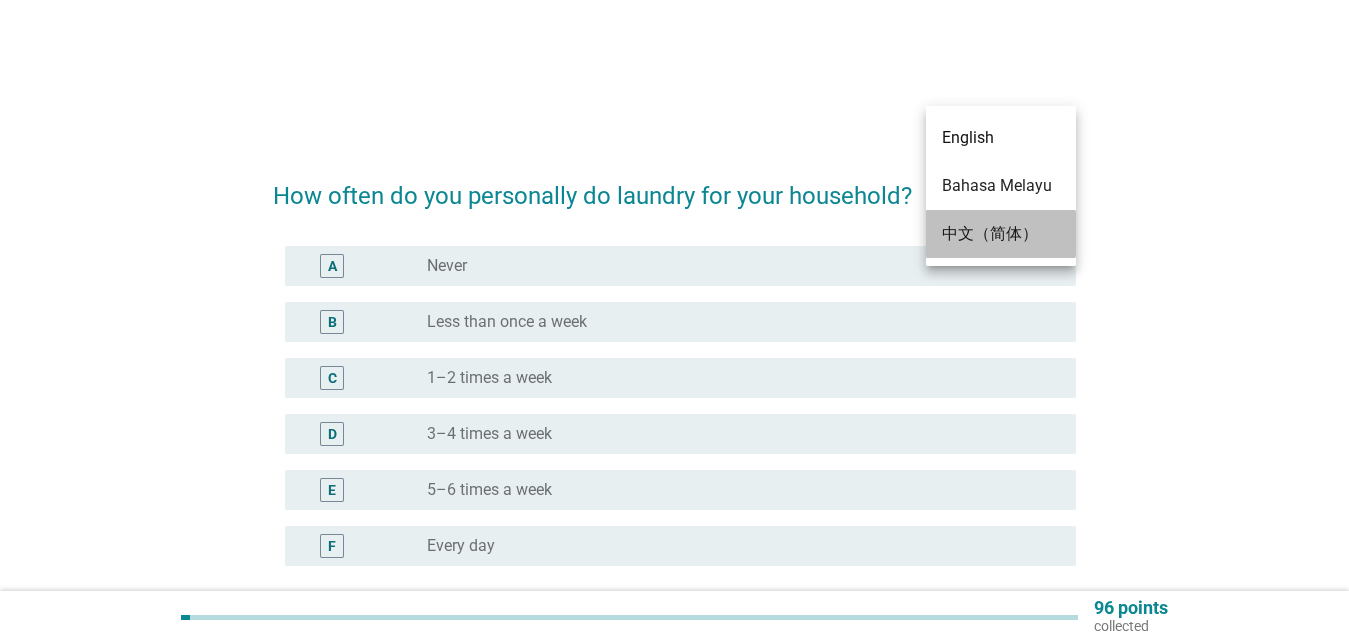 click on "中文（简体）" at bounding box center [1001, 234] 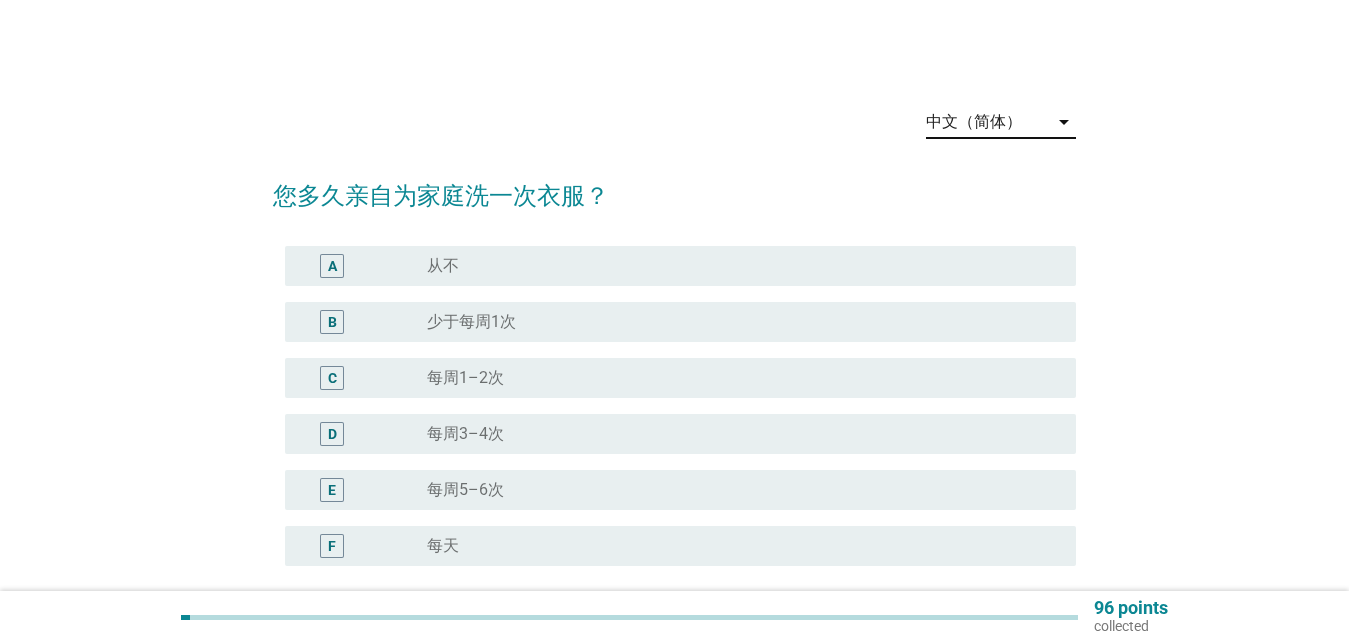 click on "每周5–6次" at bounding box center [465, 490] 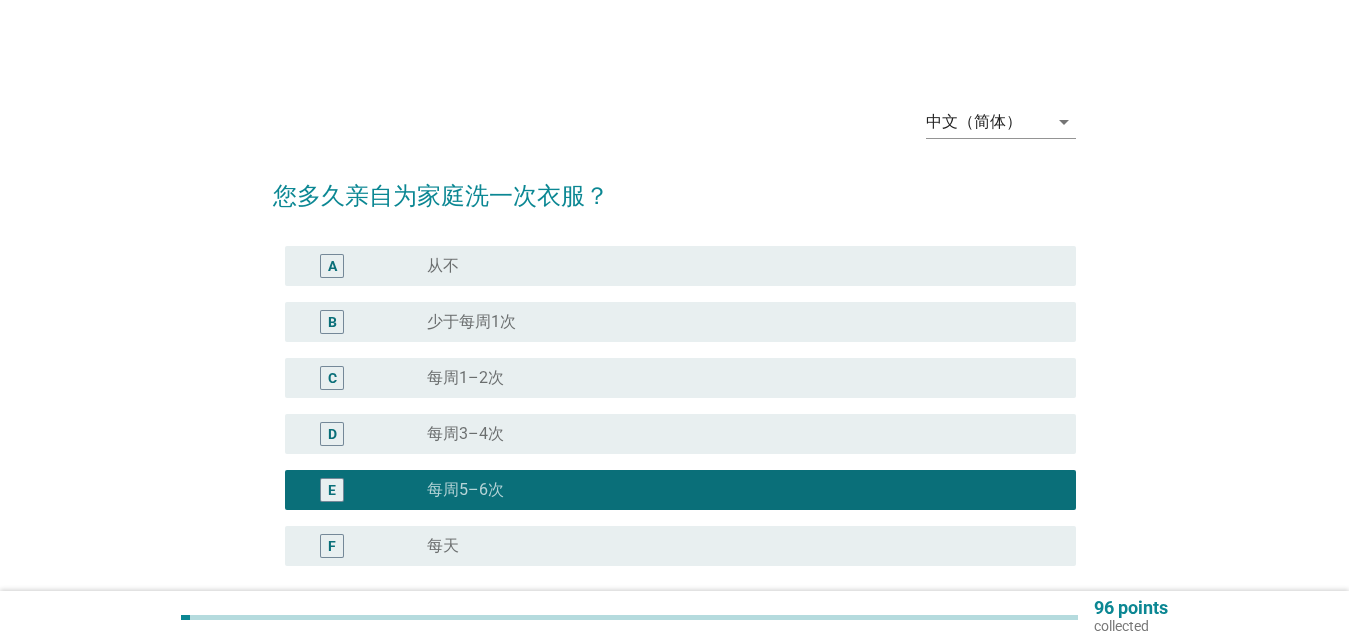 scroll, scrollTop: 185, scrollLeft: 0, axis: vertical 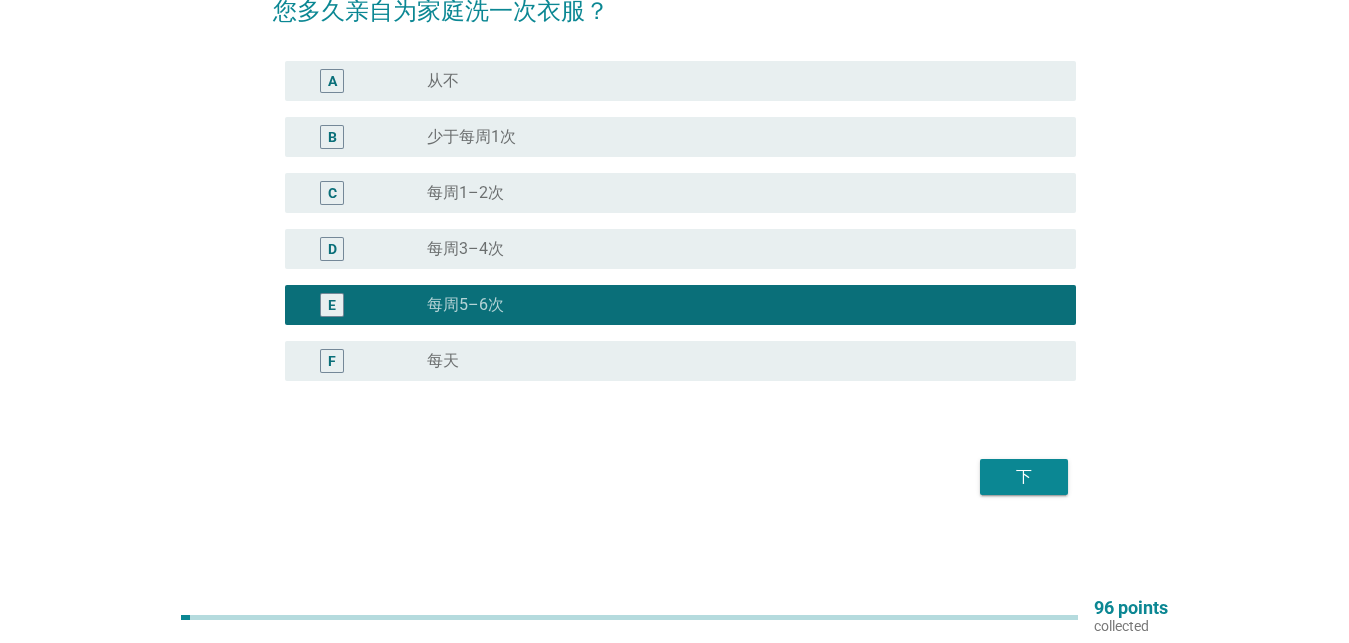 click on "下" at bounding box center [1024, 477] 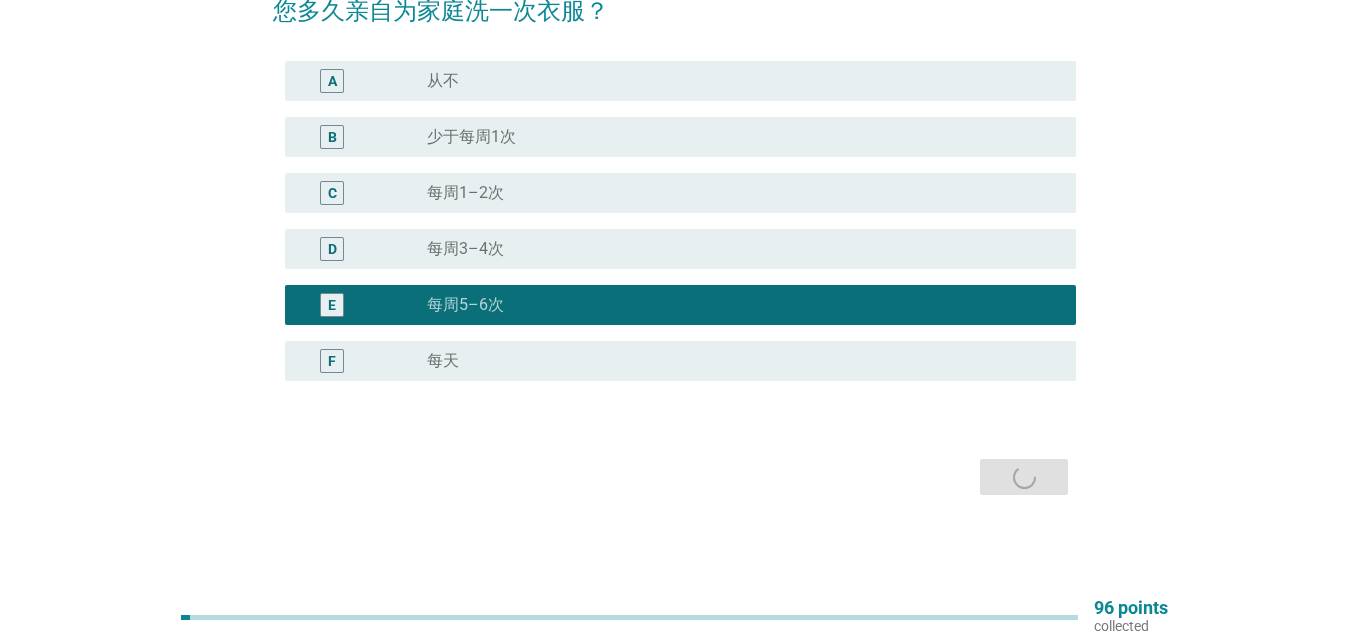 scroll, scrollTop: 0, scrollLeft: 0, axis: both 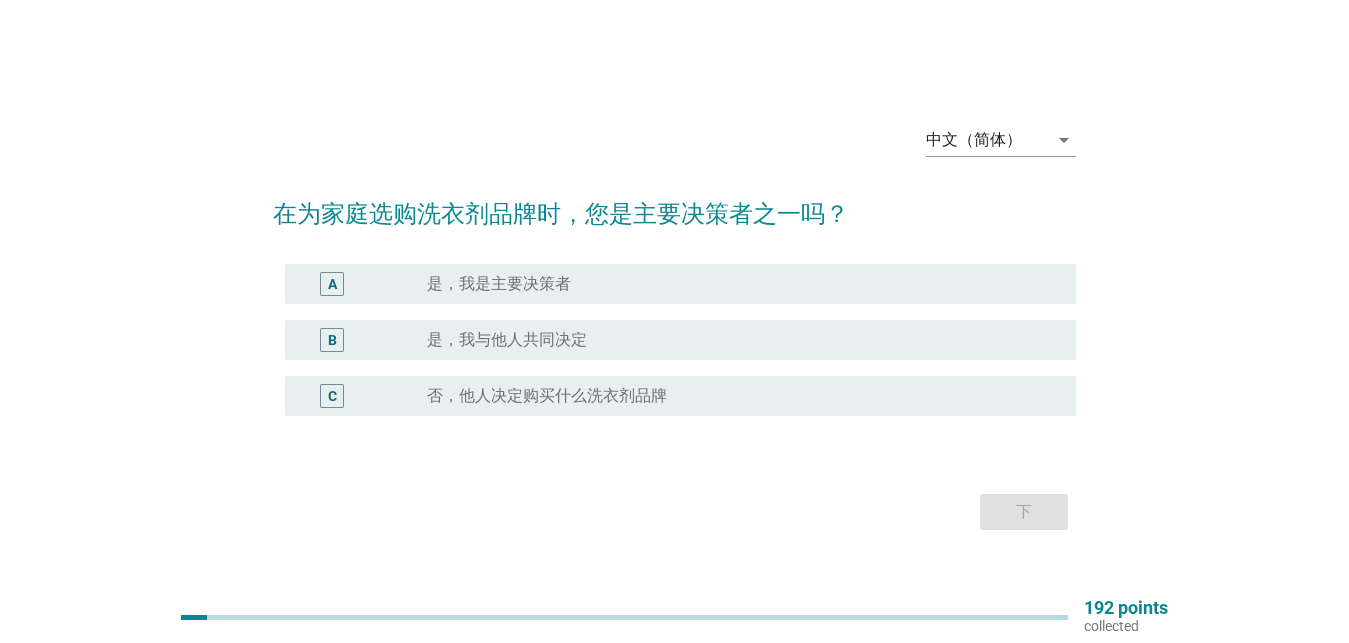 click on "是，我与他人共同决定" at bounding box center [507, 340] 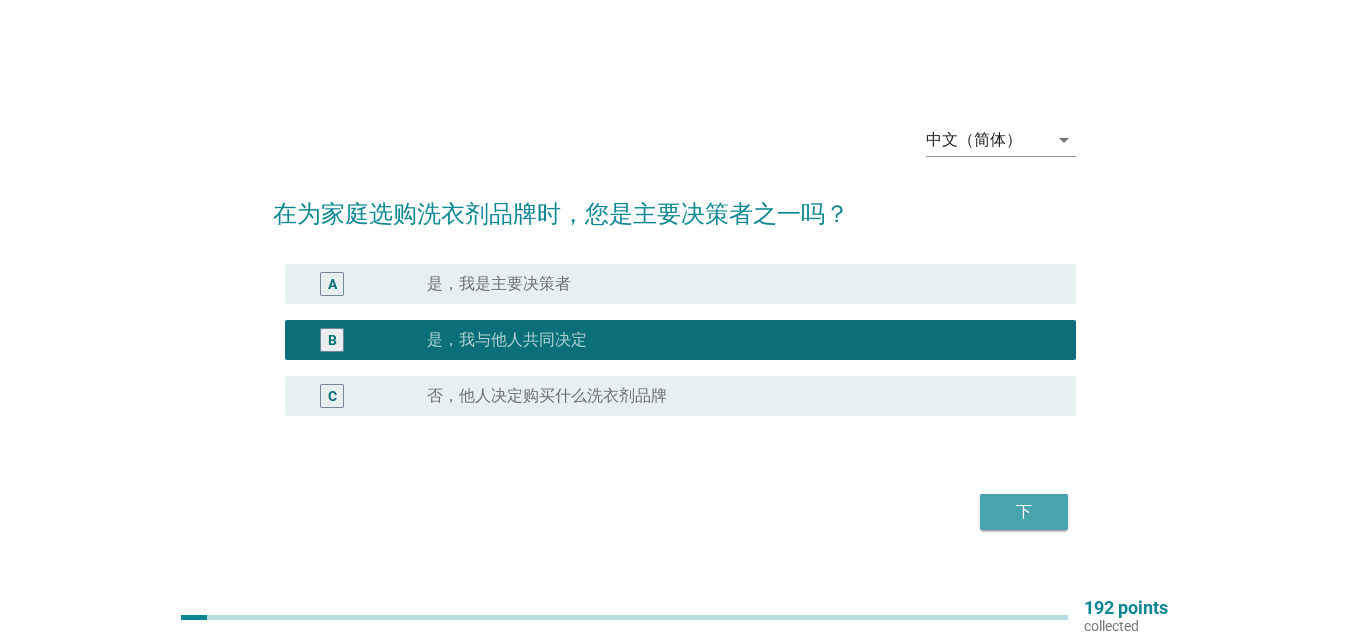click on "下" at bounding box center [1024, 512] 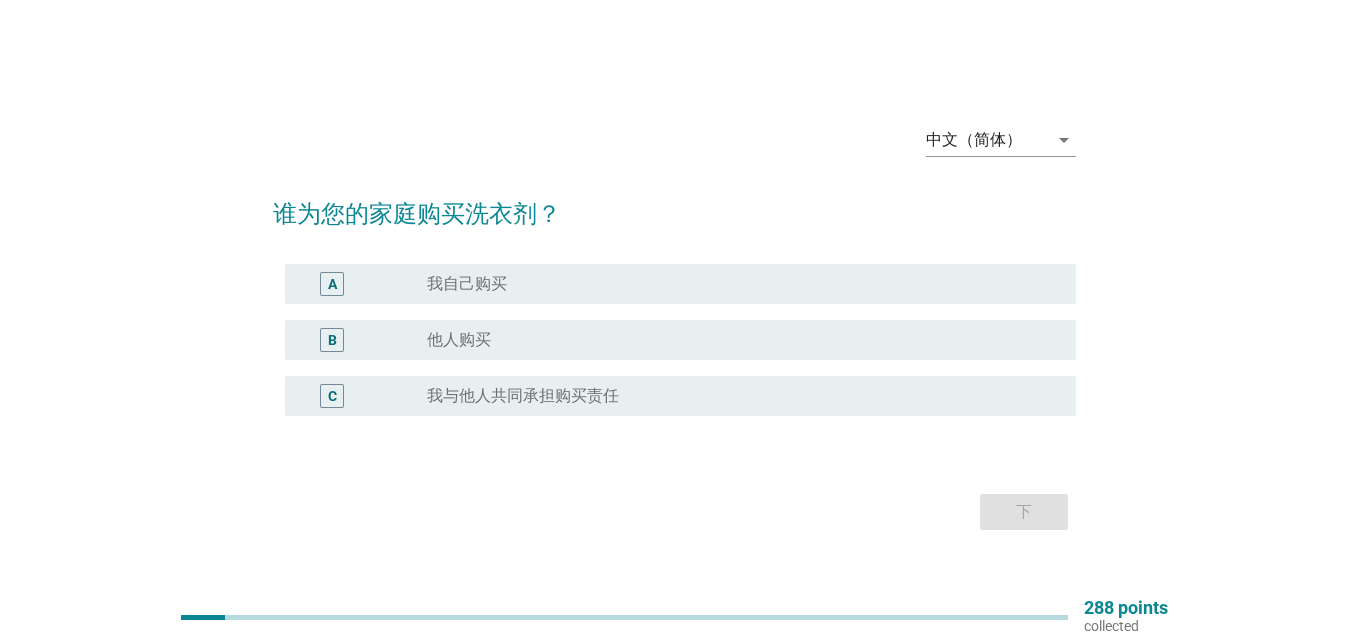 click on "radio_button_unchecked 我自己购买" at bounding box center (735, 284) 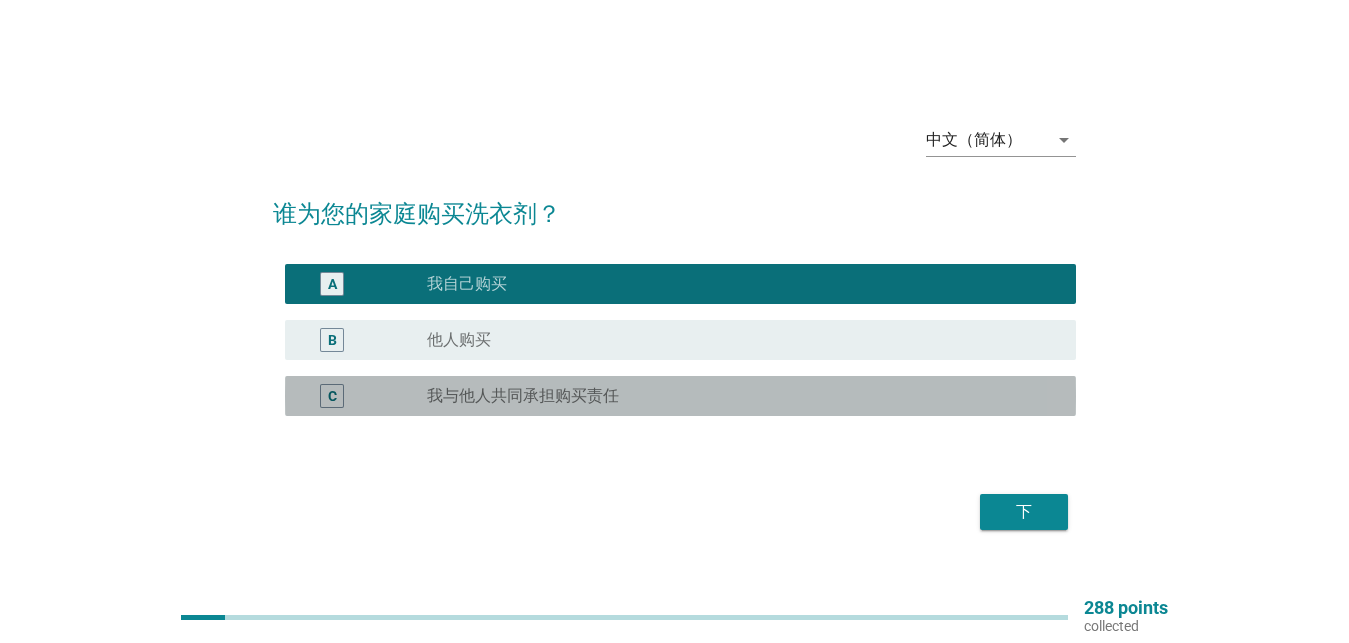 click on "我与他人共同承担购买责任" at bounding box center (523, 396) 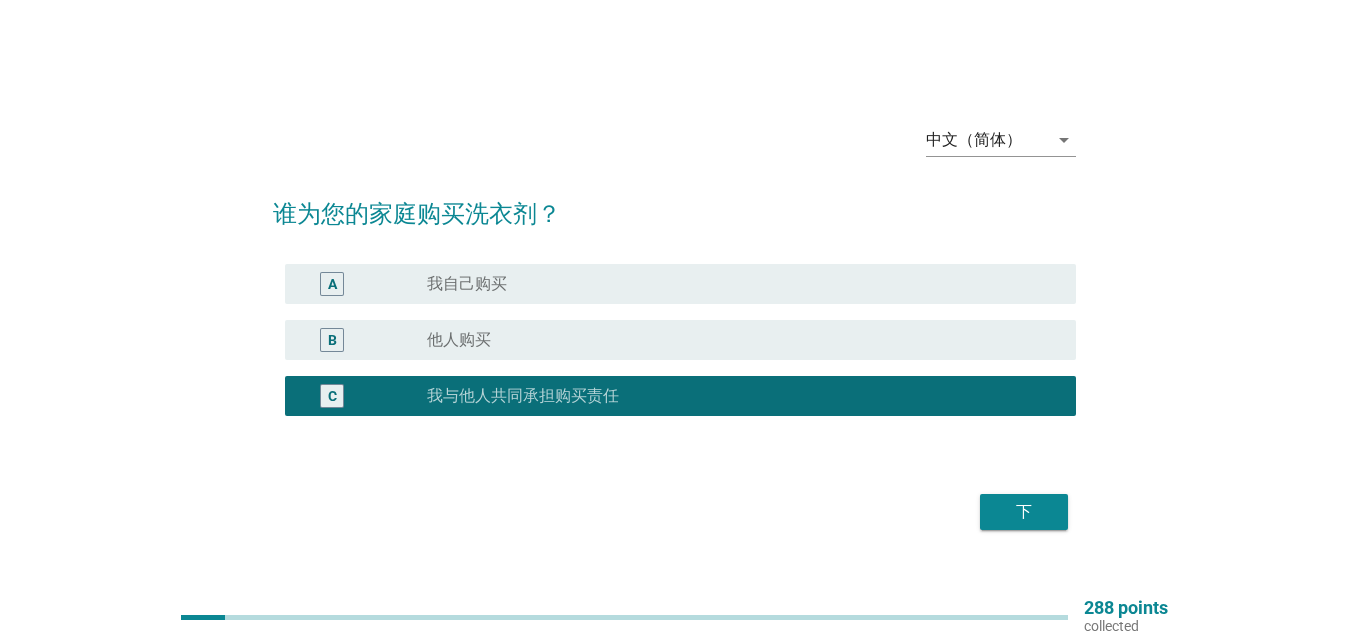 click on "下" at bounding box center [1024, 512] 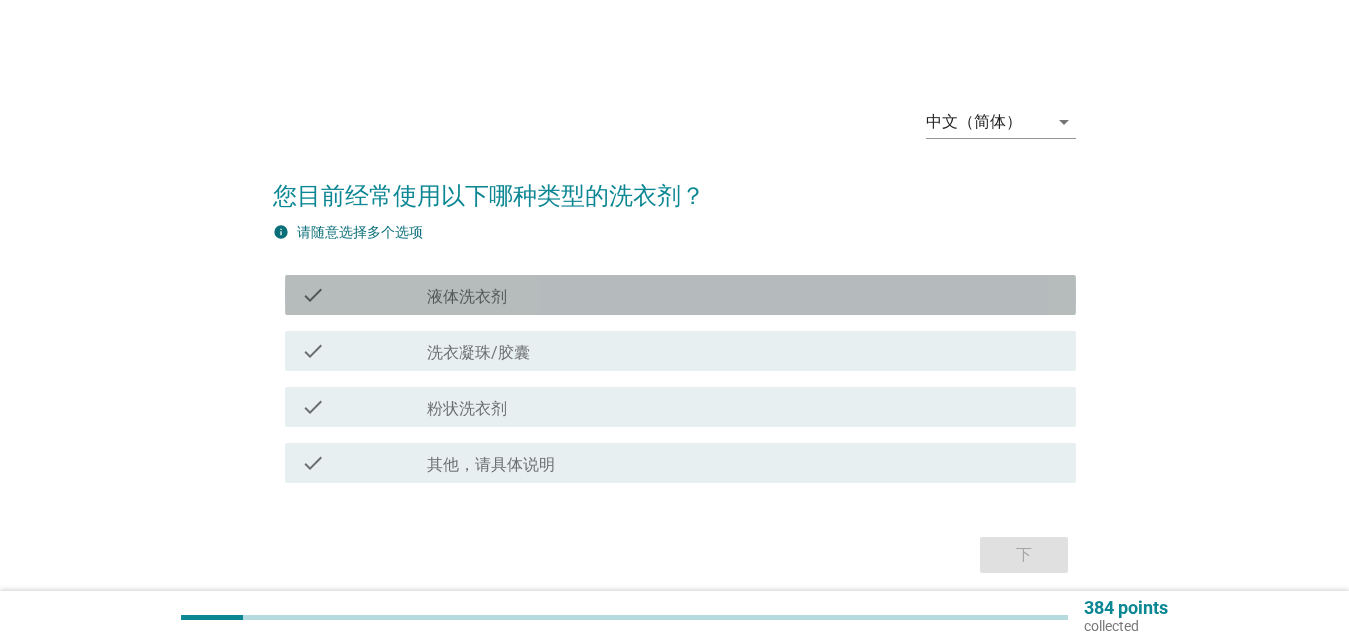 click on "液体洗衣剂" at bounding box center (467, 297) 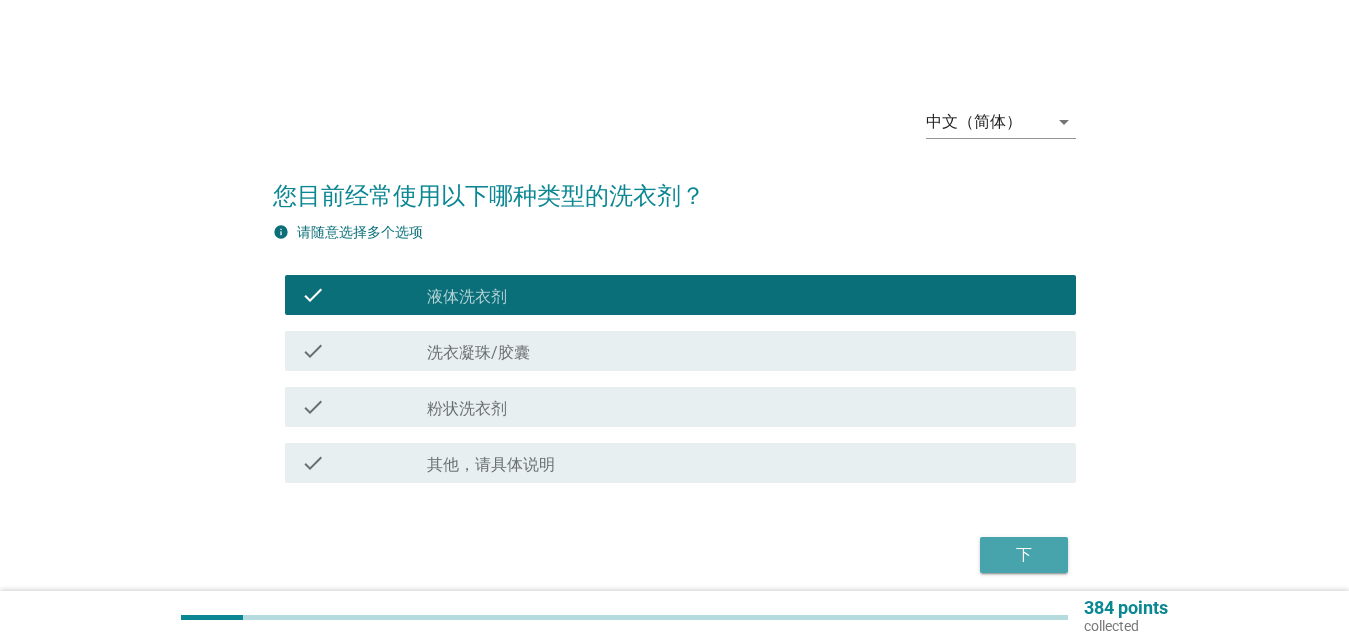 click on "下" at bounding box center [1024, 555] 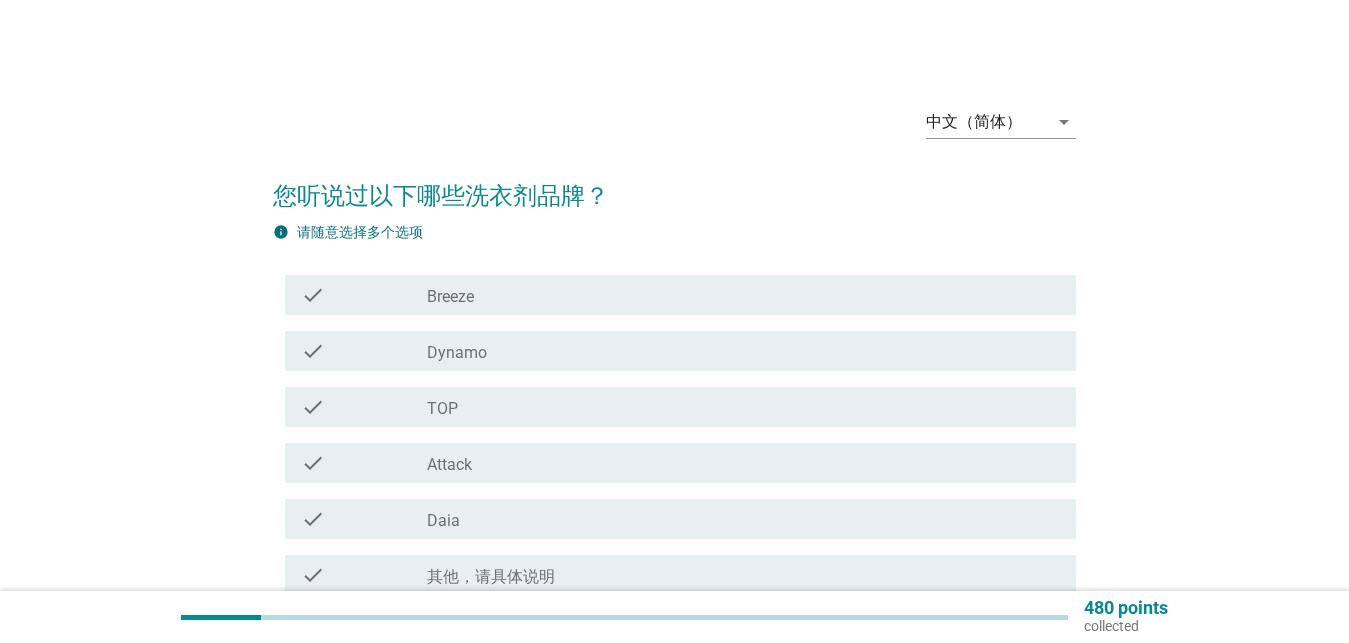scroll, scrollTop: 102, scrollLeft: 0, axis: vertical 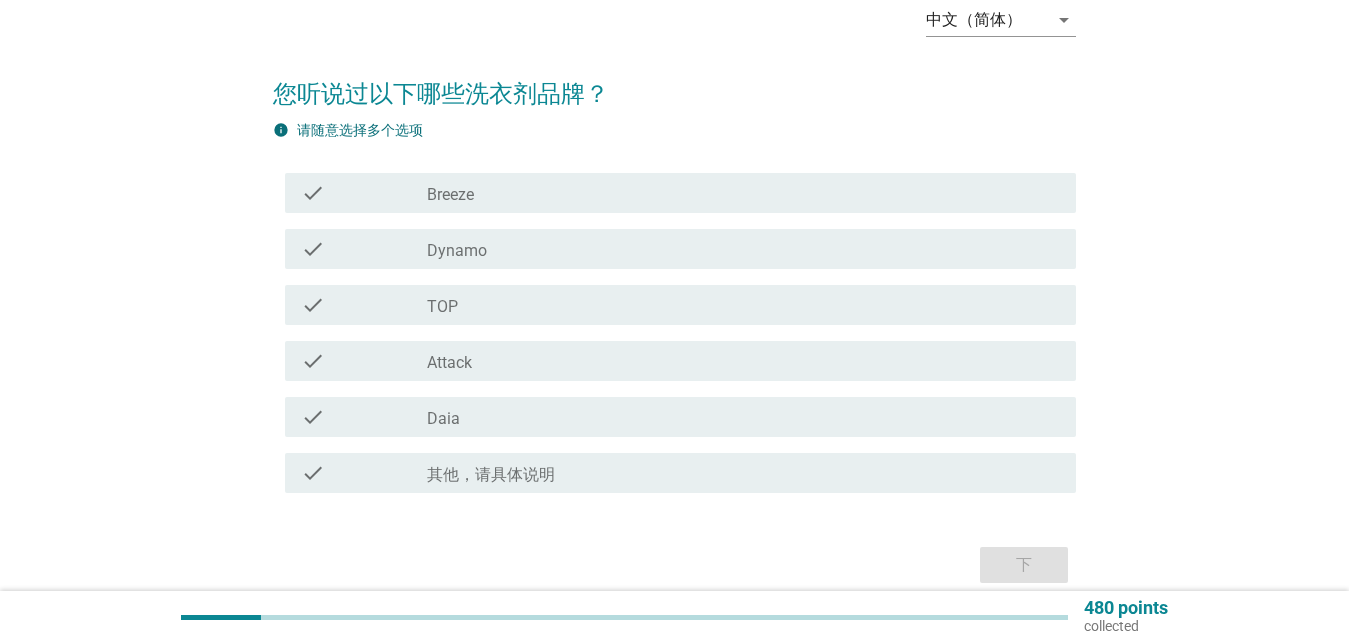 click on "check_box_outline_blank Breeze" at bounding box center [743, 193] 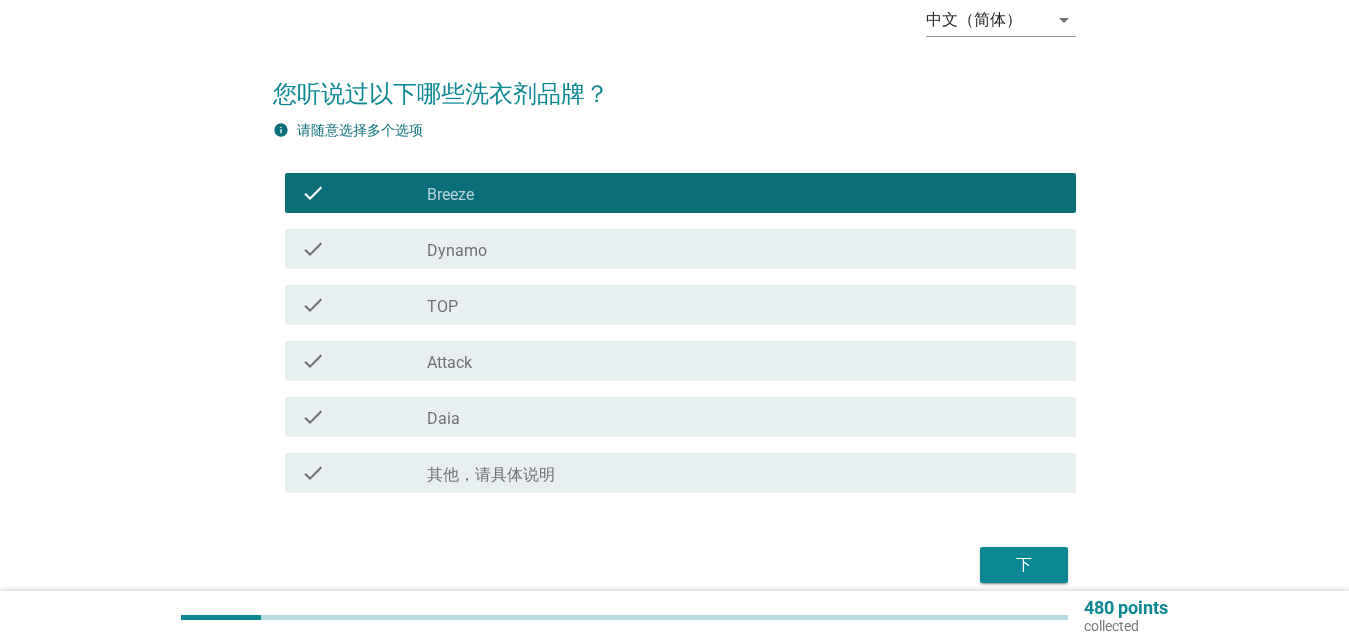 click on "check_box_outline_blank Dynamo" at bounding box center (743, 249) 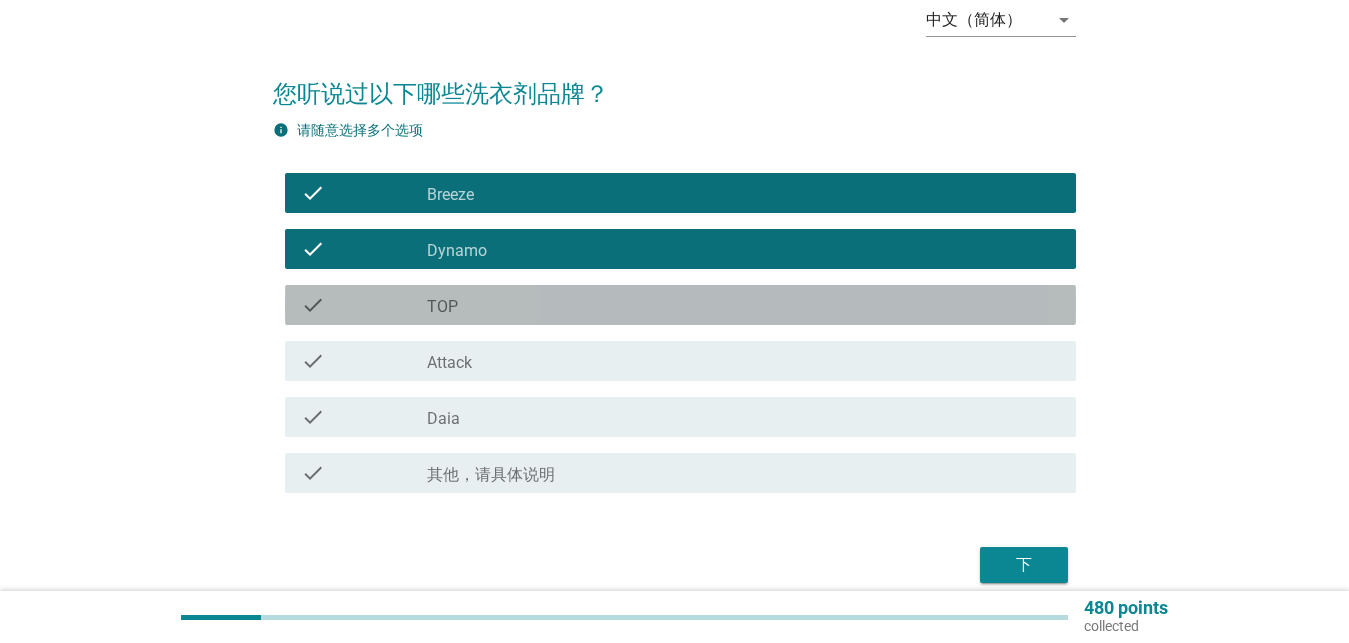click on "check_box_outline_blank TOP" at bounding box center [743, 305] 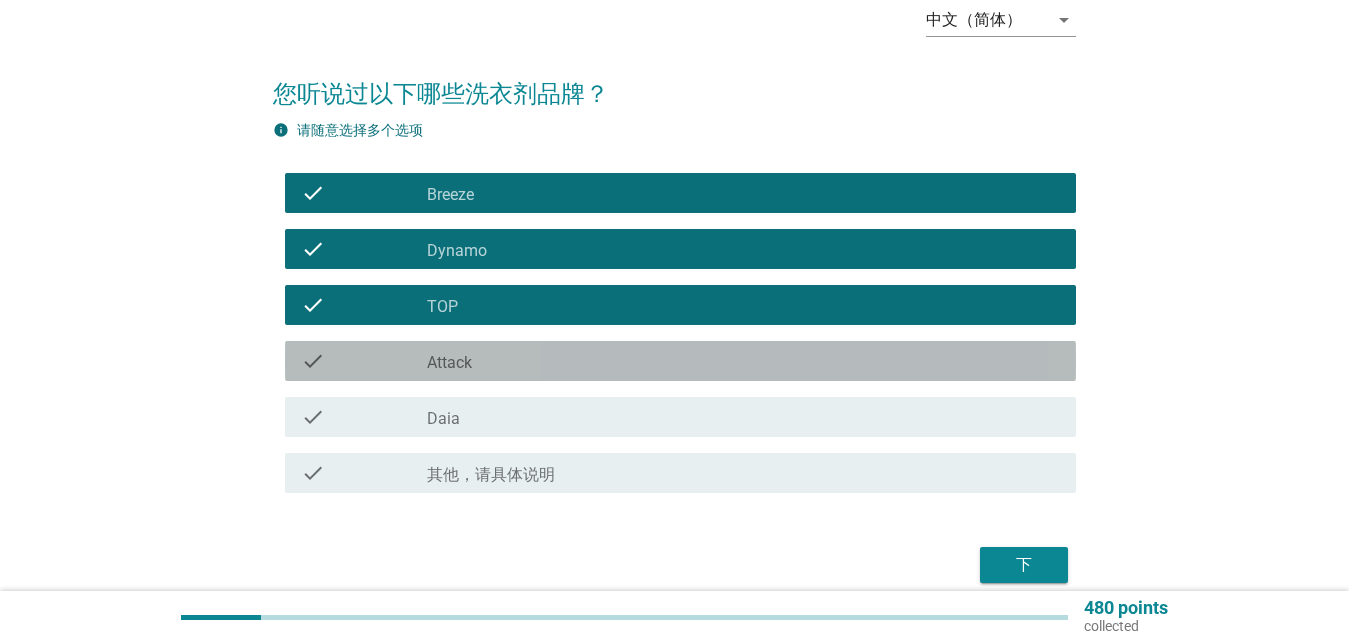 click on "check     check_box_outline_blank Attack" at bounding box center (680, 361) 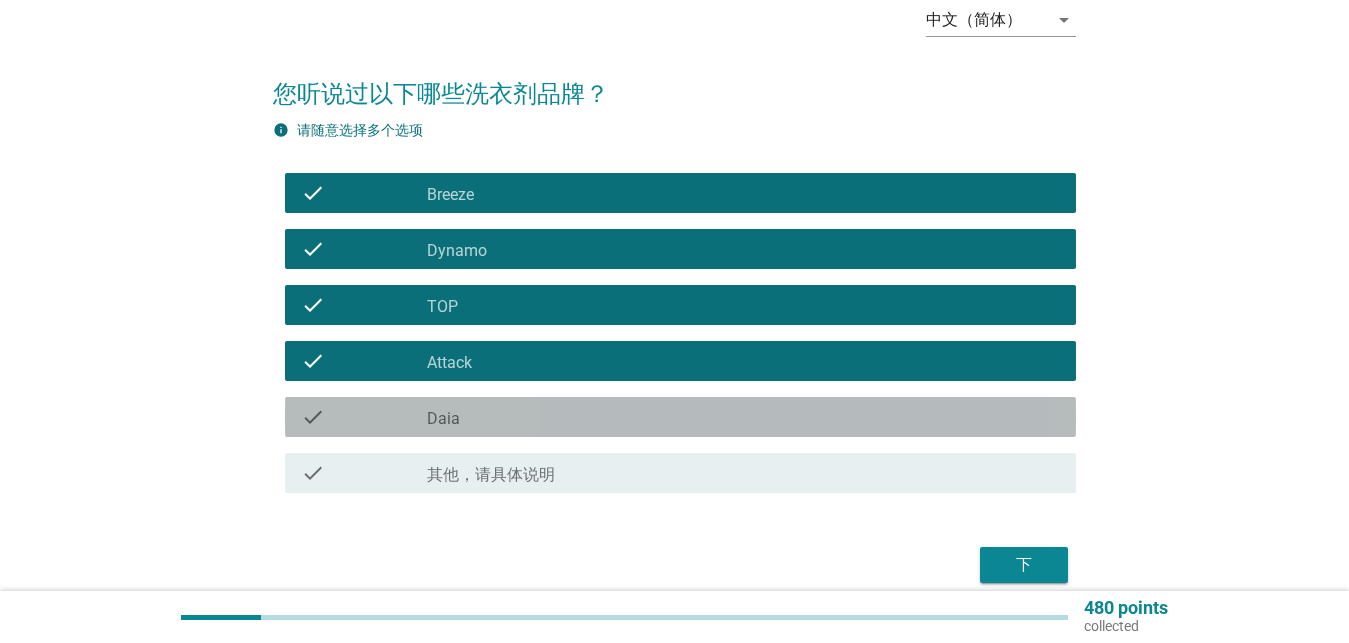 click on "check     check_box_outline_blank Daia" at bounding box center (680, 417) 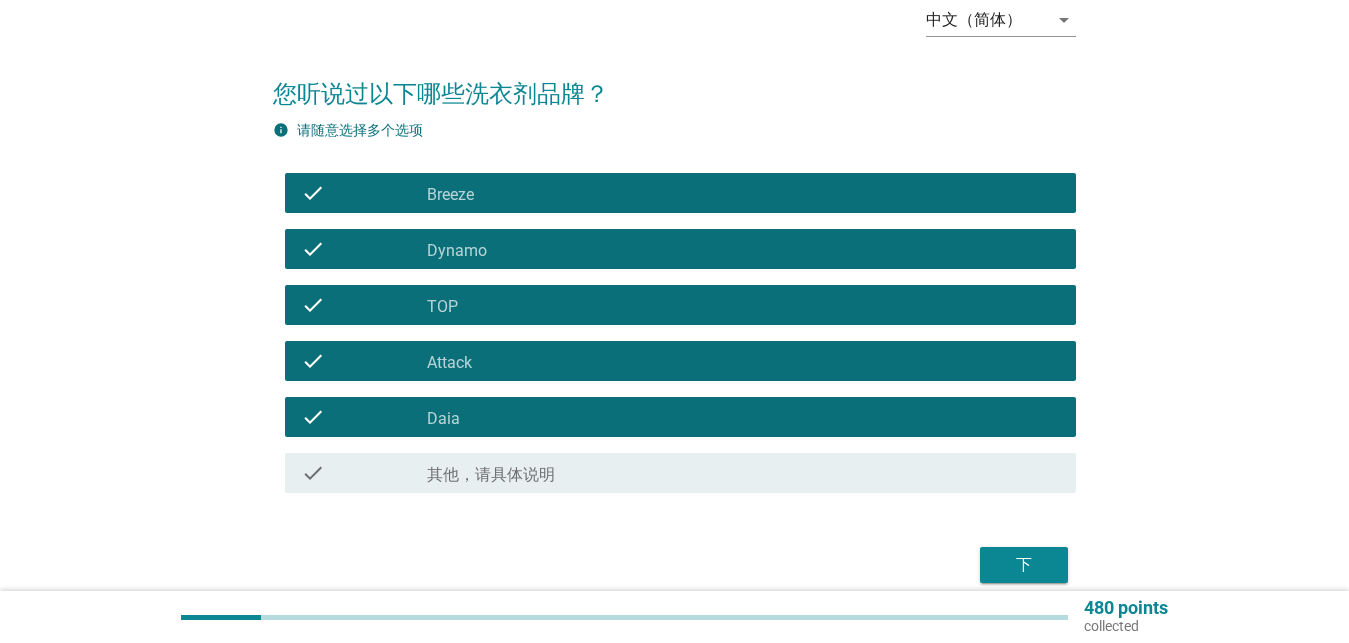 click on "下" at bounding box center (1024, 565) 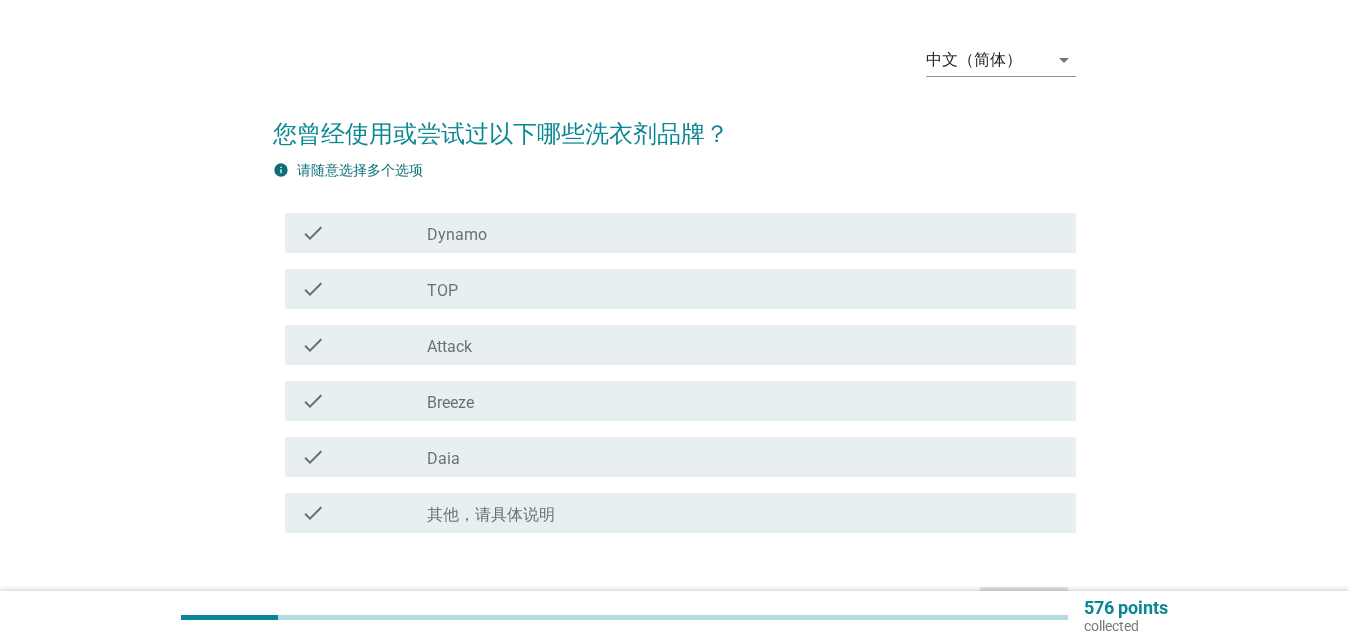 scroll, scrollTop: 102, scrollLeft: 0, axis: vertical 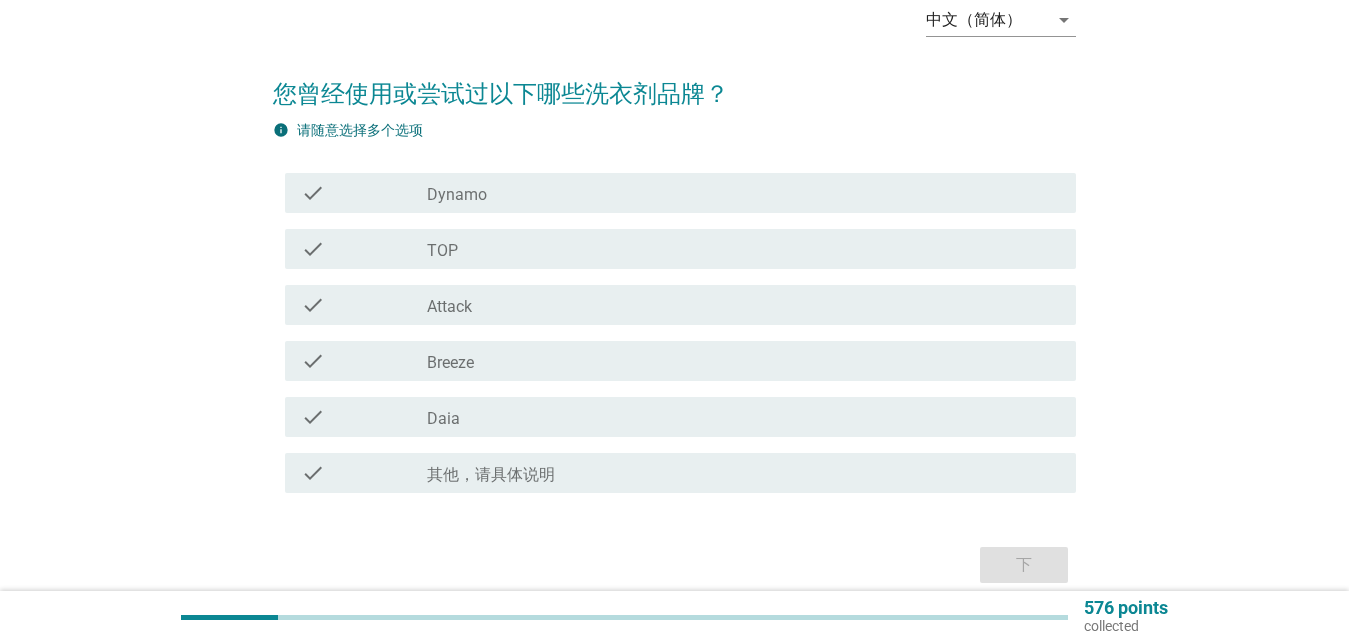 click on "check_box_outline_blank Dynamo" at bounding box center [743, 193] 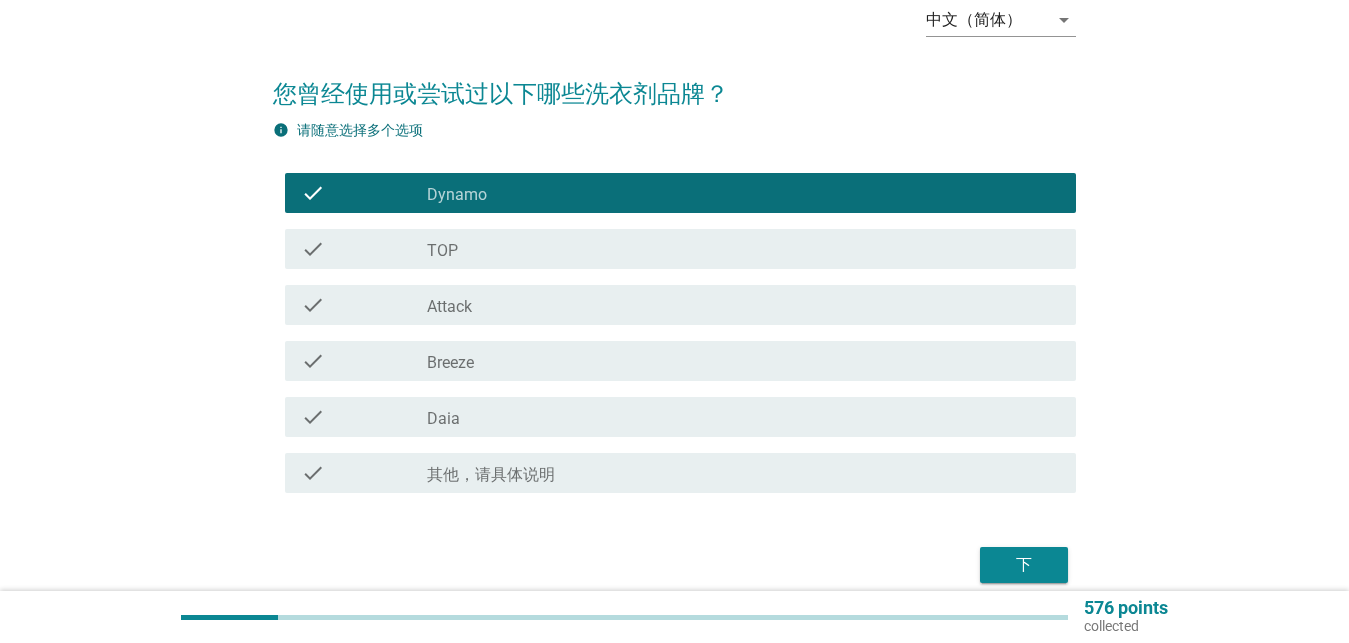 click on "check     check_box_outline_blank TOP" at bounding box center (680, 249) 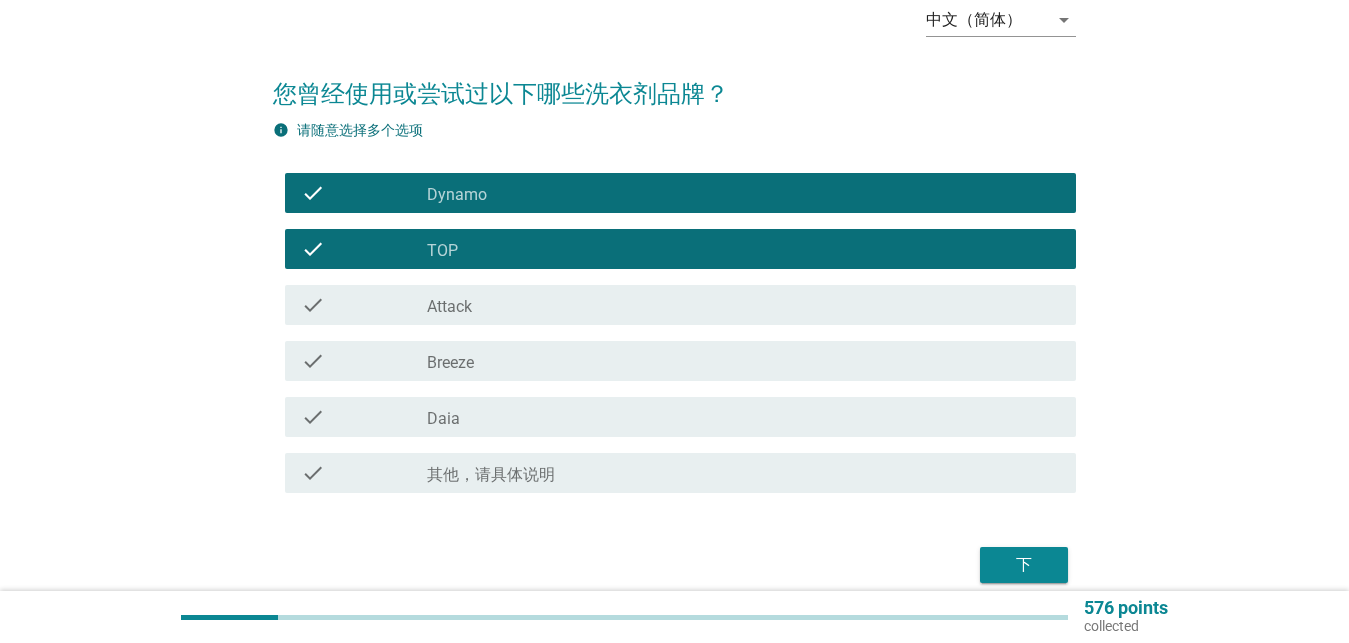 click on "check_box_outline_blank Breeze" at bounding box center (743, 361) 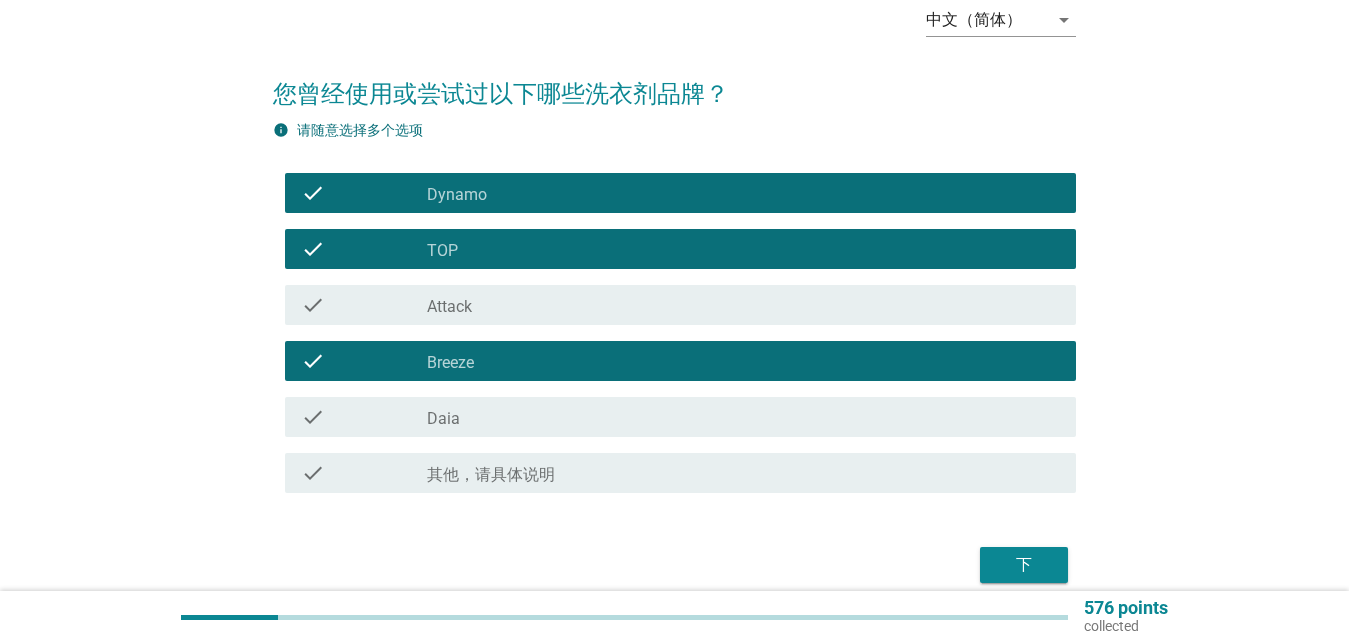 click on "check_box_outline_blank Daia" at bounding box center [743, 417] 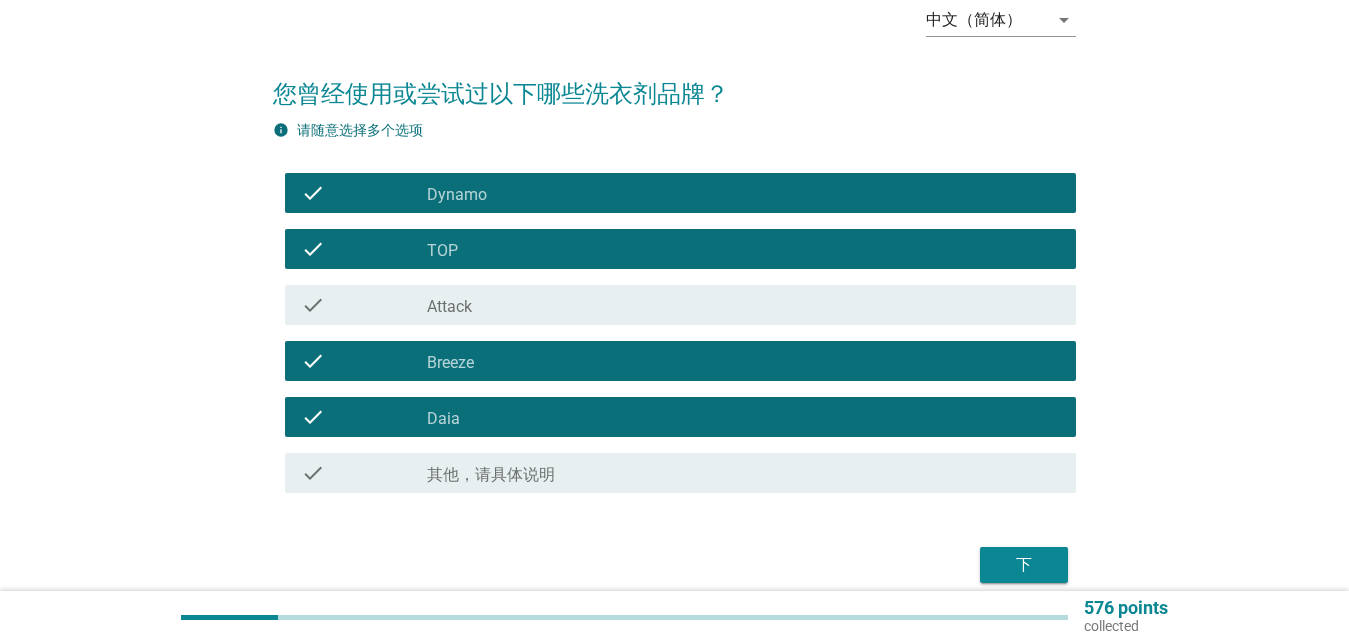 click on "下" at bounding box center (1024, 565) 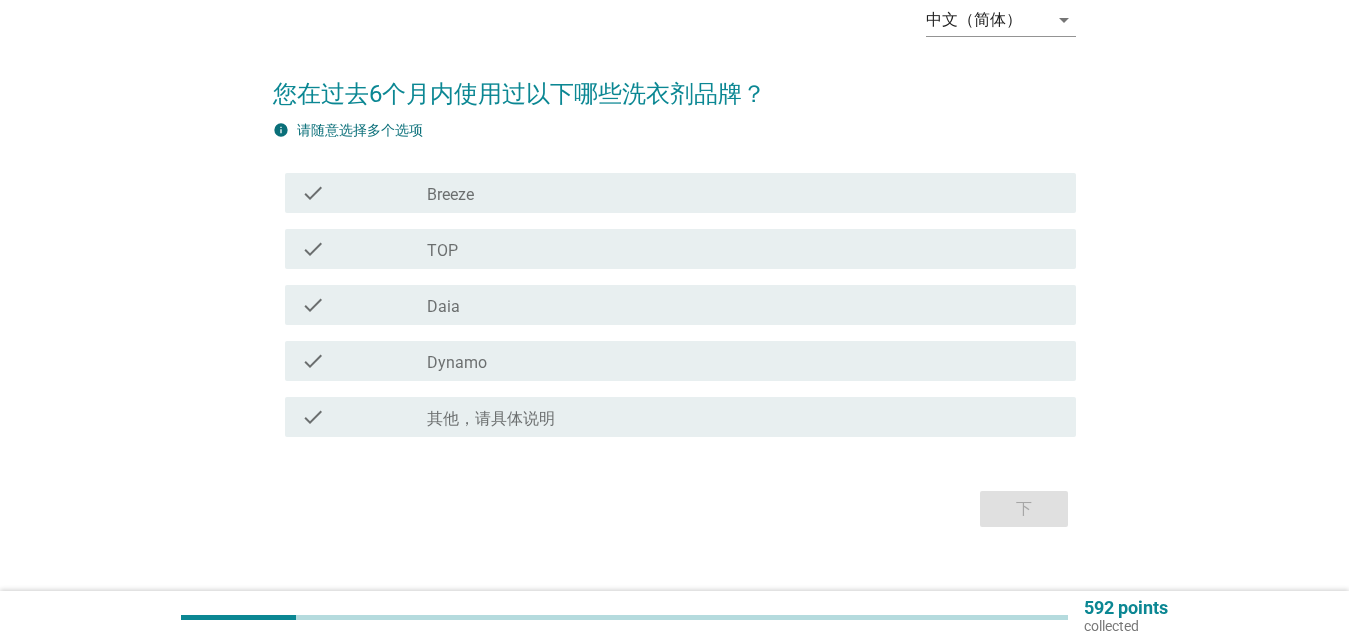 scroll, scrollTop: 0, scrollLeft: 0, axis: both 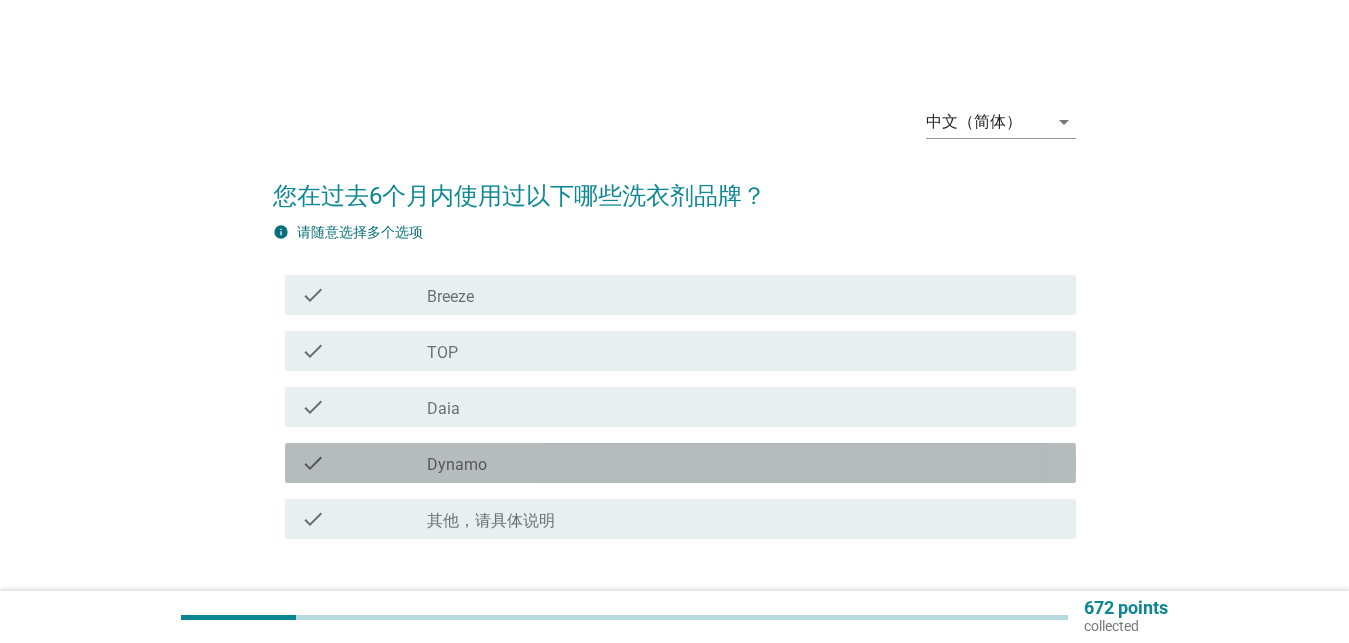 click on "check     check_box Dynamo" at bounding box center [680, 463] 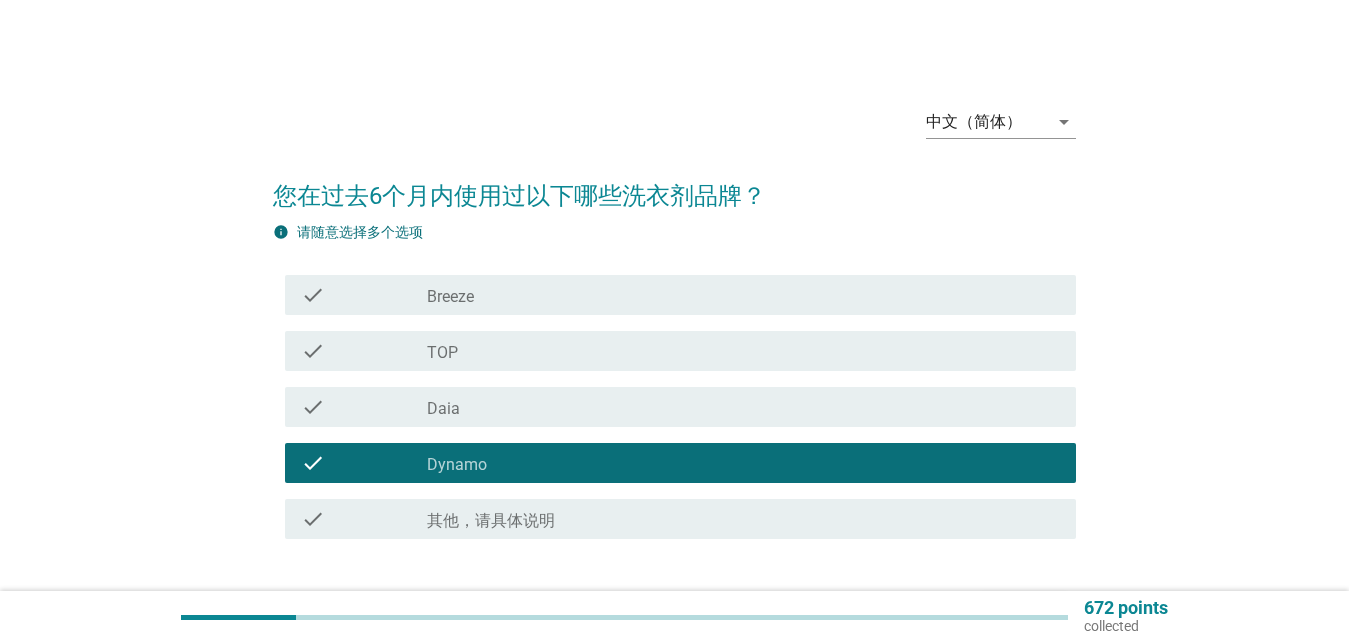 scroll, scrollTop: 134, scrollLeft: 0, axis: vertical 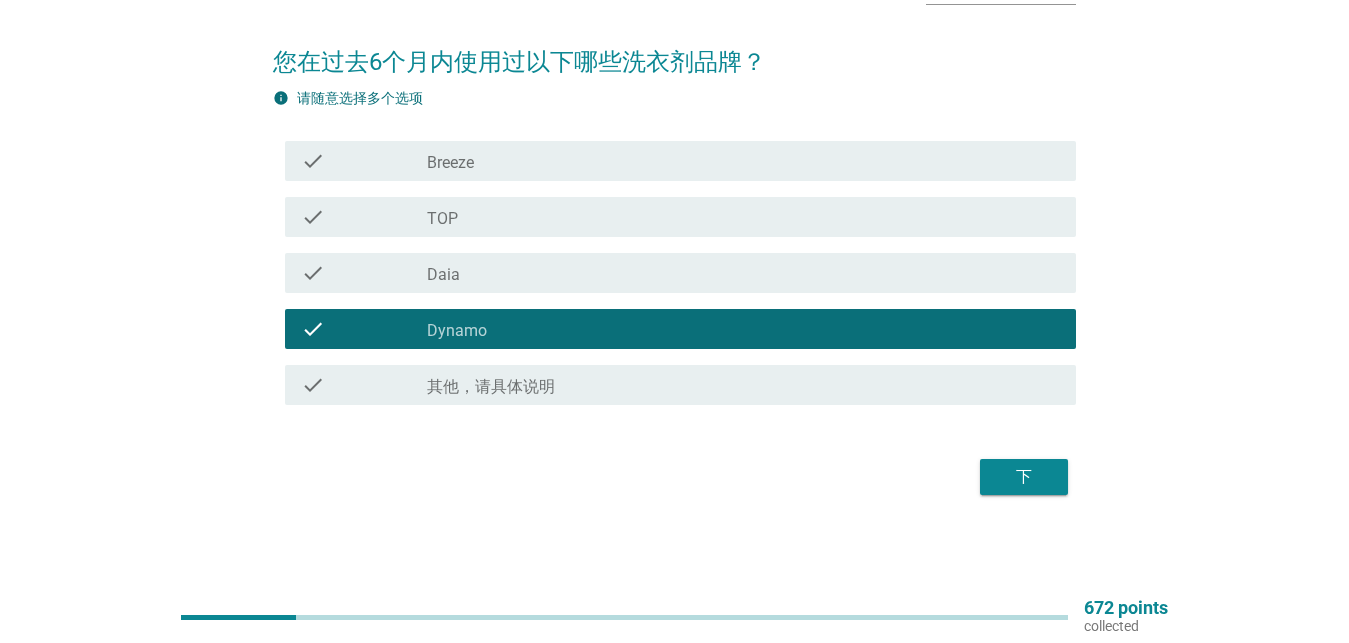 click on "下" at bounding box center (1024, 477) 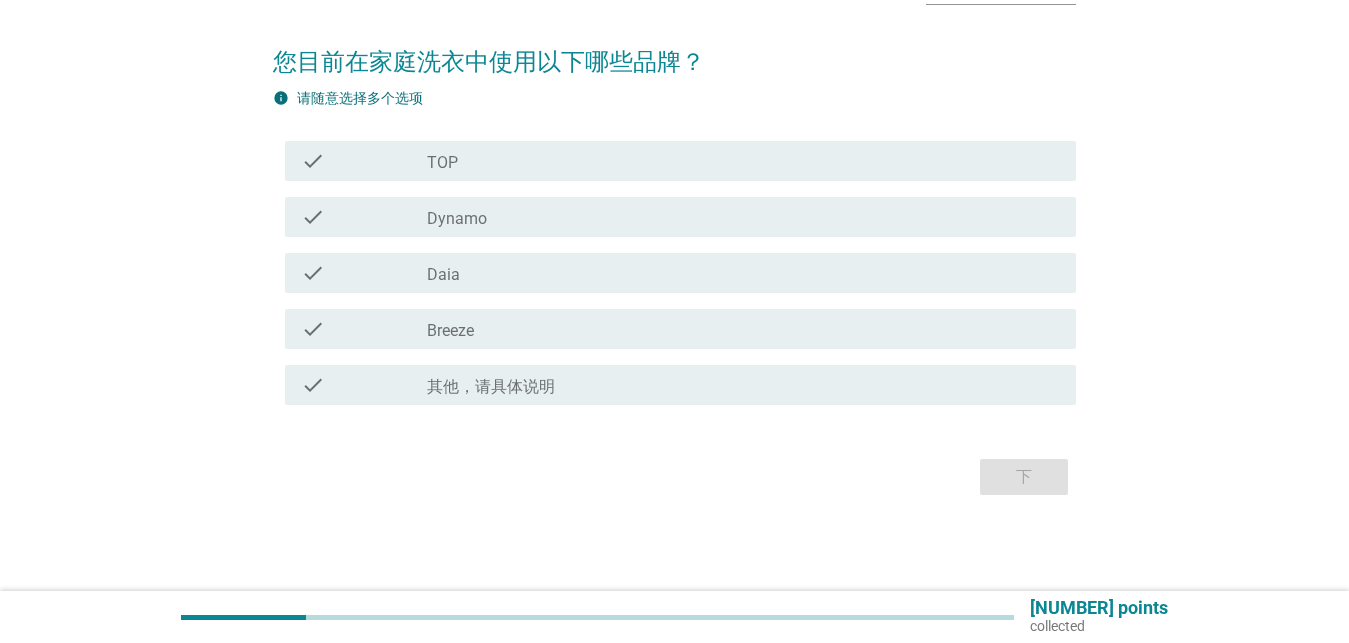 scroll, scrollTop: 0, scrollLeft: 0, axis: both 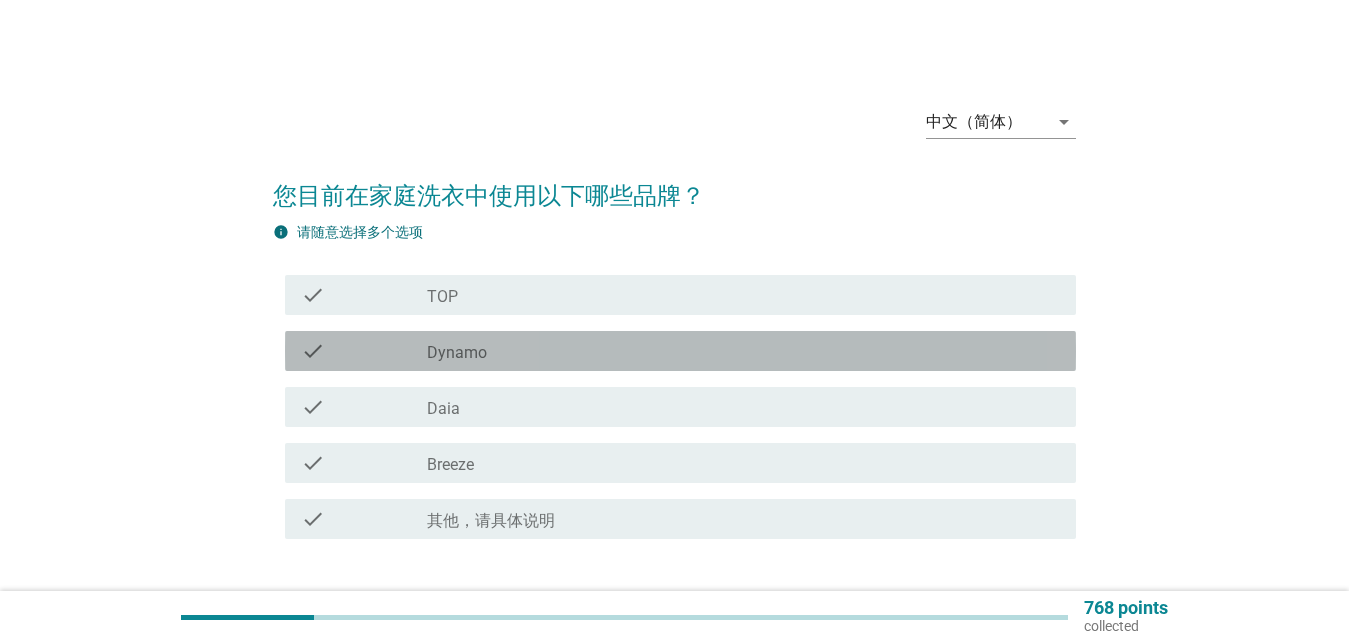 click on "check_box Dynamo" at bounding box center [743, 351] 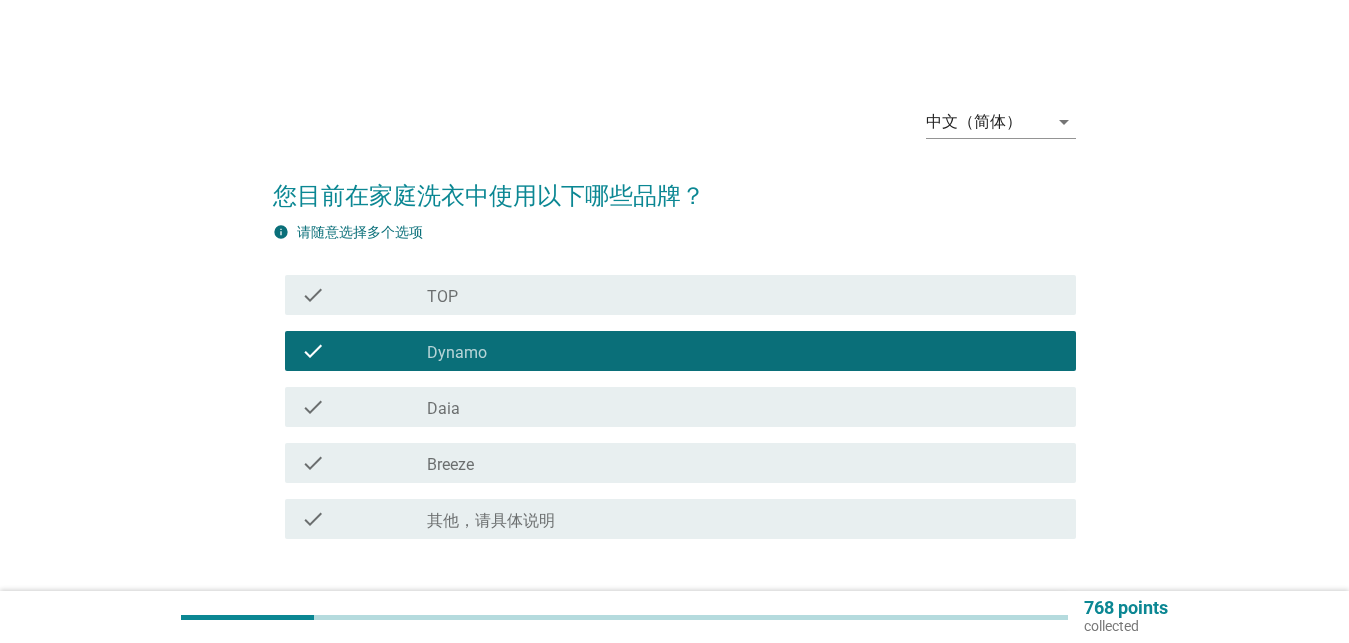 scroll, scrollTop: 134, scrollLeft: 0, axis: vertical 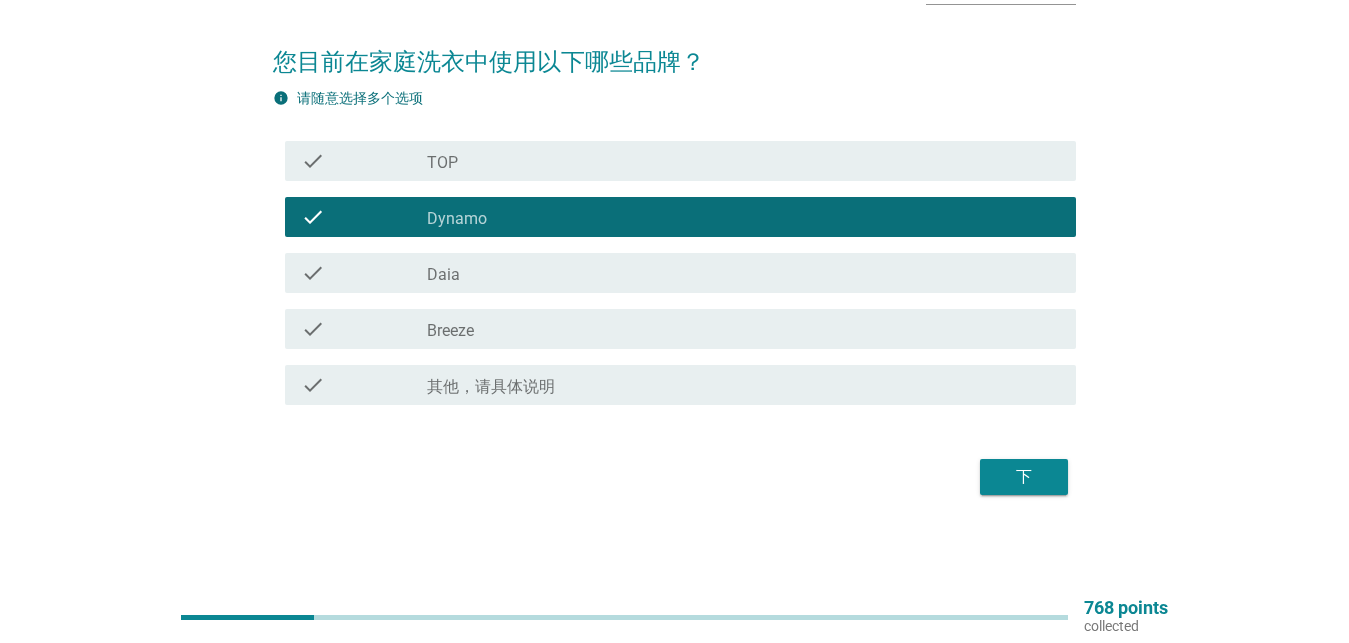 click on "下" at bounding box center (1024, 477) 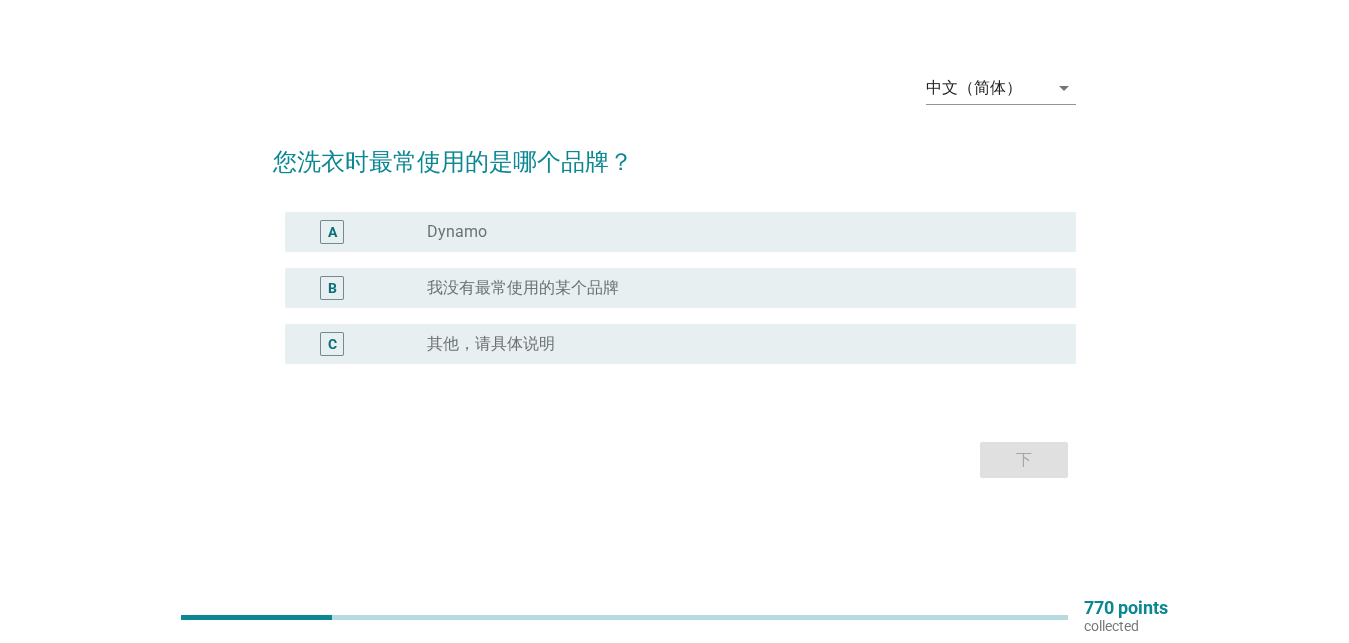 scroll, scrollTop: 0, scrollLeft: 0, axis: both 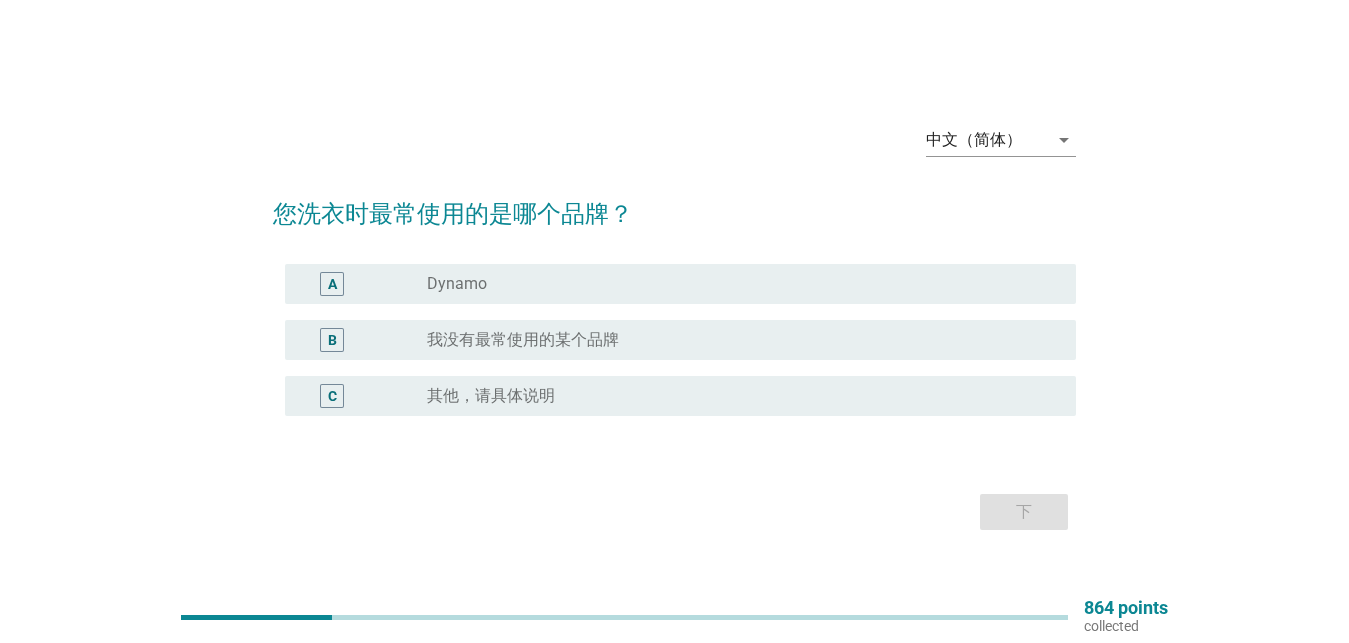click on "Dynamo" at bounding box center [457, 284] 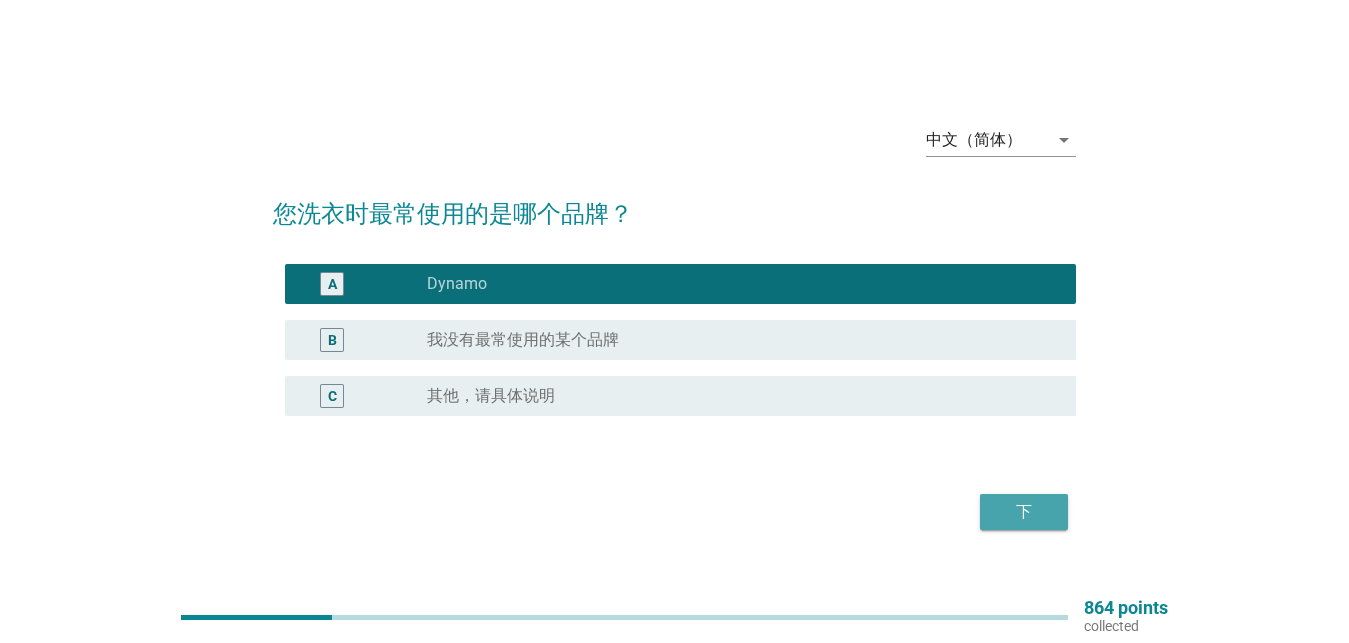 click on "下" at bounding box center (1024, 512) 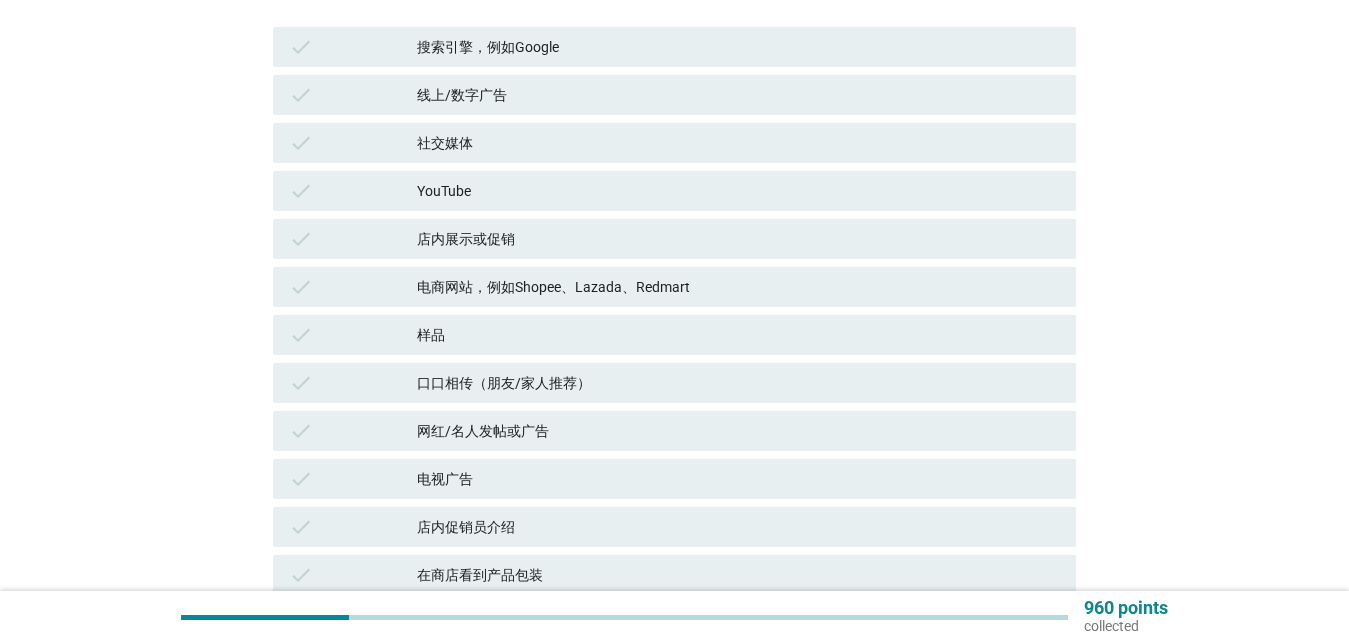 scroll, scrollTop: 306, scrollLeft: 0, axis: vertical 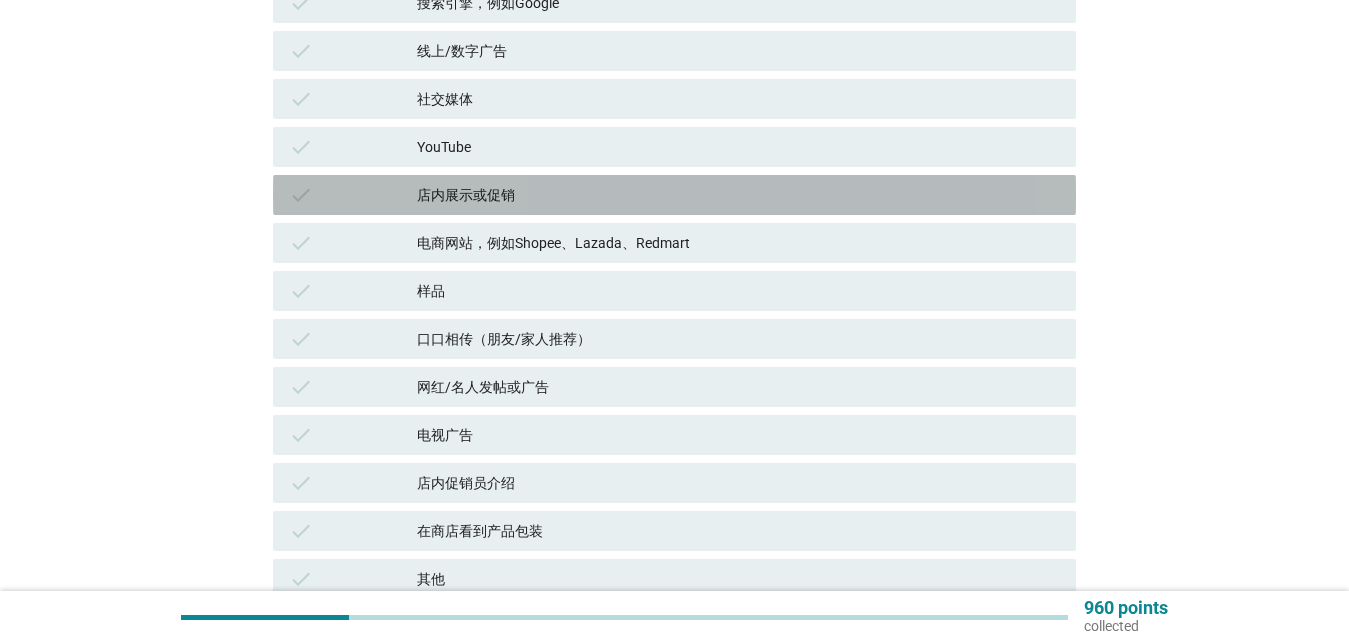 click on "店内展示或促销" at bounding box center (738, 195) 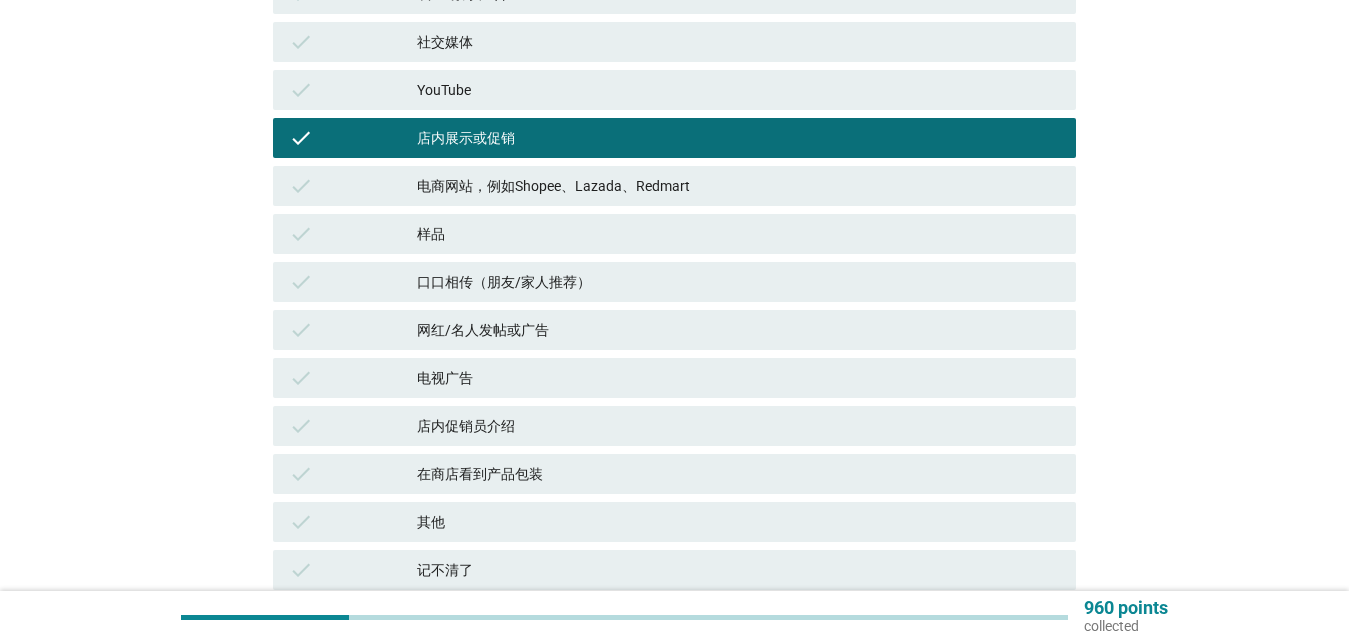 scroll, scrollTop: 408, scrollLeft: 0, axis: vertical 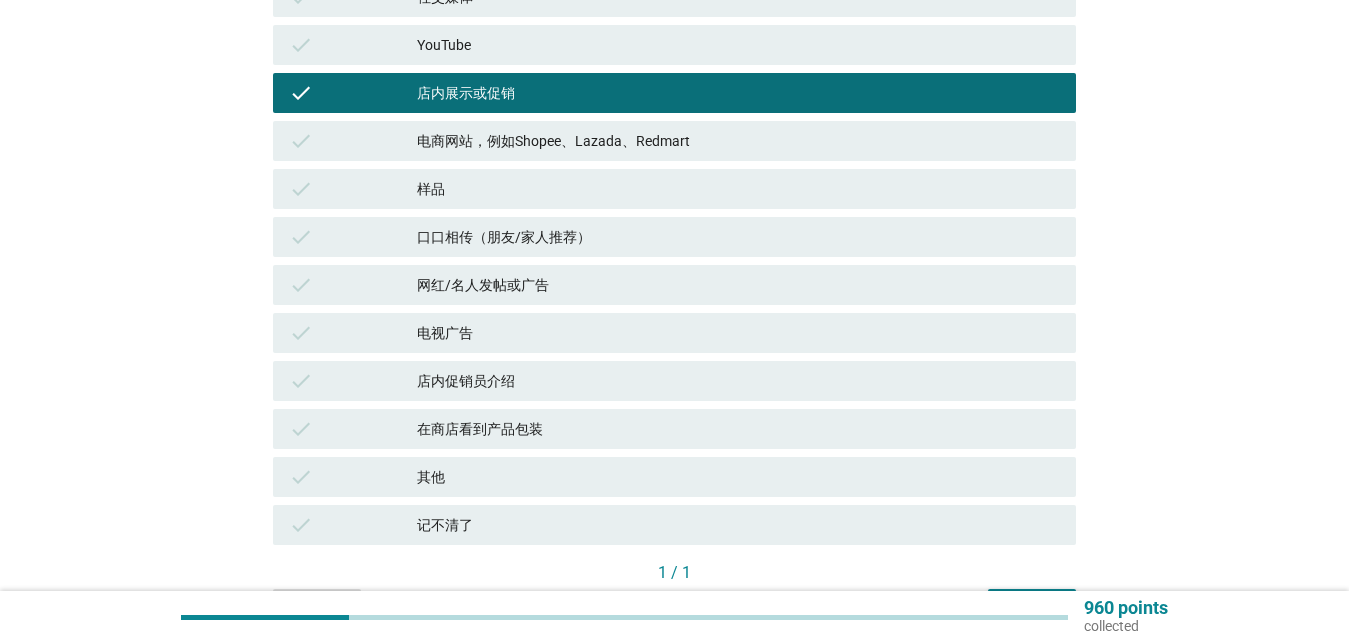 click on "口口相传（朋友/家人推荐）" at bounding box center [738, 237] 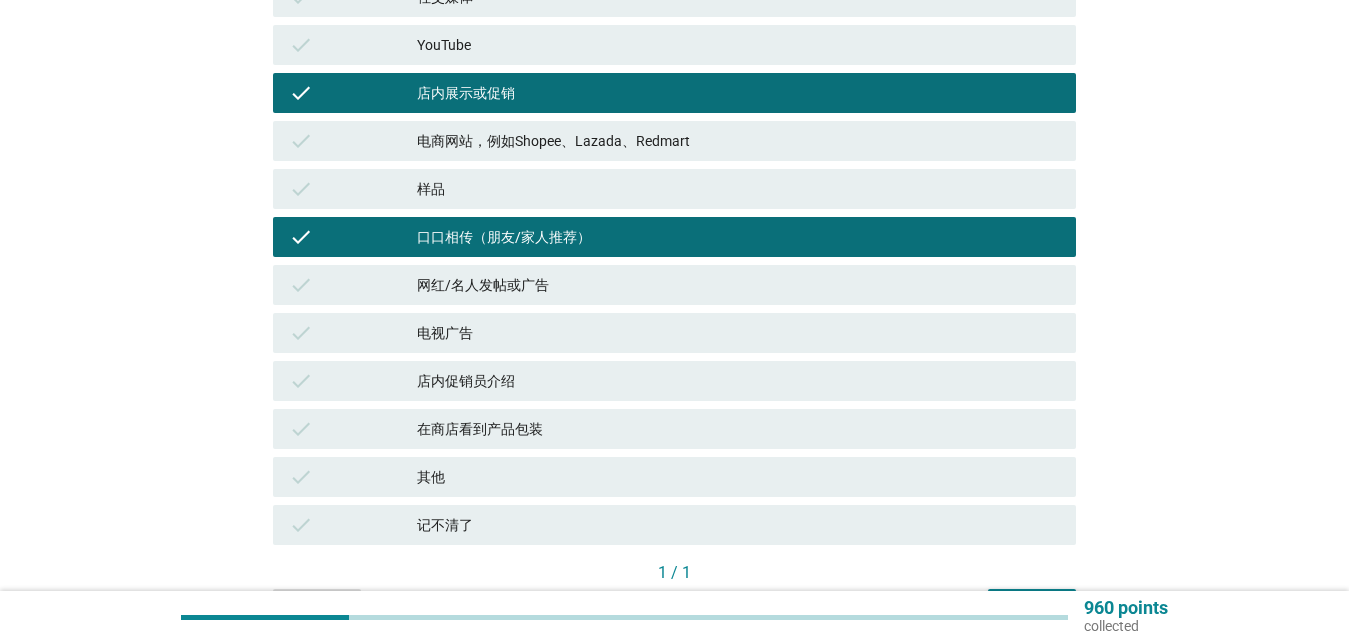 click on "店内促销员介绍" at bounding box center (738, 381) 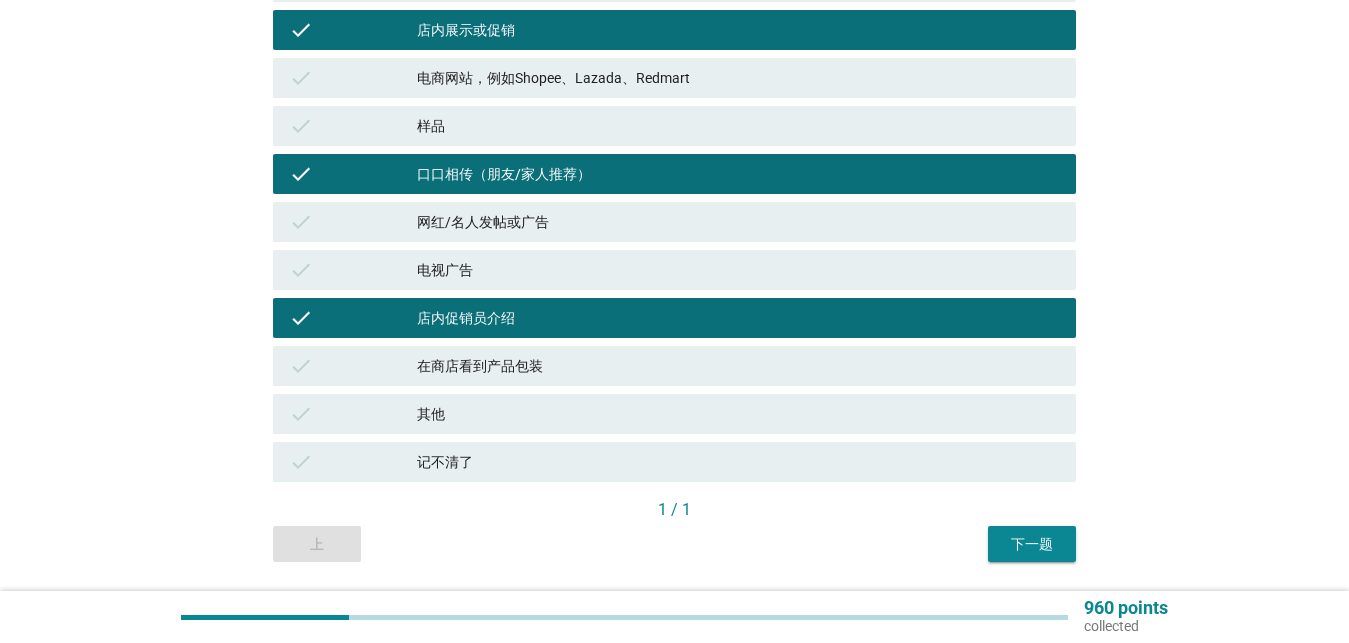 scroll, scrollTop: 532, scrollLeft: 0, axis: vertical 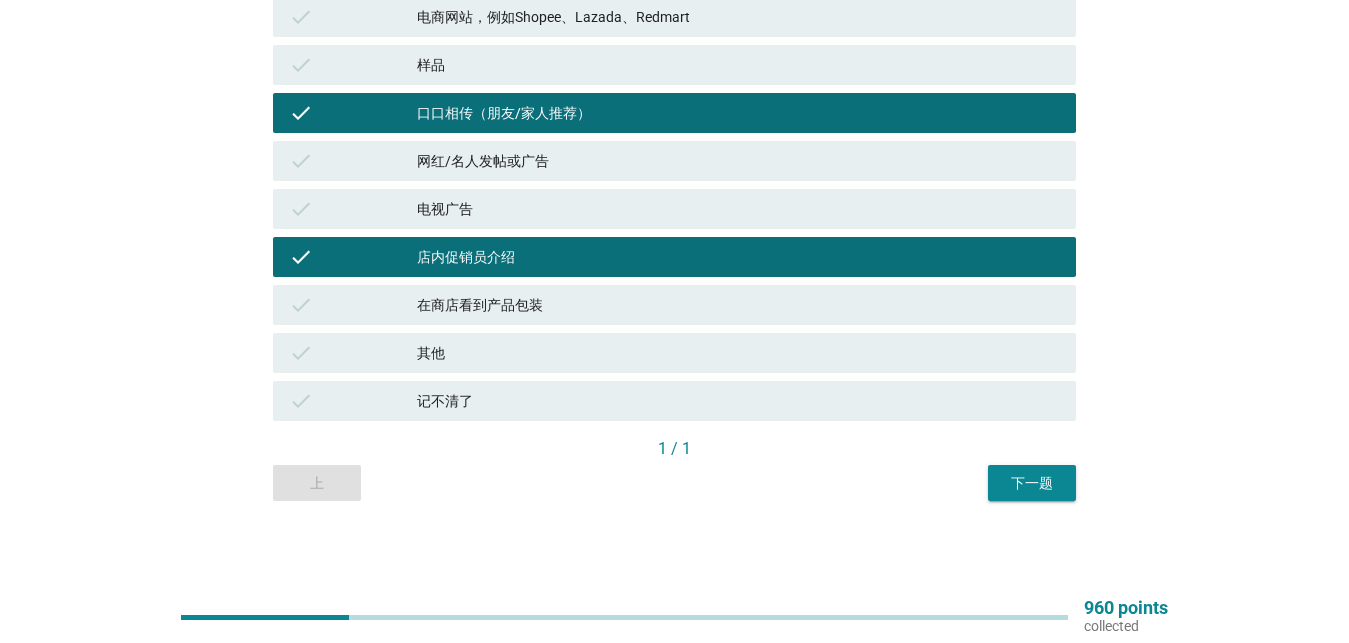 click on "下一题" at bounding box center [1032, 483] 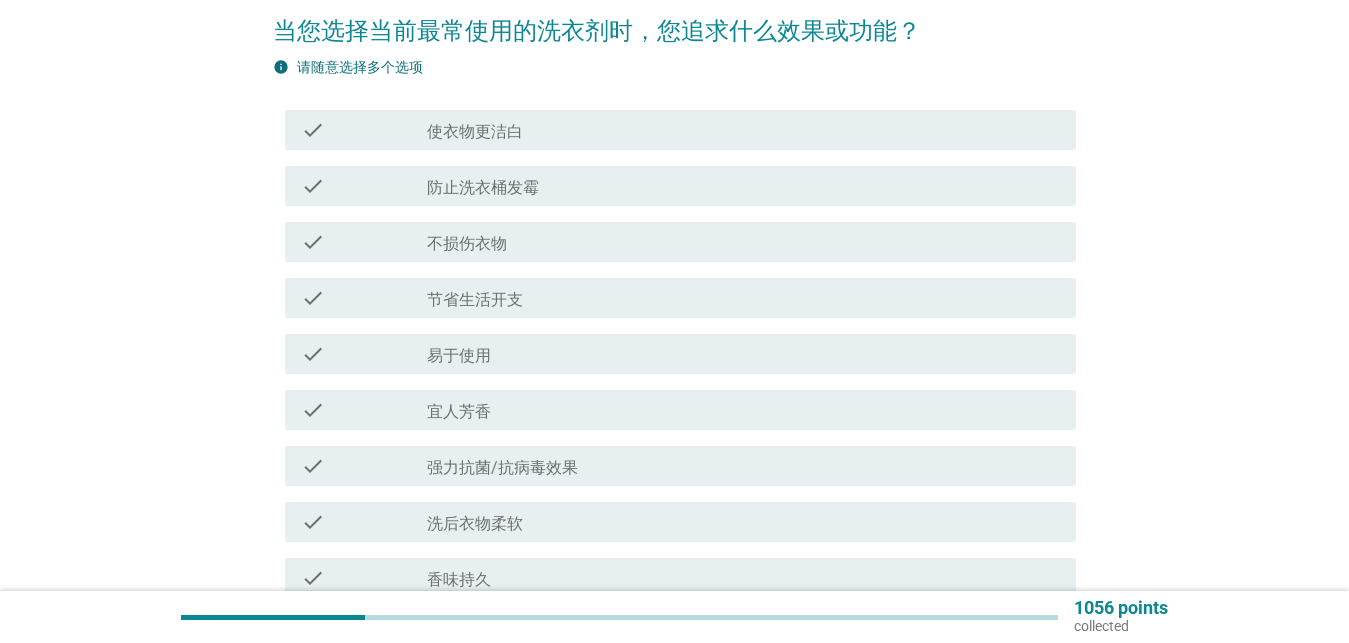 scroll, scrollTop: 204, scrollLeft: 0, axis: vertical 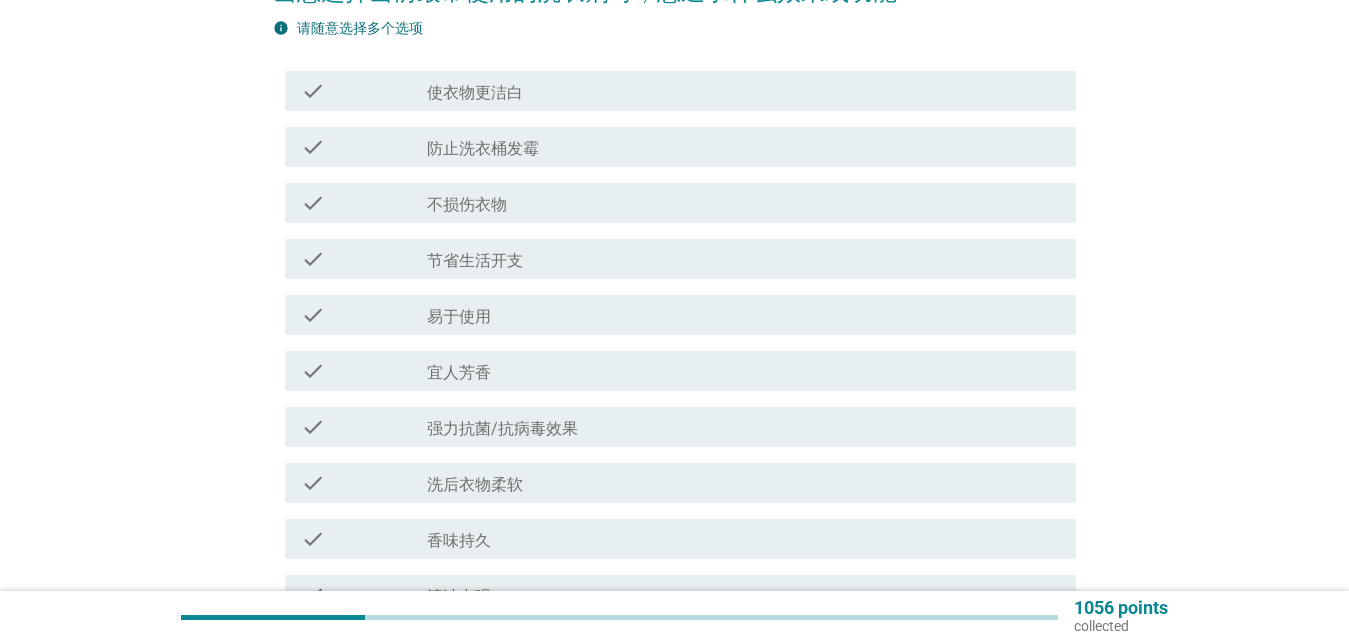 click on "check_box_outline_blank 宜人芳香" at bounding box center (743, 371) 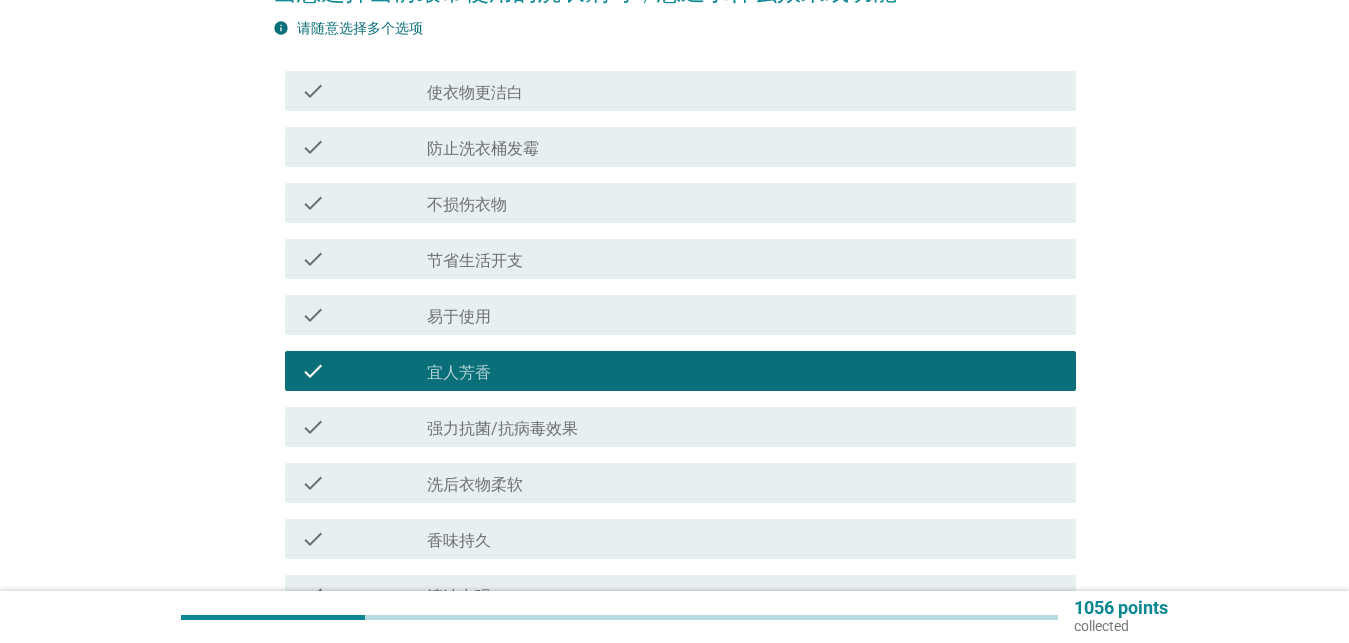 click on "强力抗菌/抗病毒效果" at bounding box center (502, 429) 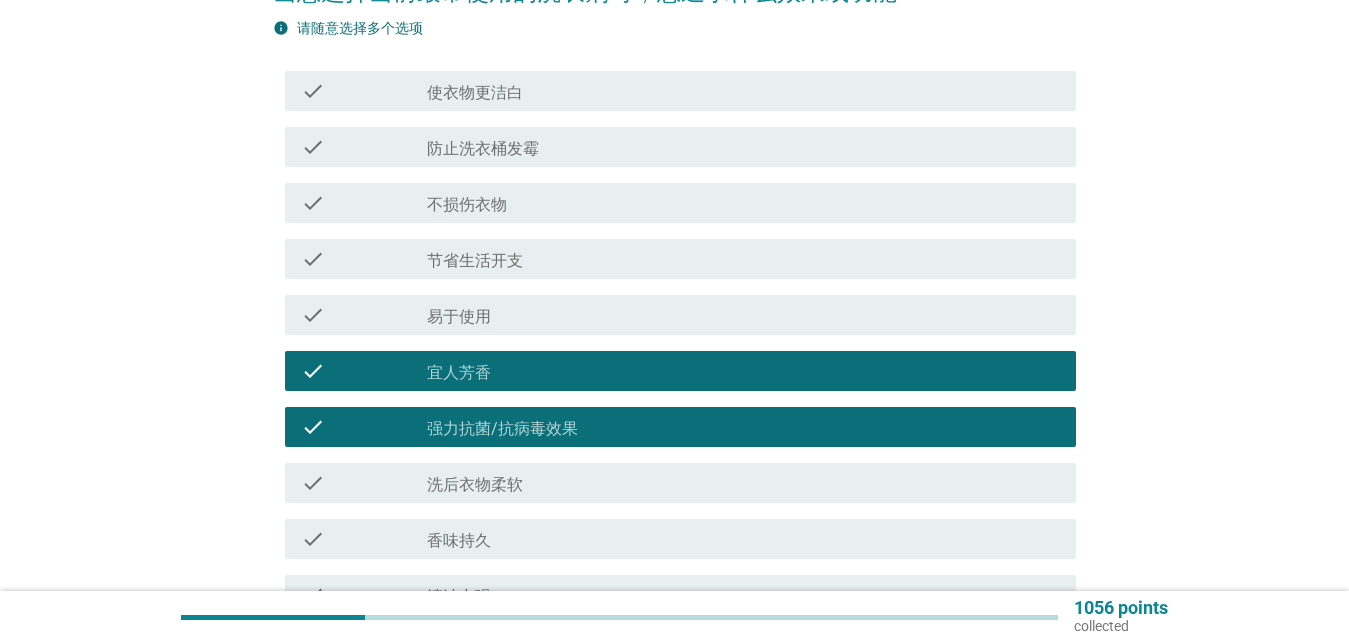 click on "洗后衣物柔软" at bounding box center (475, 485) 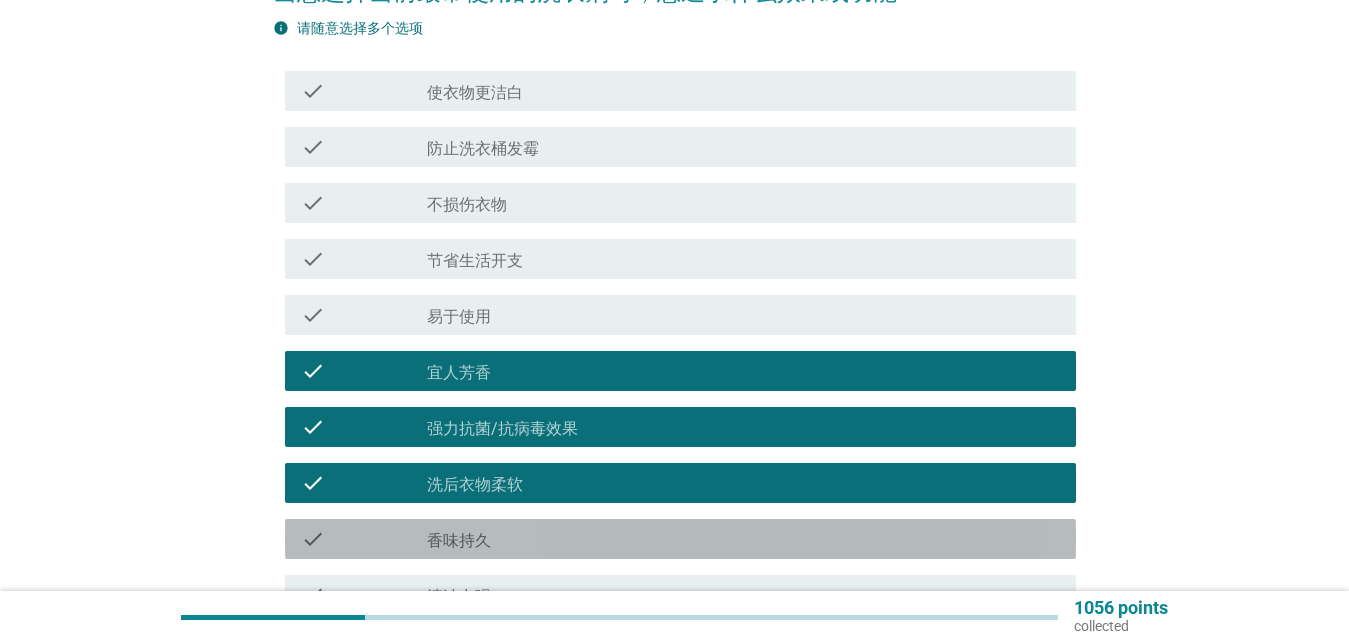 click on "香味持久" at bounding box center [459, 541] 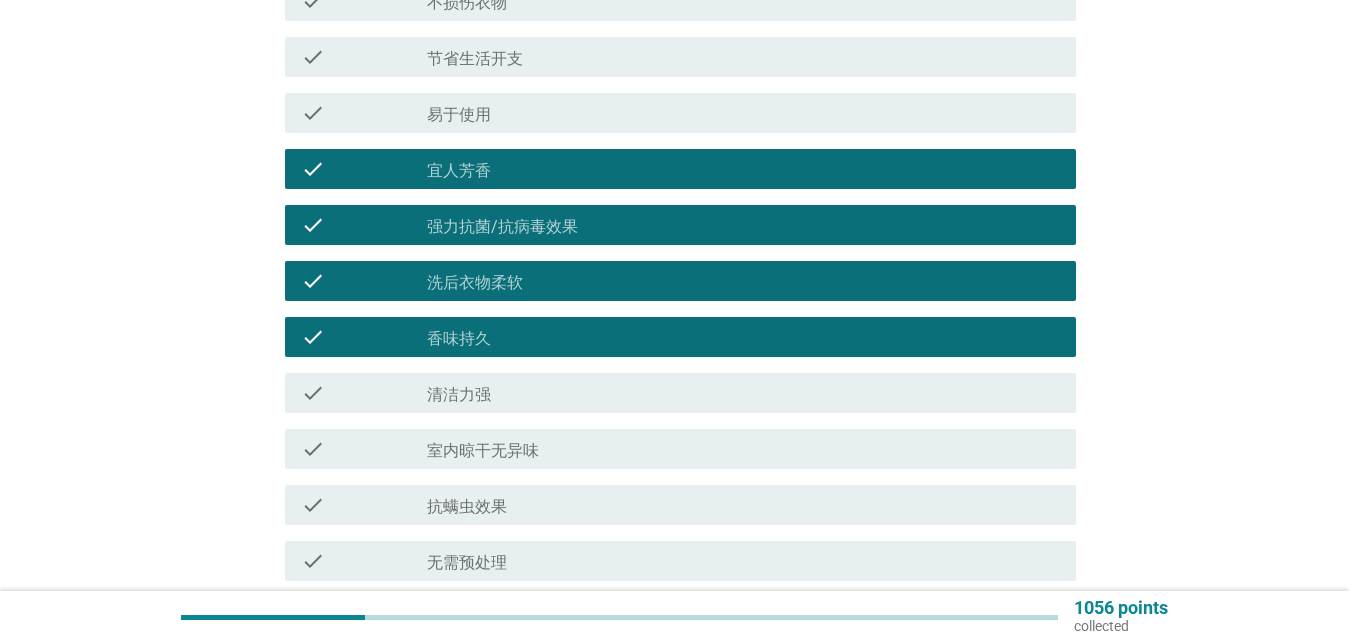 scroll, scrollTop: 408, scrollLeft: 0, axis: vertical 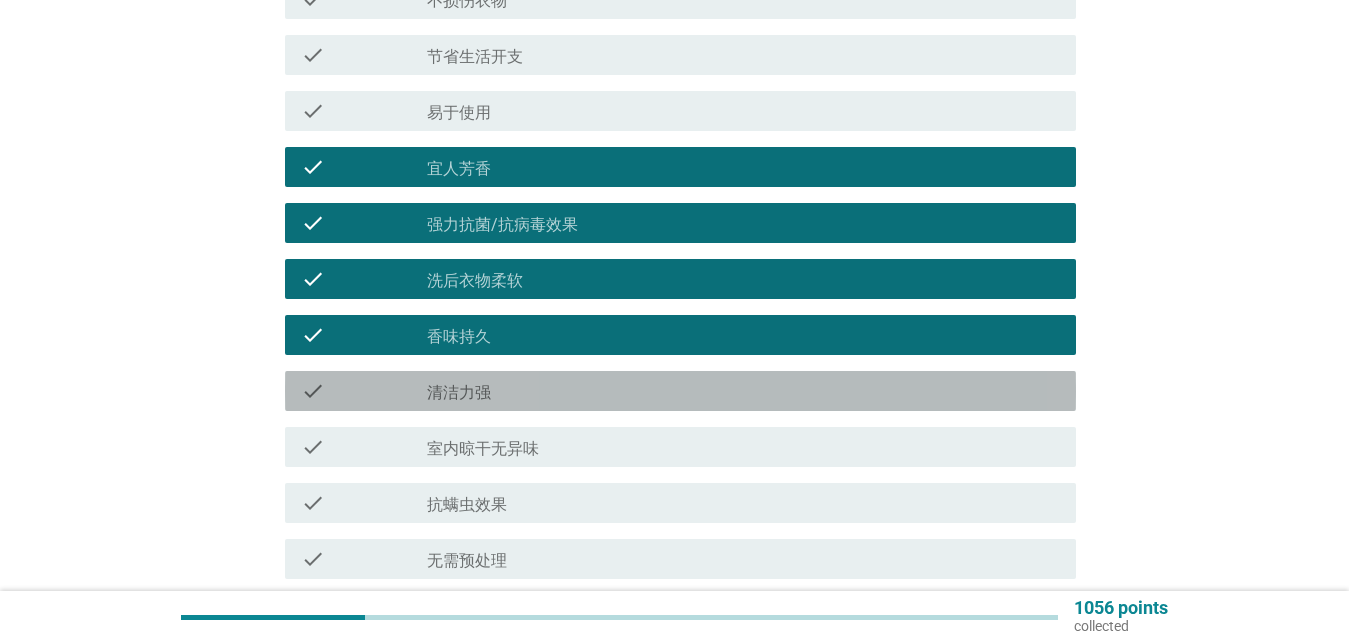 click on "check     check_box_outline_blank 清洁力强" at bounding box center [680, 391] 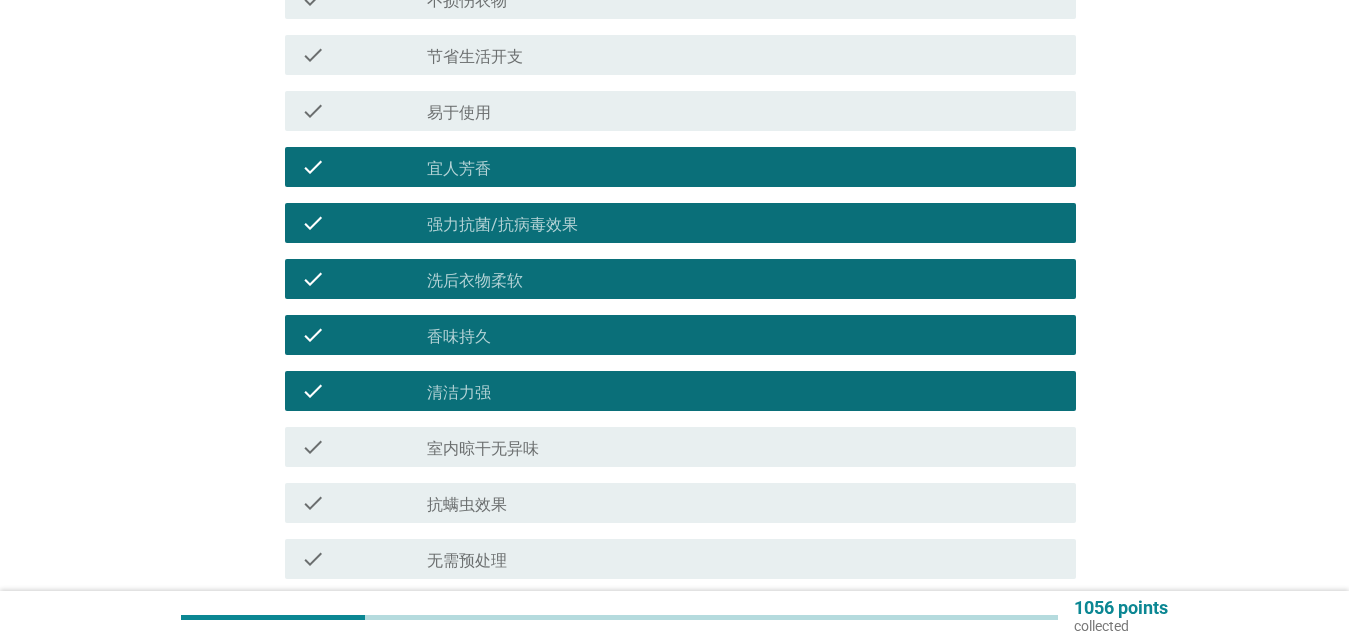 scroll, scrollTop: 510, scrollLeft: 0, axis: vertical 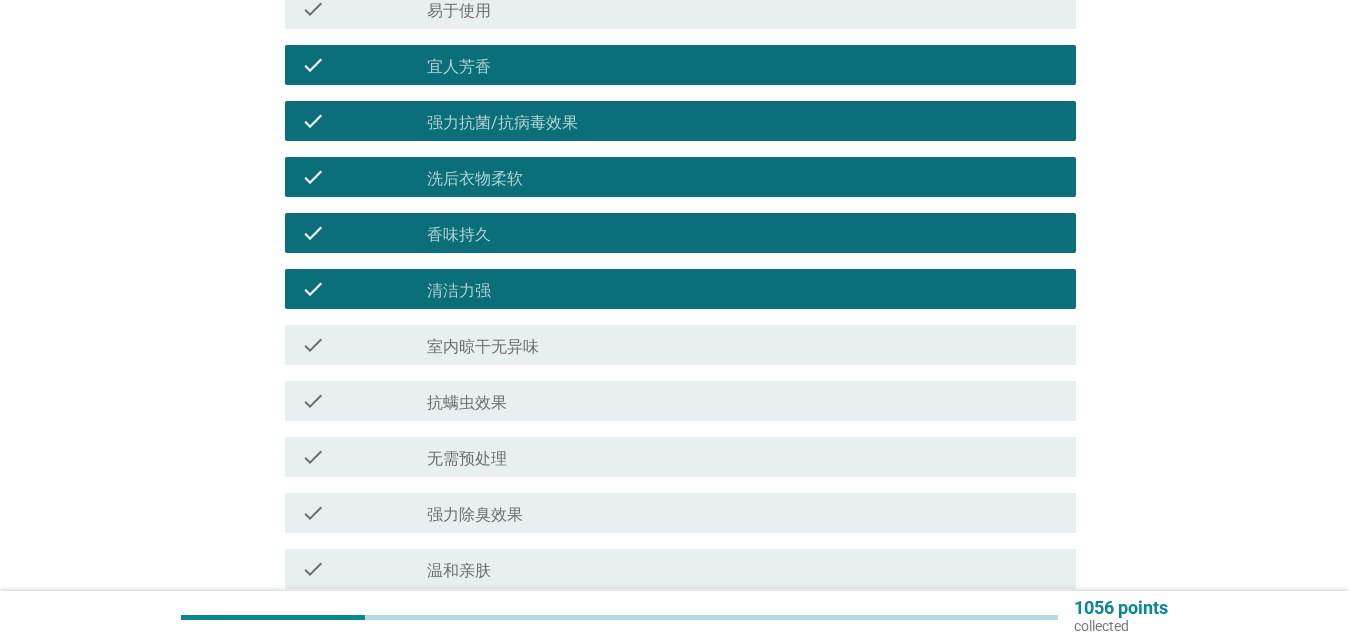 click on "抗螨虫效果" at bounding box center [467, 403] 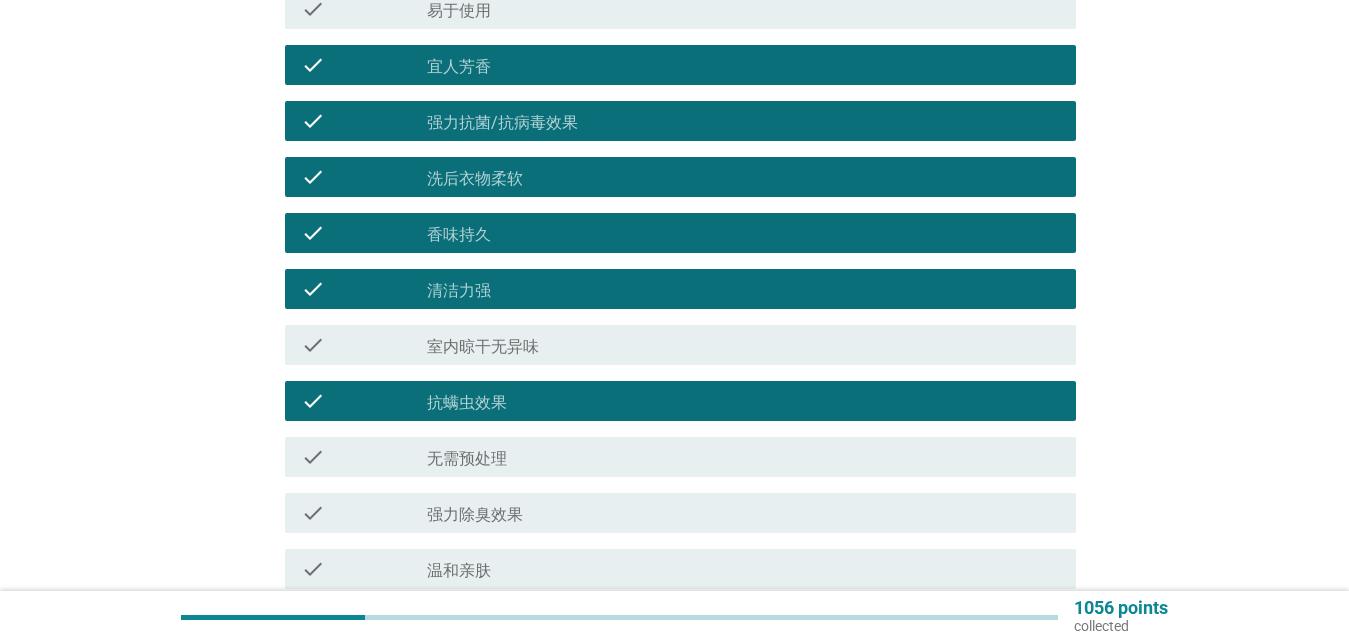 click on "室内晾干无异味" at bounding box center (483, 347) 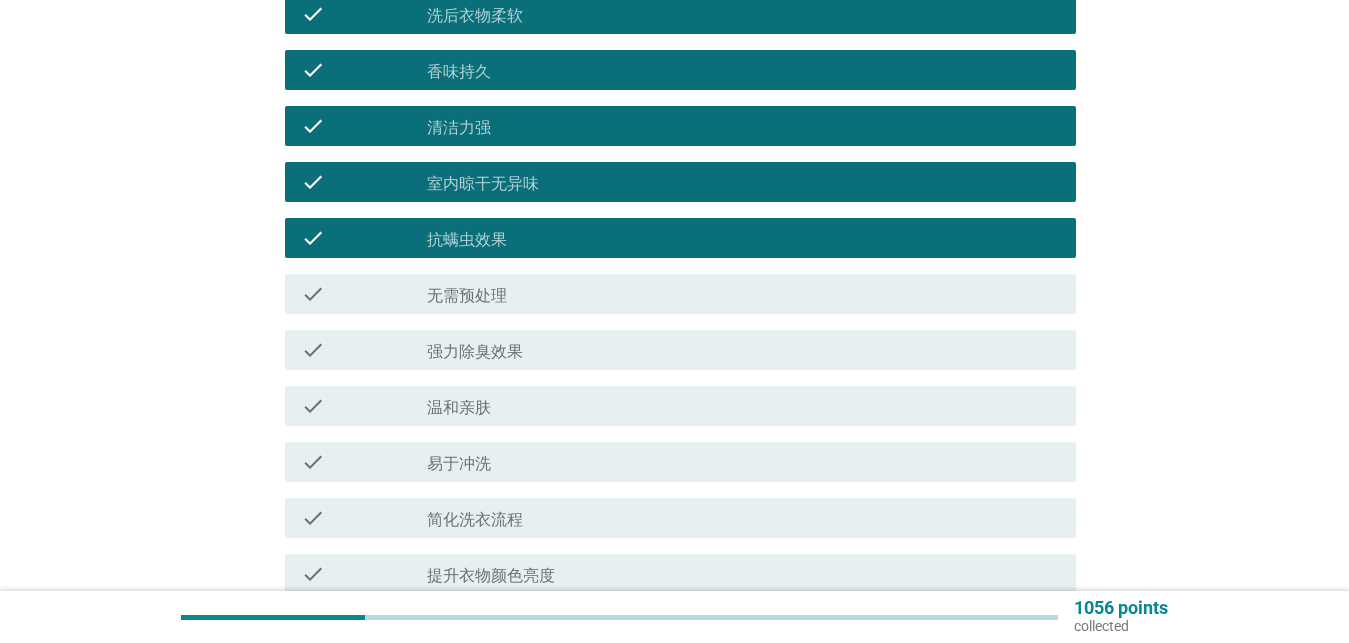 scroll, scrollTop: 714, scrollLeft: 0, axis: vertical 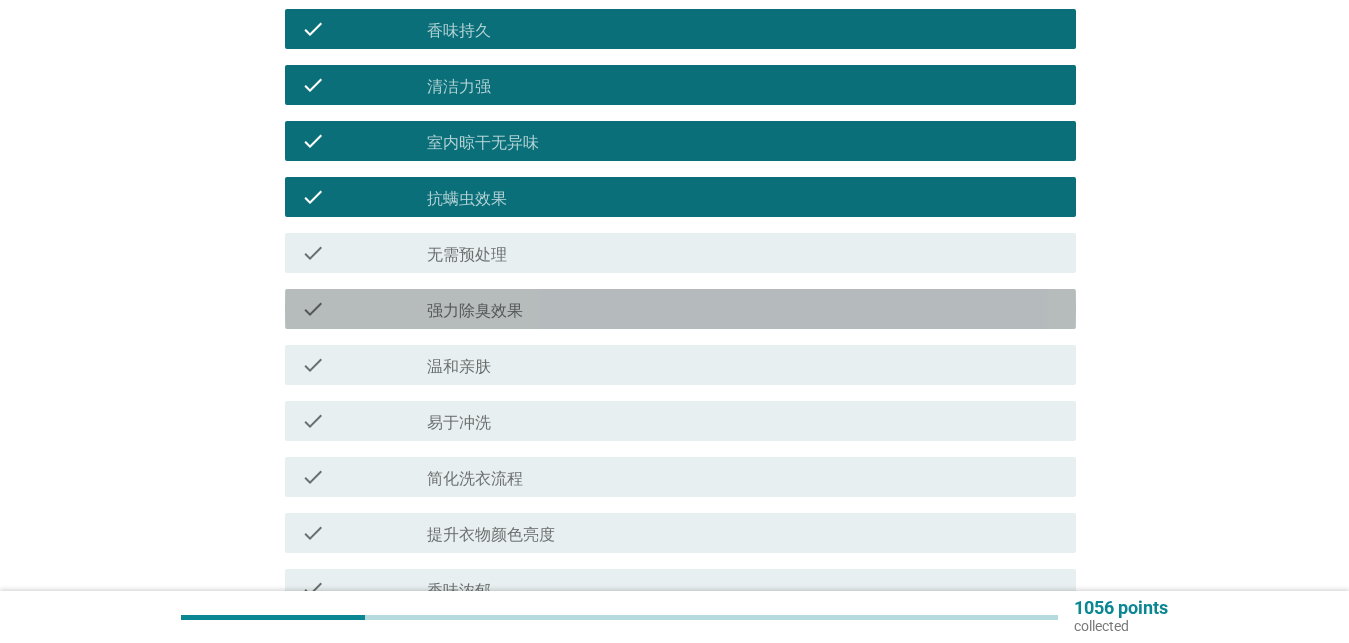 click on "强力除臭效果" at bounding box center [475, 311] 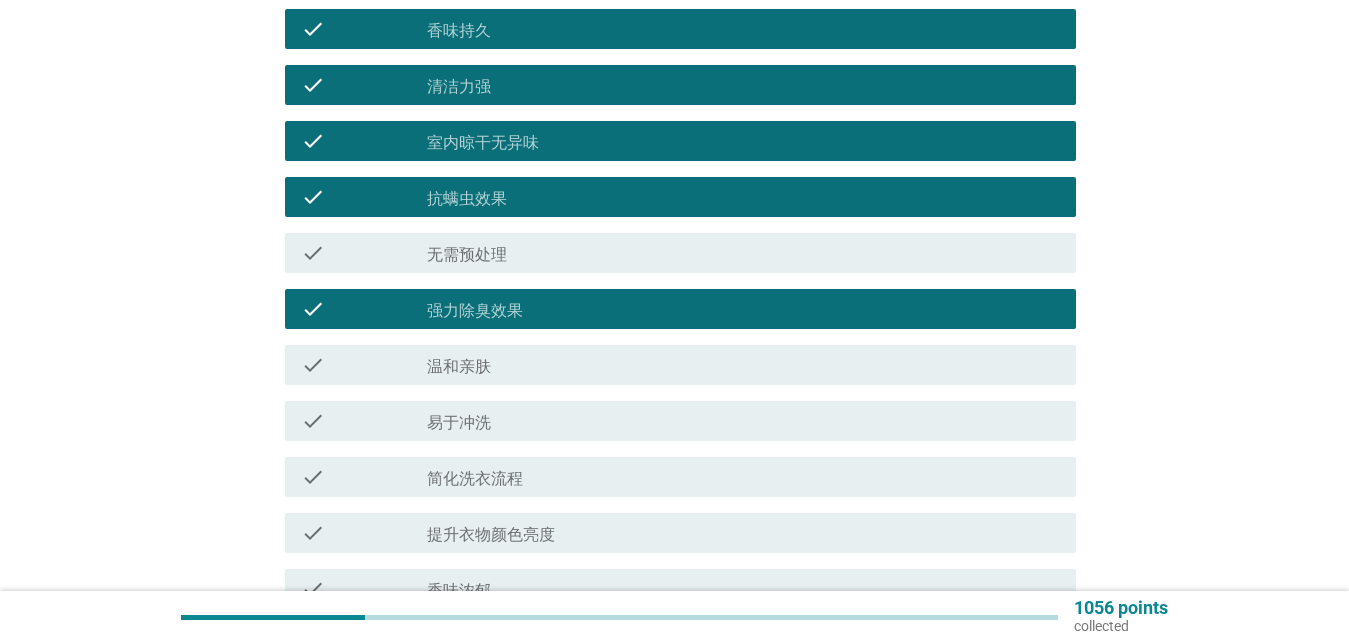 click on "温和亲肤" at bounding box center (459, 367) 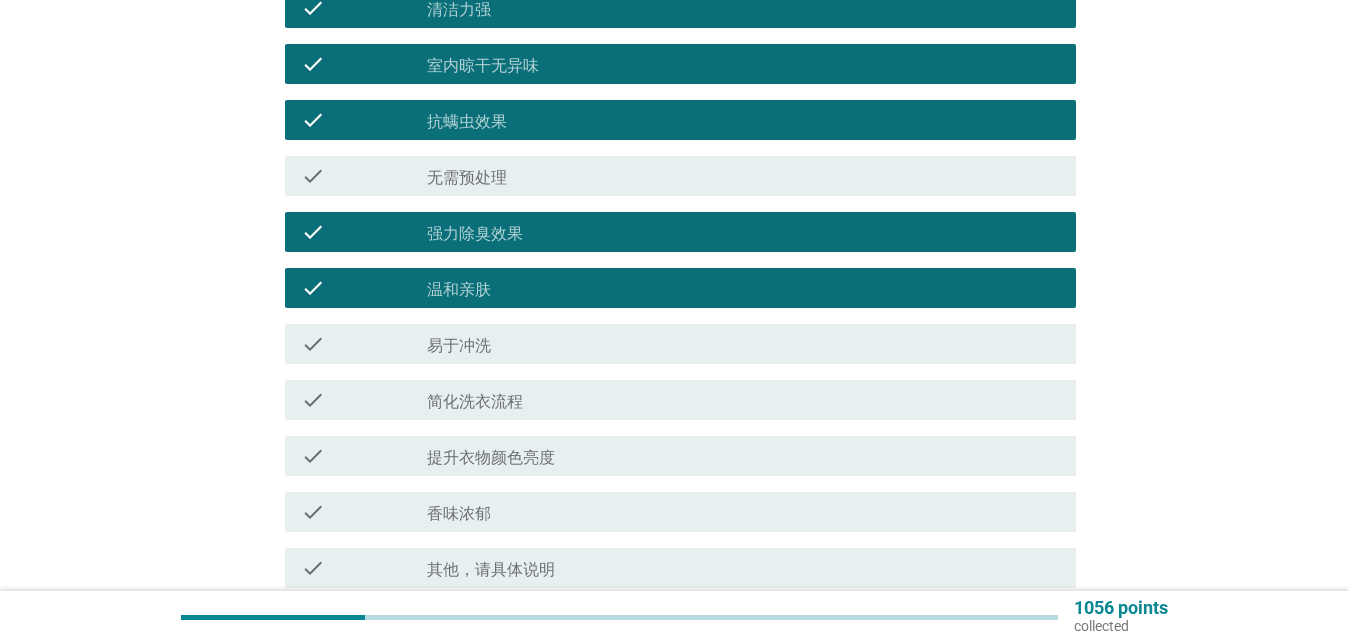 scroll, scrollTop: 918, scrollLeft: 0, axis: vertical 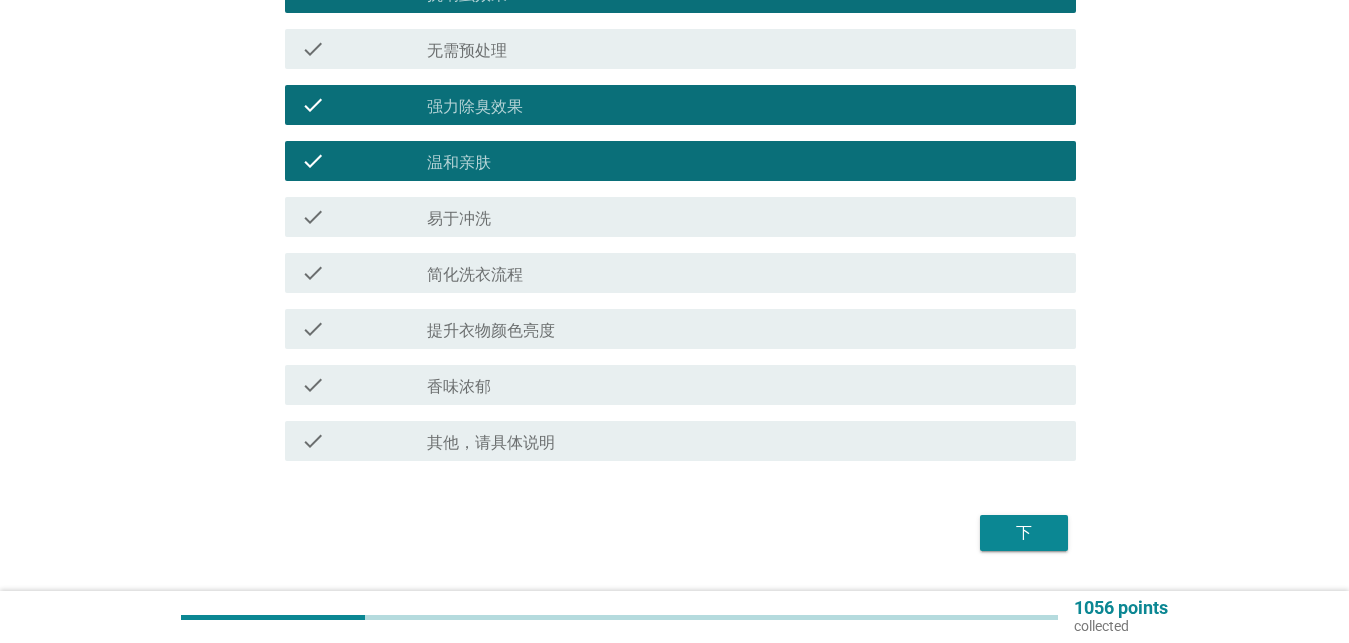 click on "香味浓郁" at bounding box center (459, 387) 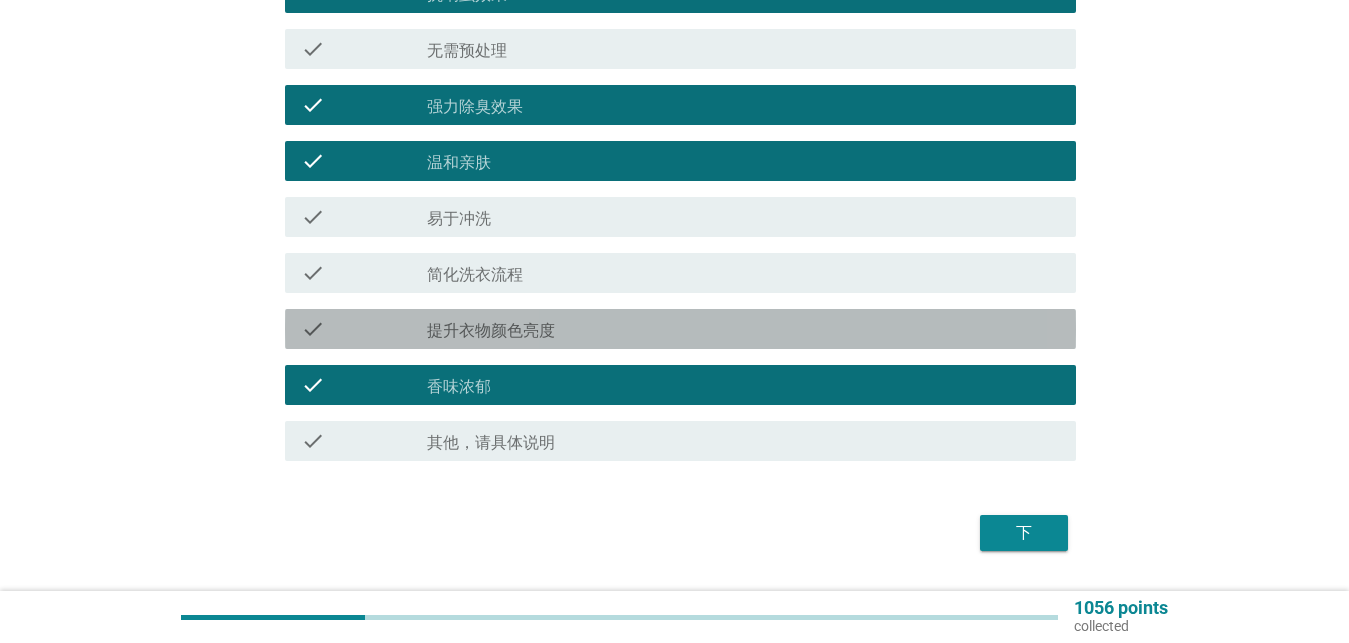 click on "提升衣物颜色亮度" at bounding box center (491, 331) 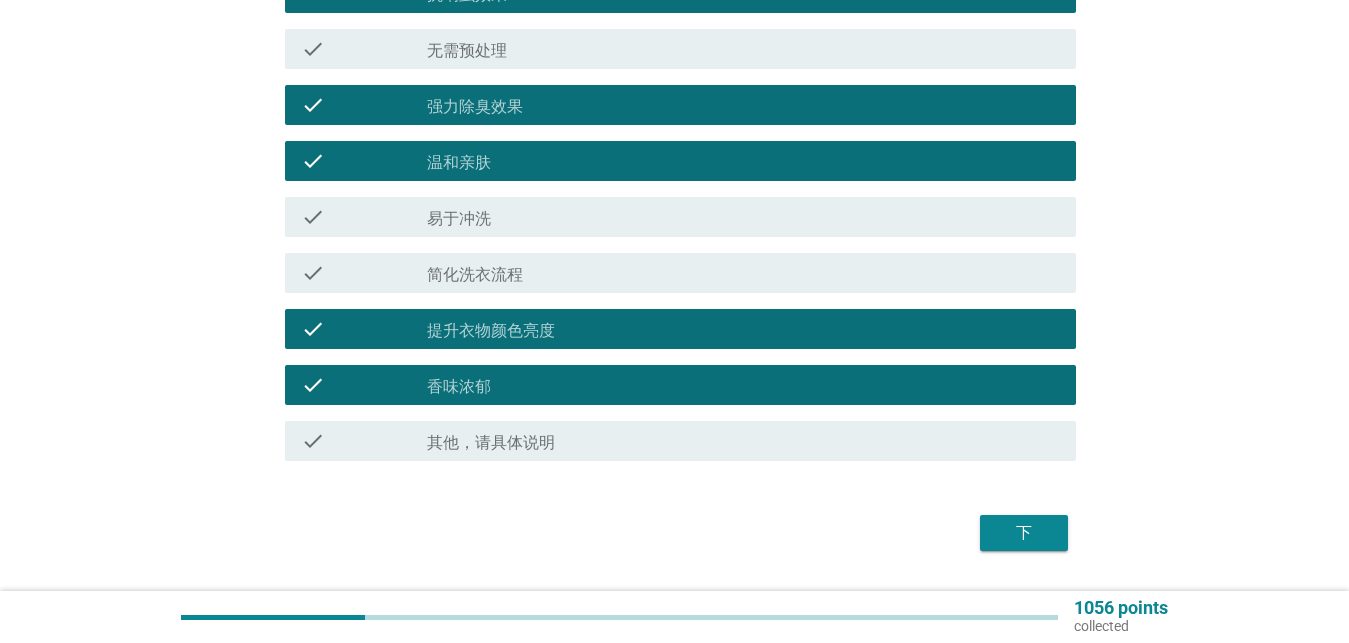 click on "下" at bounding box center (1024, 533) 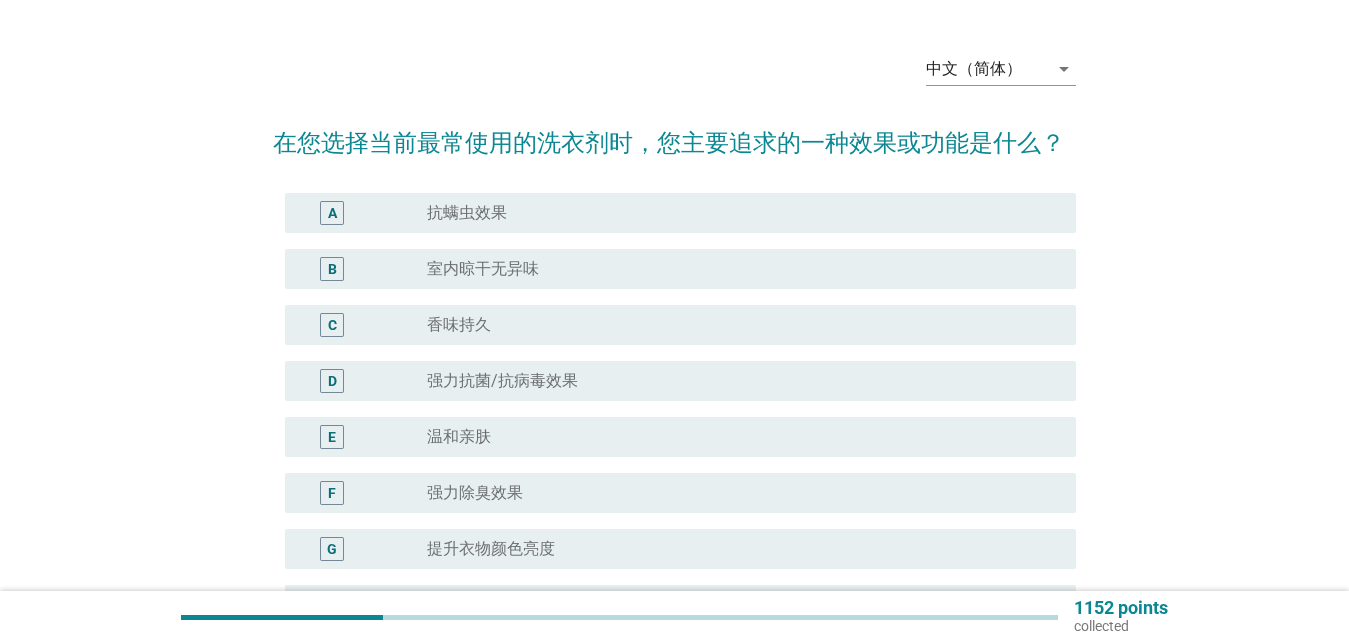 scroll, scrollTop: 102, scrollLeft: 0, axis: vertical 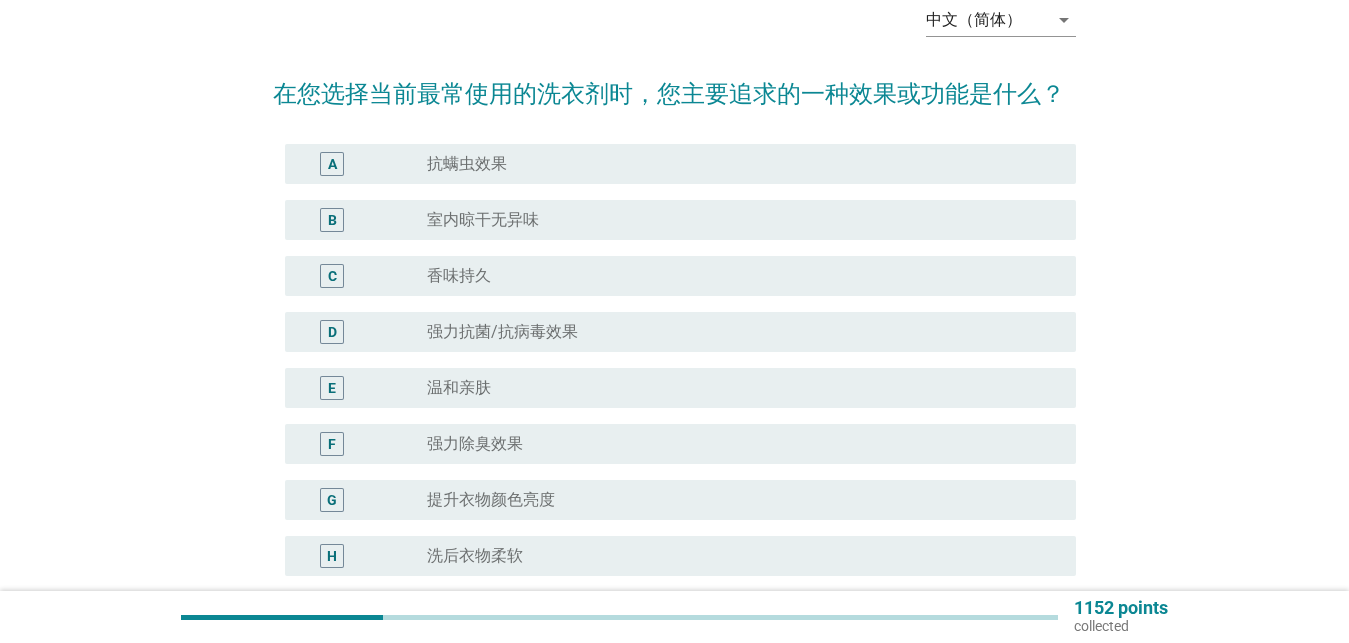 click on "A     radio_button_unchecked 抗螨虫效果" at bounding box center (680, 164) 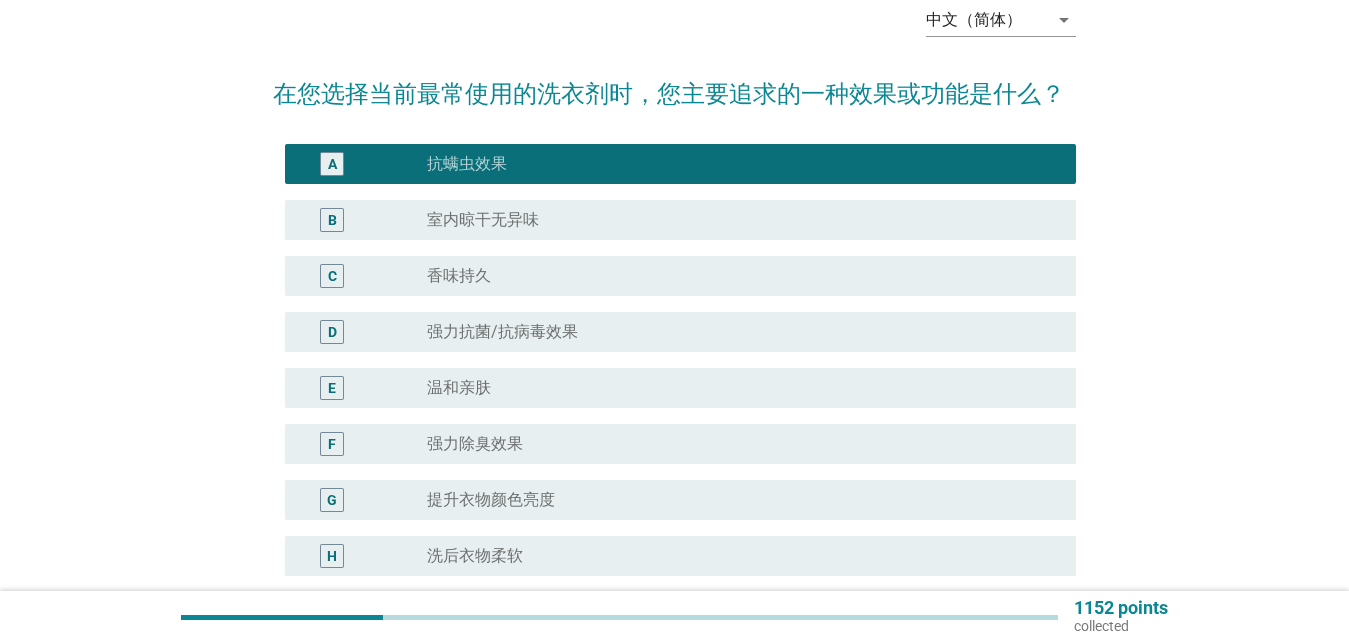 click on "香味持久" at bounding box center (459, 276) 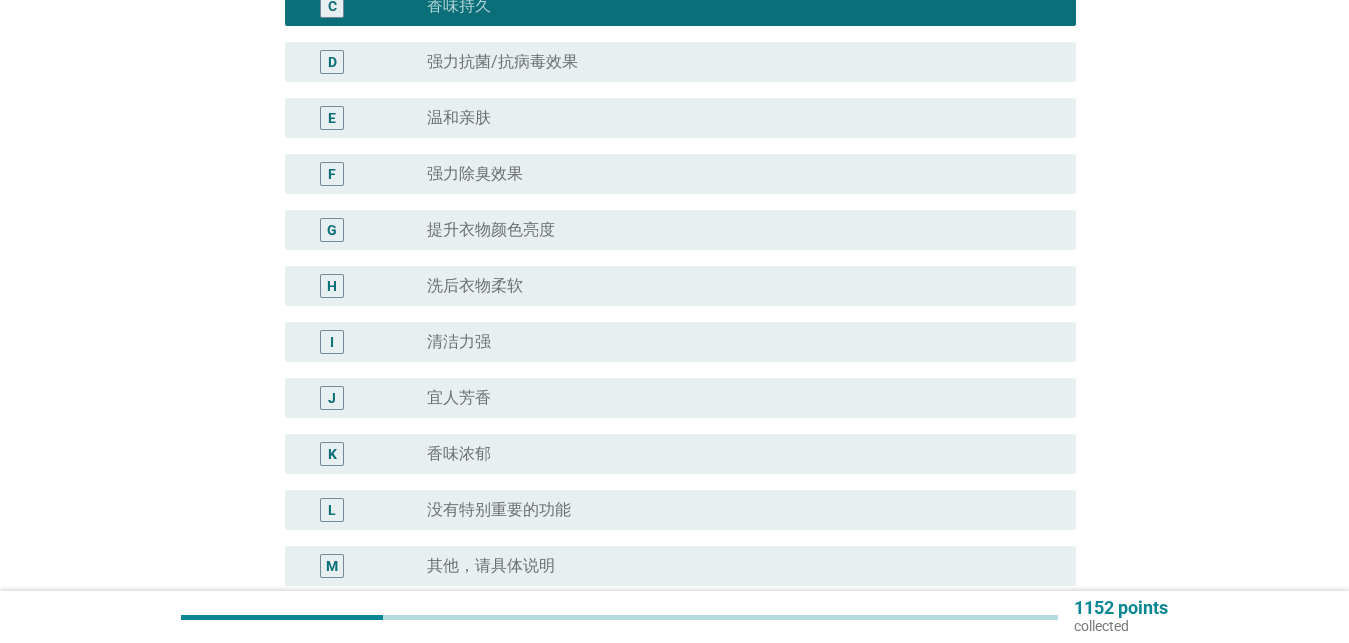 scroll, scrollTop: 373, scrollLeft: 0, axis: vertical 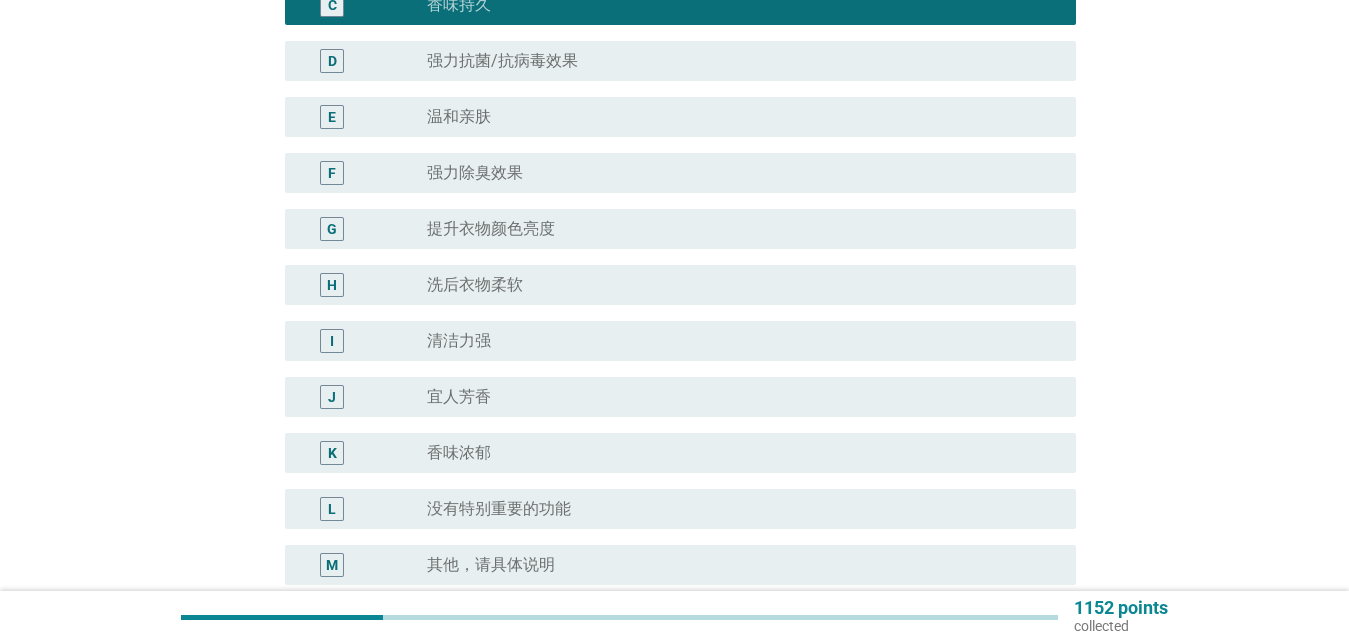 click on "I     radio_button_unchecked 清洁力强" at bounding box center [680, 341] 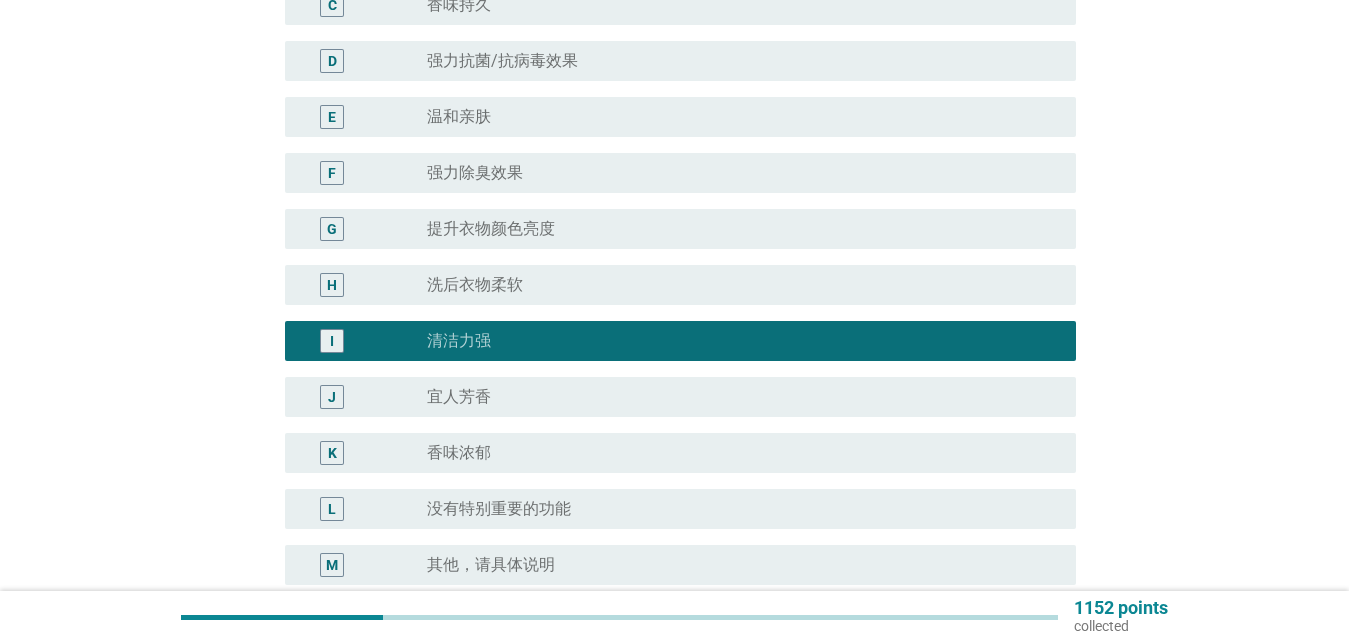 click on "H     radio_button_unchecked 洗后衣物柔软" at bounding box center (680, 285) 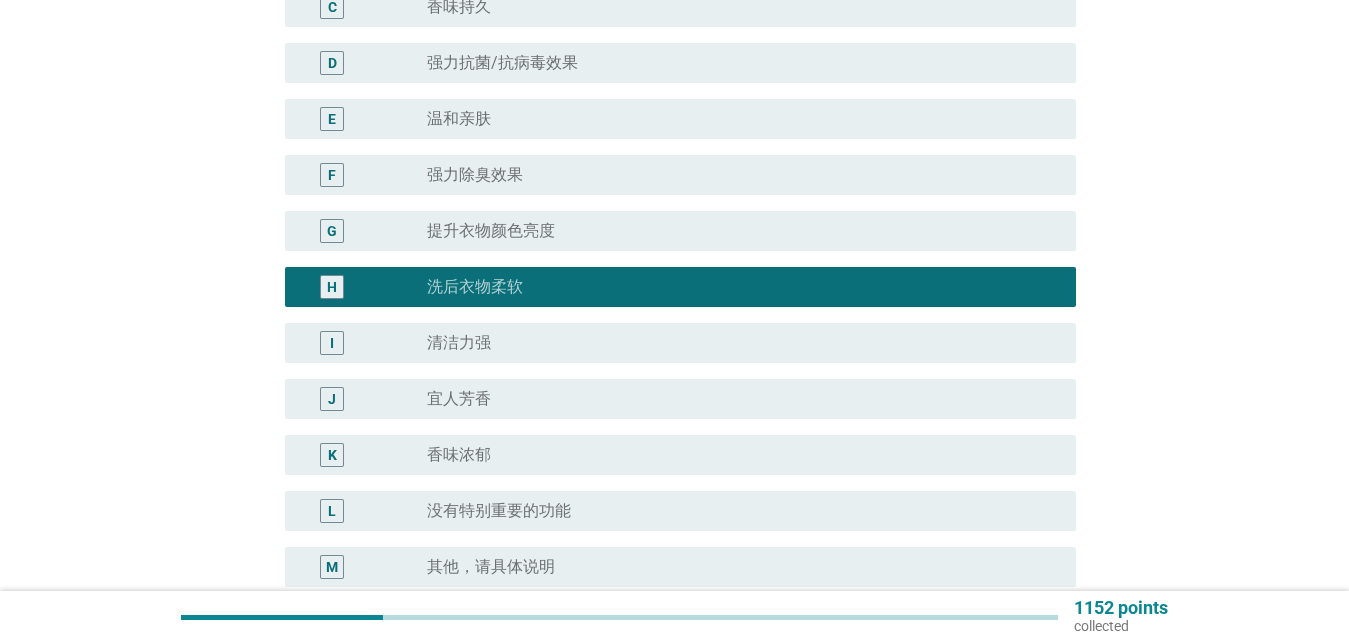 scroll, scrollTop: 169, scrollLeft: 0, axis: vertical 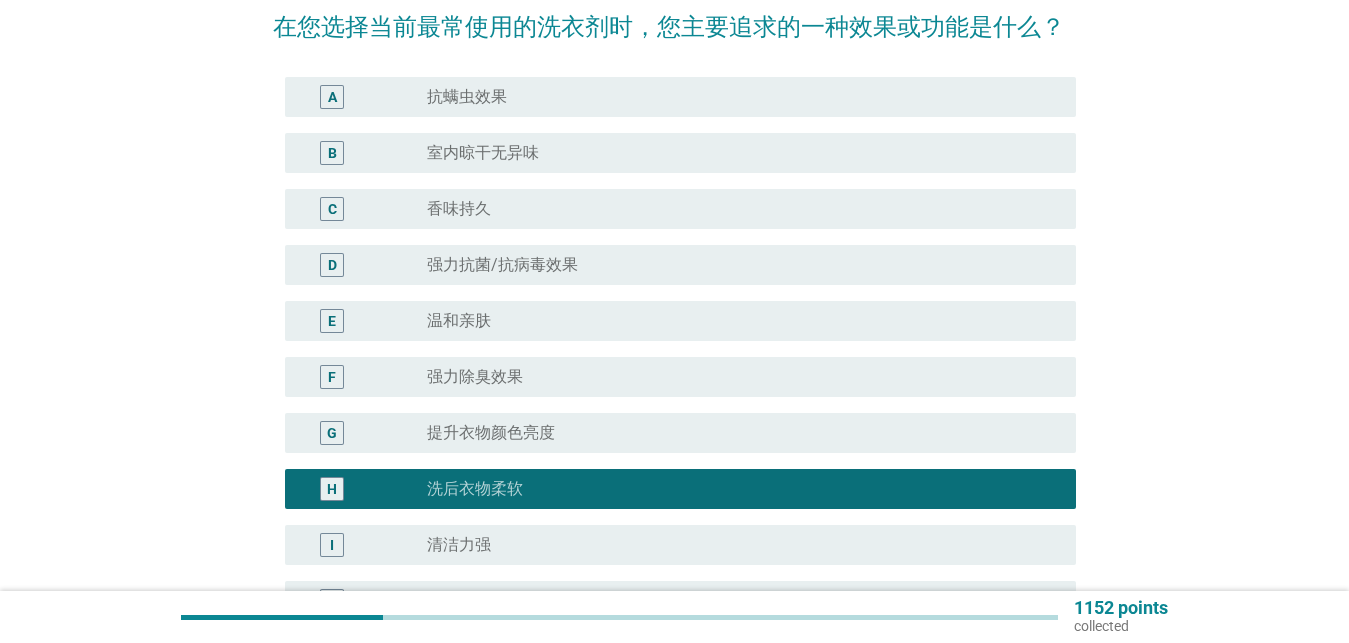 click on "香味持久" at bounding box center (459, 209) 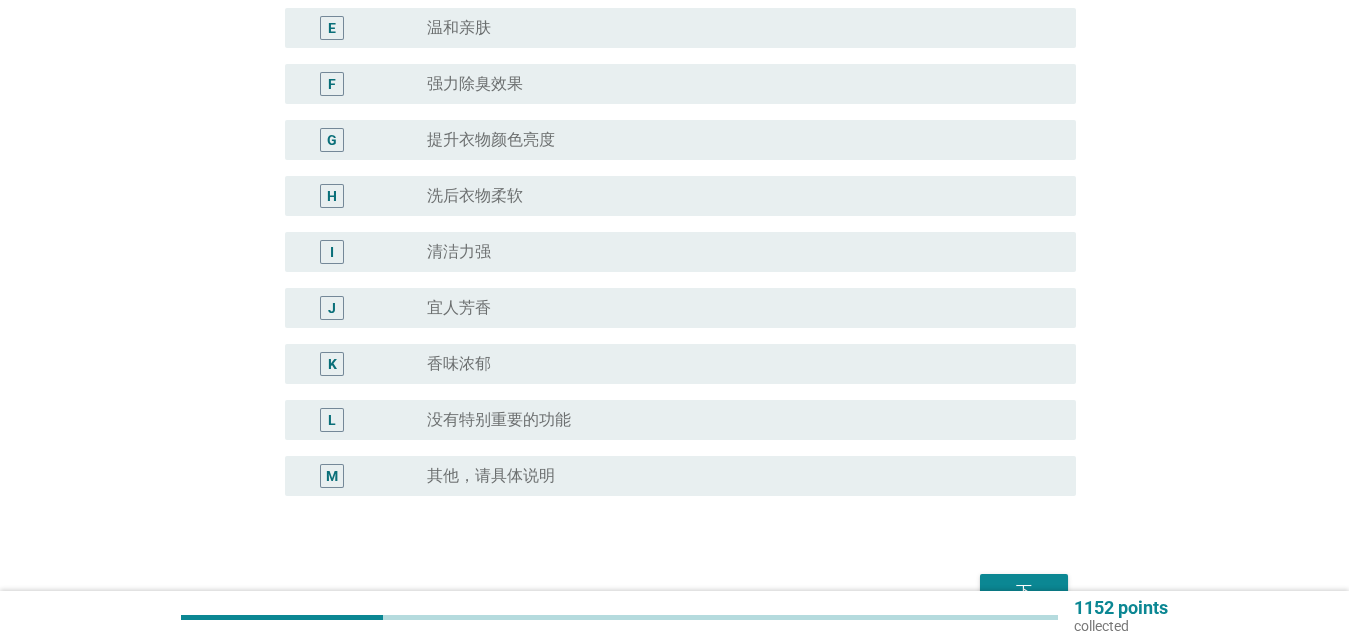 scroll, scrollTop: 577, scrollLeft: 0, axis: vertical 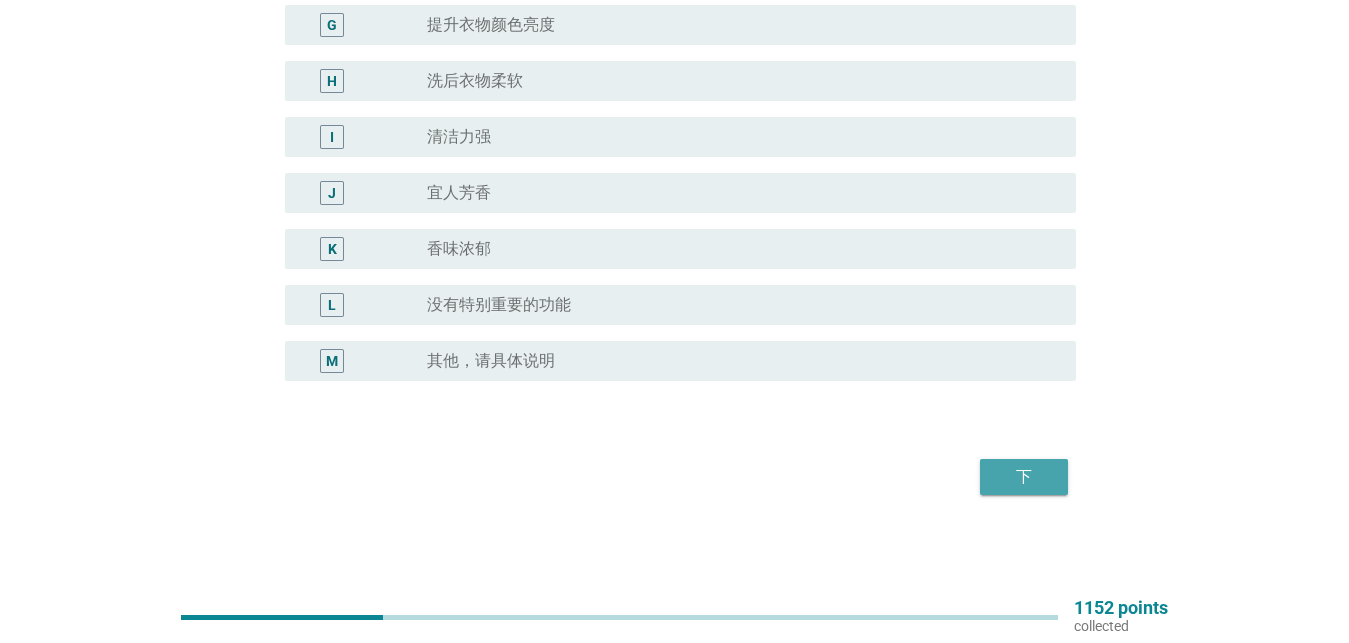 click on "下" at bounding box center [1024, 477] 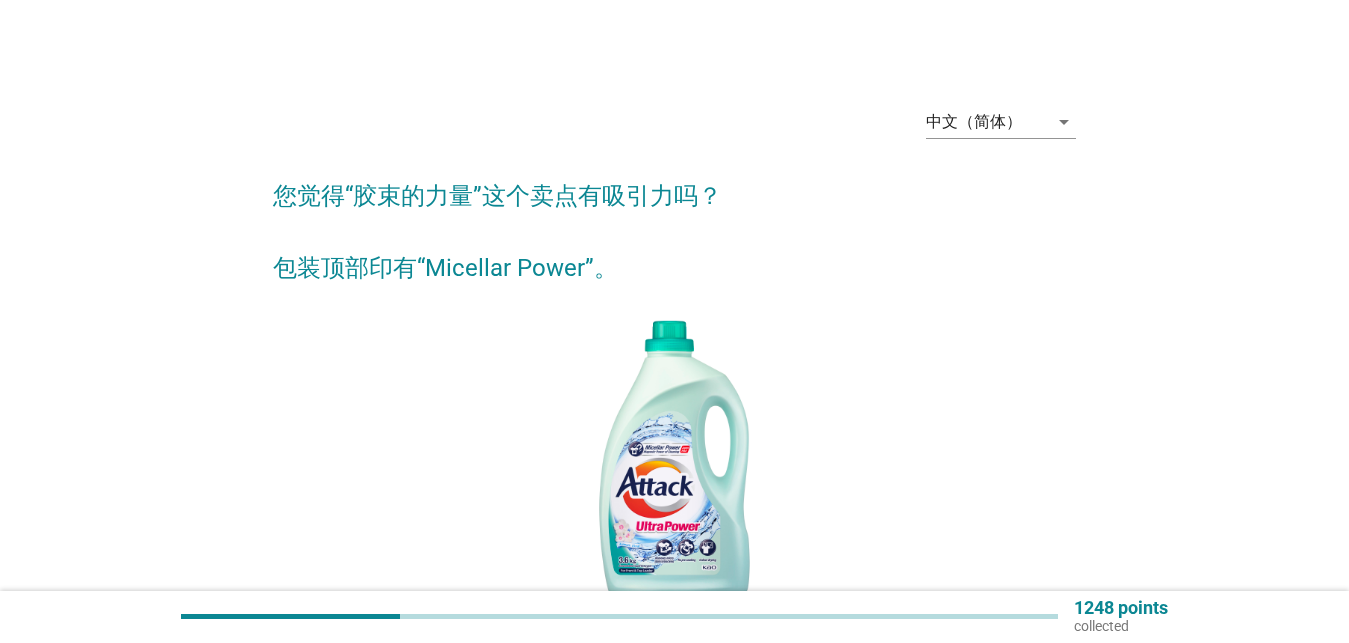 scroll, scrollTop: 102, scrollLeft: 0, axis: vertical 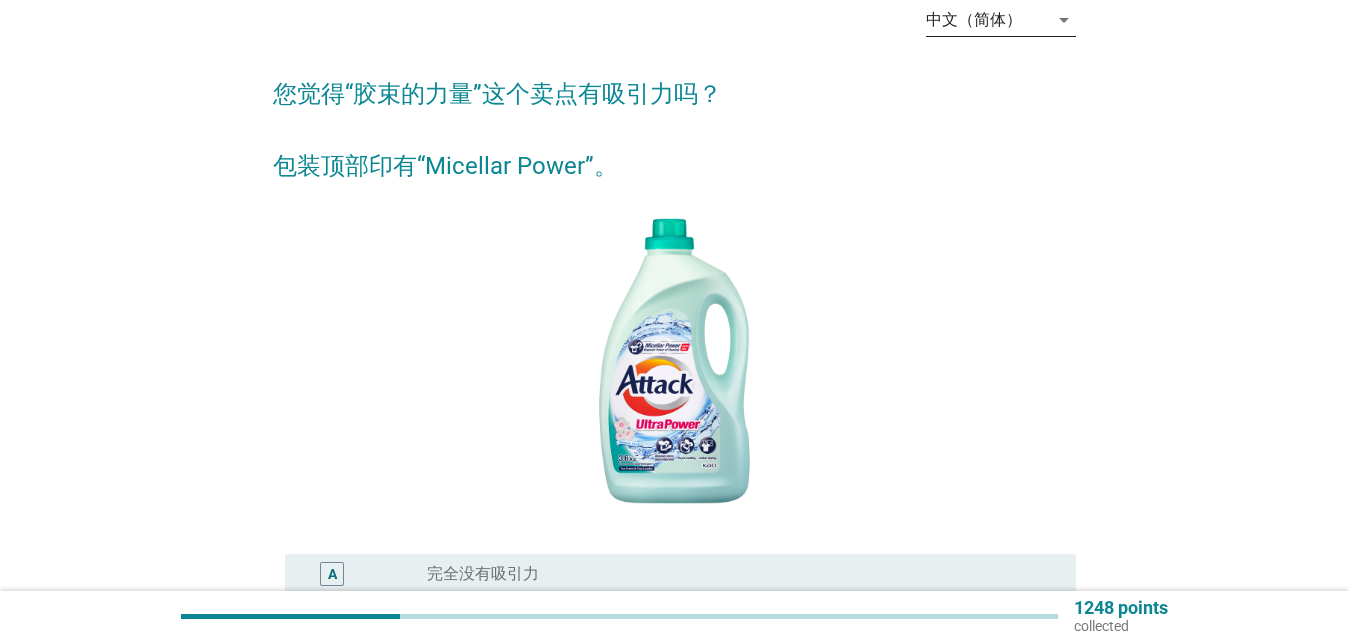 click on "arrow_drop_down" at bounding box center (1064, 20) 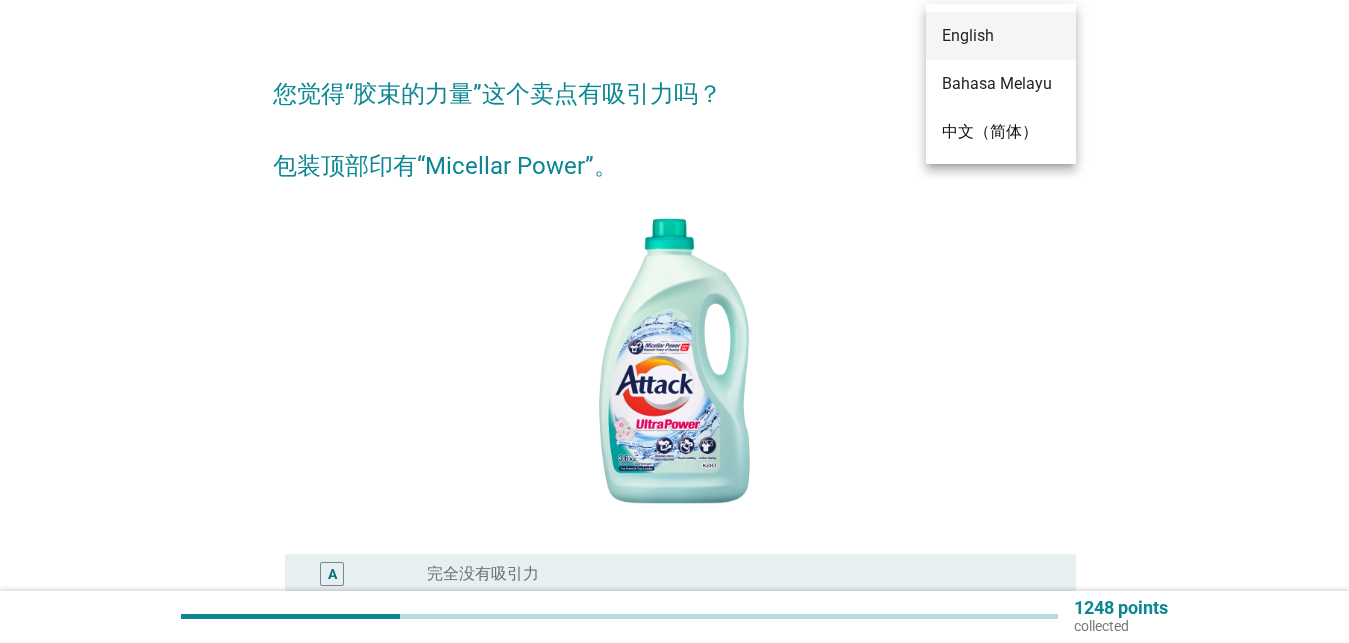 click on "English" at bounding box center (1001, 36) 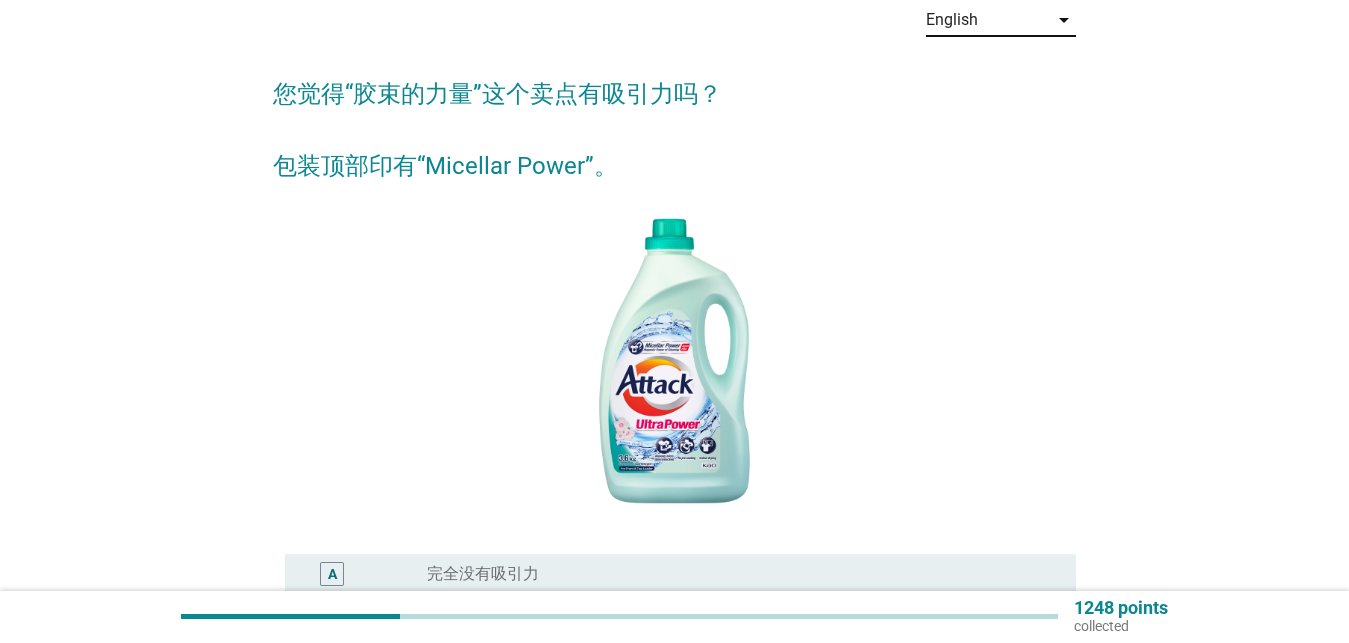 scroll, scrollTop: 0, scrollLeft: 0, axis: both 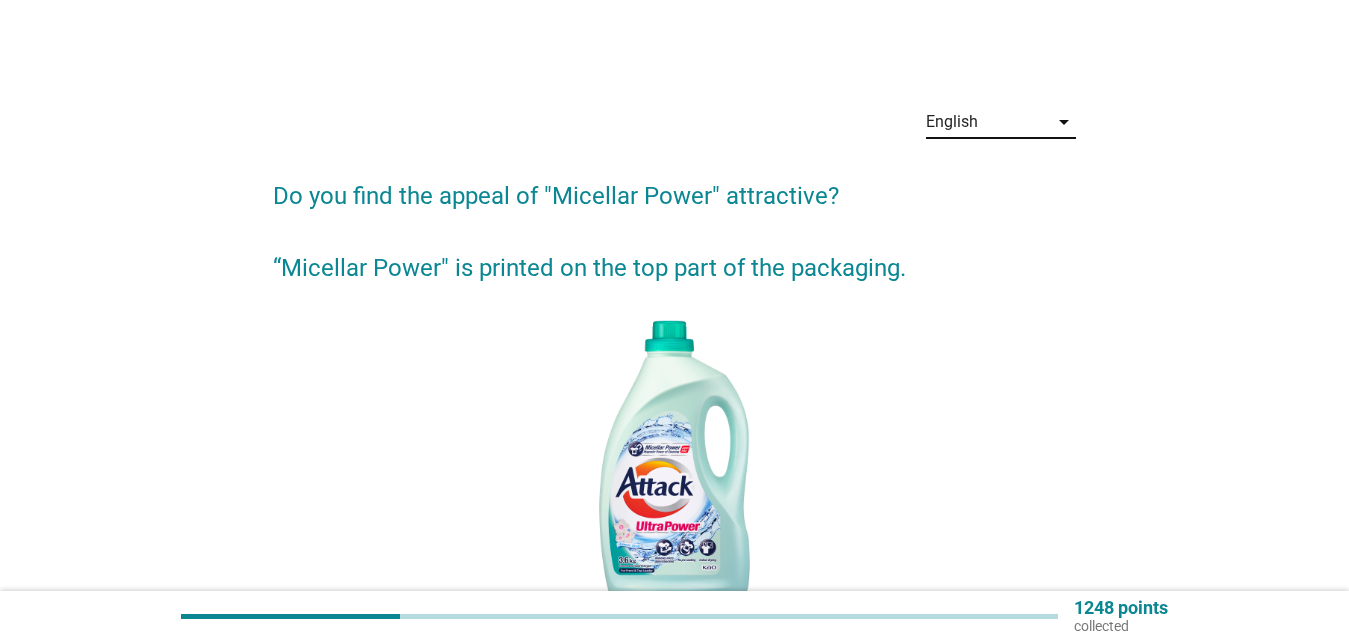 drag, startPoint x: 1061, startPoint y: 122, endPoint x: 1046, endPoint y: 159, distance: 39.92493 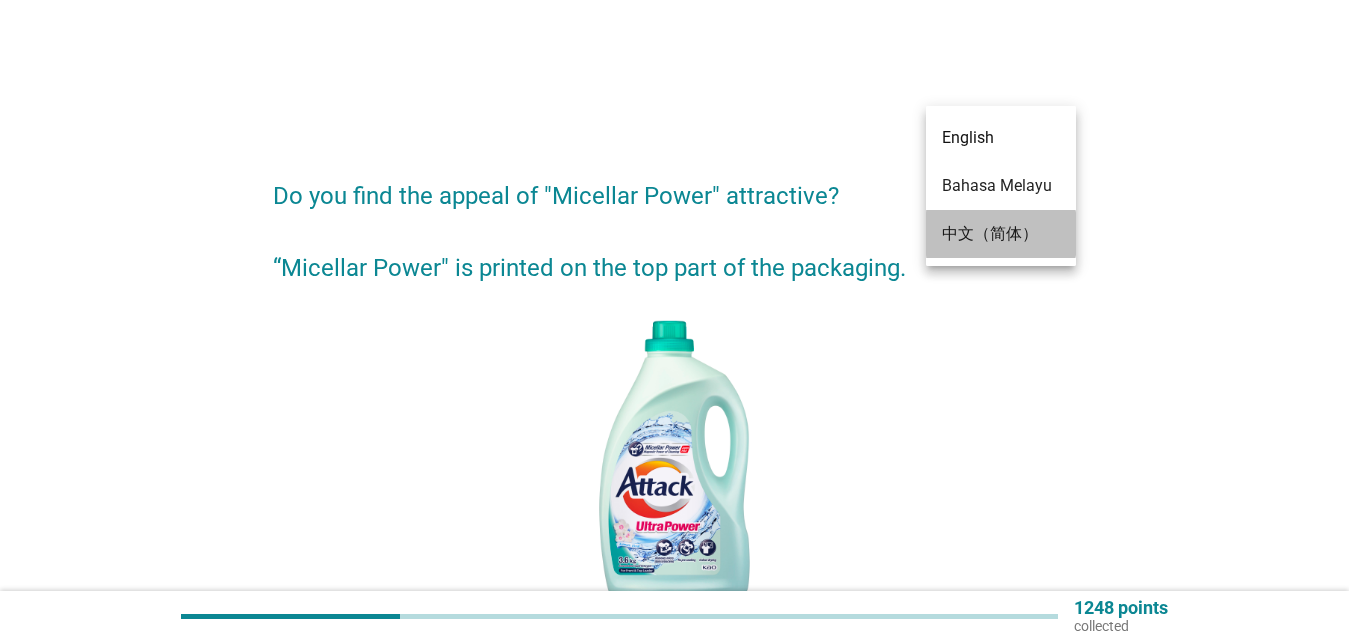 click on "中文（简体）" at bounding box center (1001, 234) 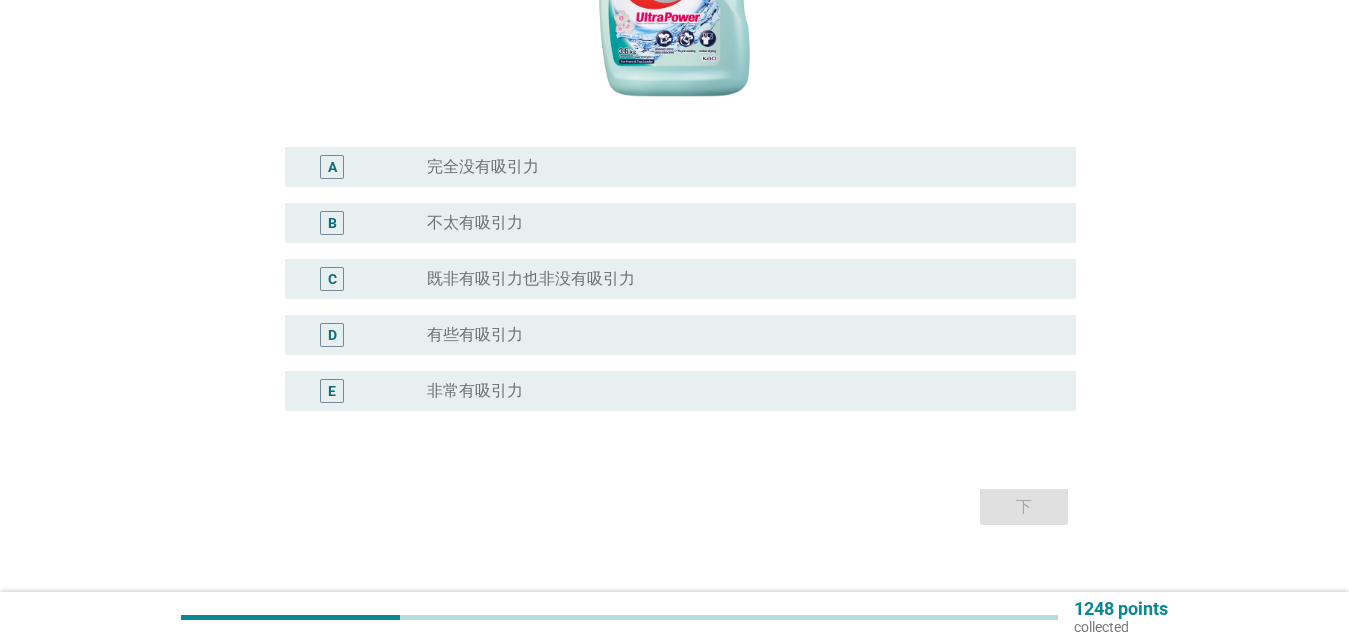 scroll, scrollTop: 510, scrollLeft: 0, axis: vertical 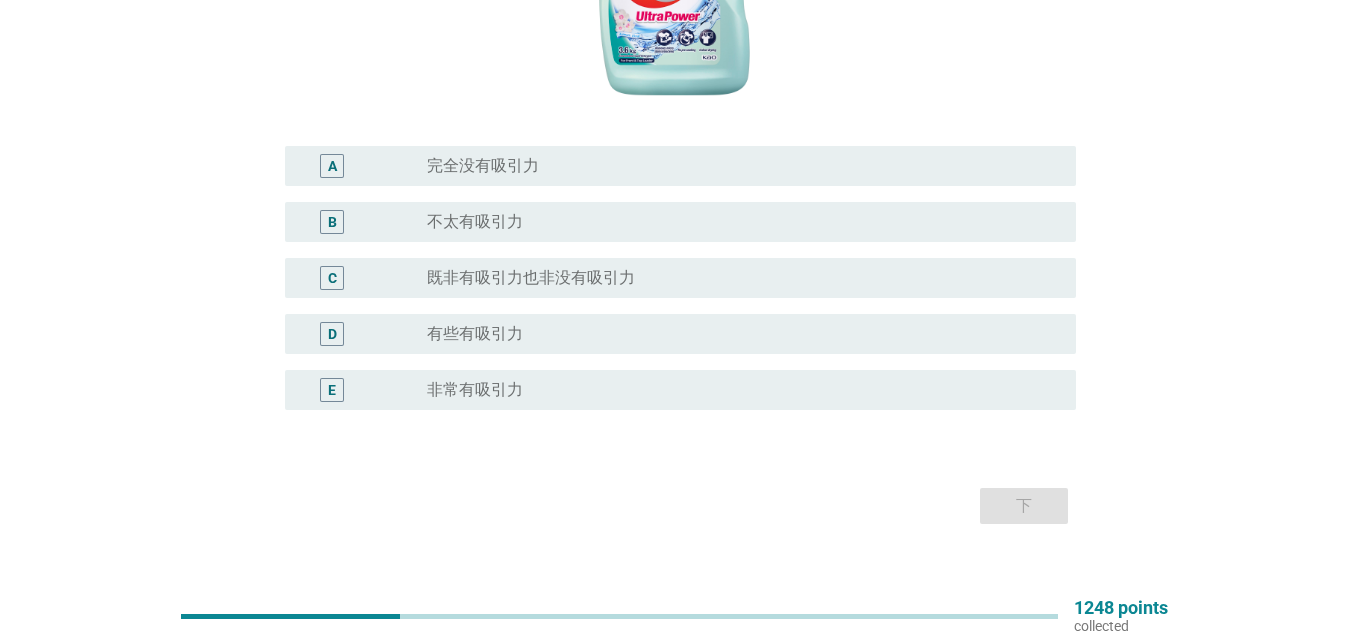 click on "radio_button_unchecked 有些有吸引力" at bounding box center (735, 334) 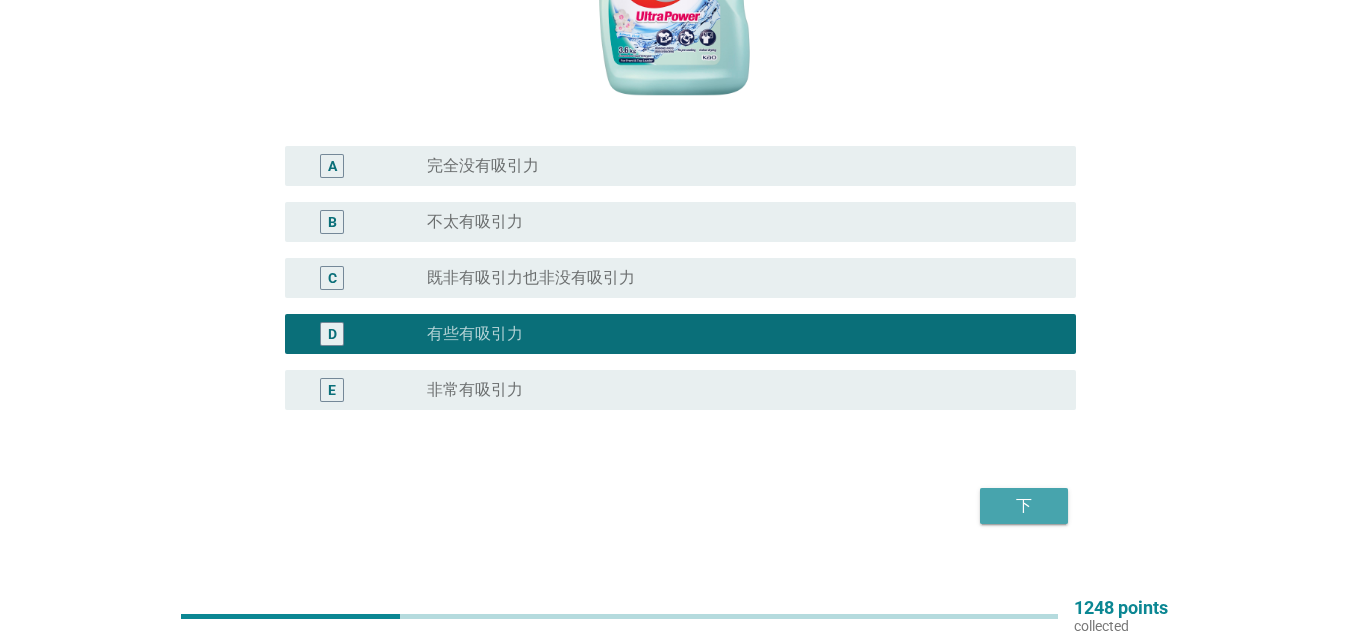 click on "下" at bounding box center (1024, 506) 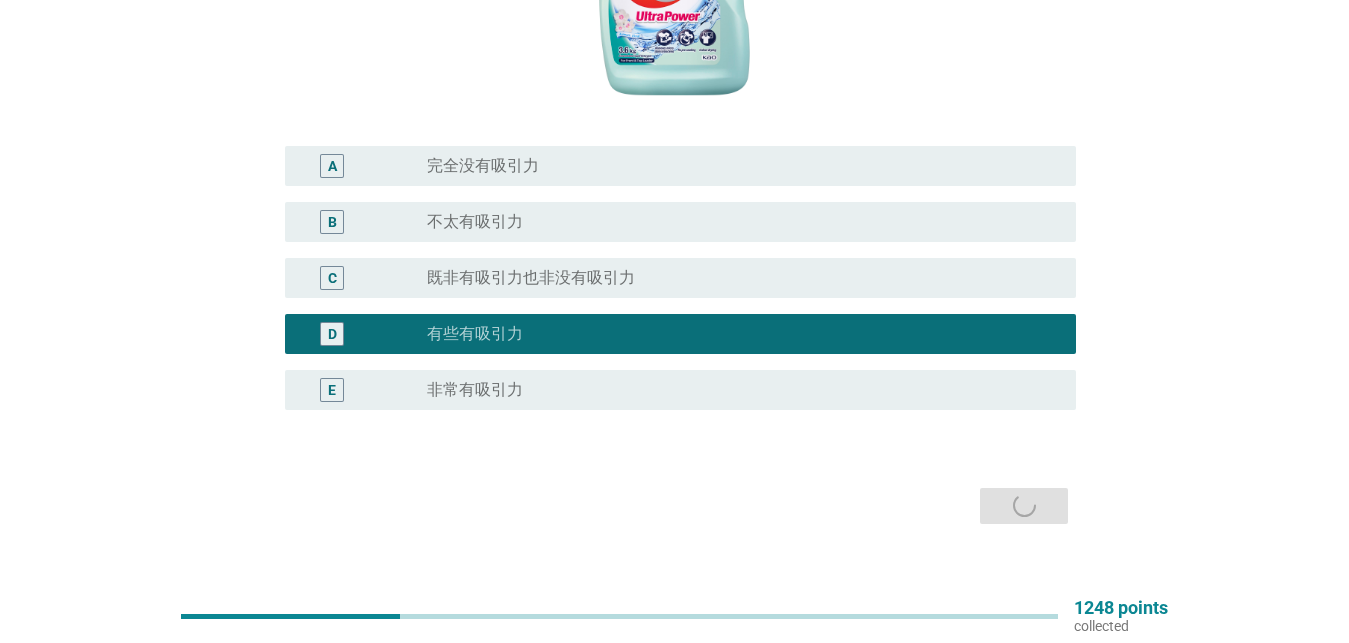 scroll, scrollTop: 0, scrollLeft: 0, axis: both 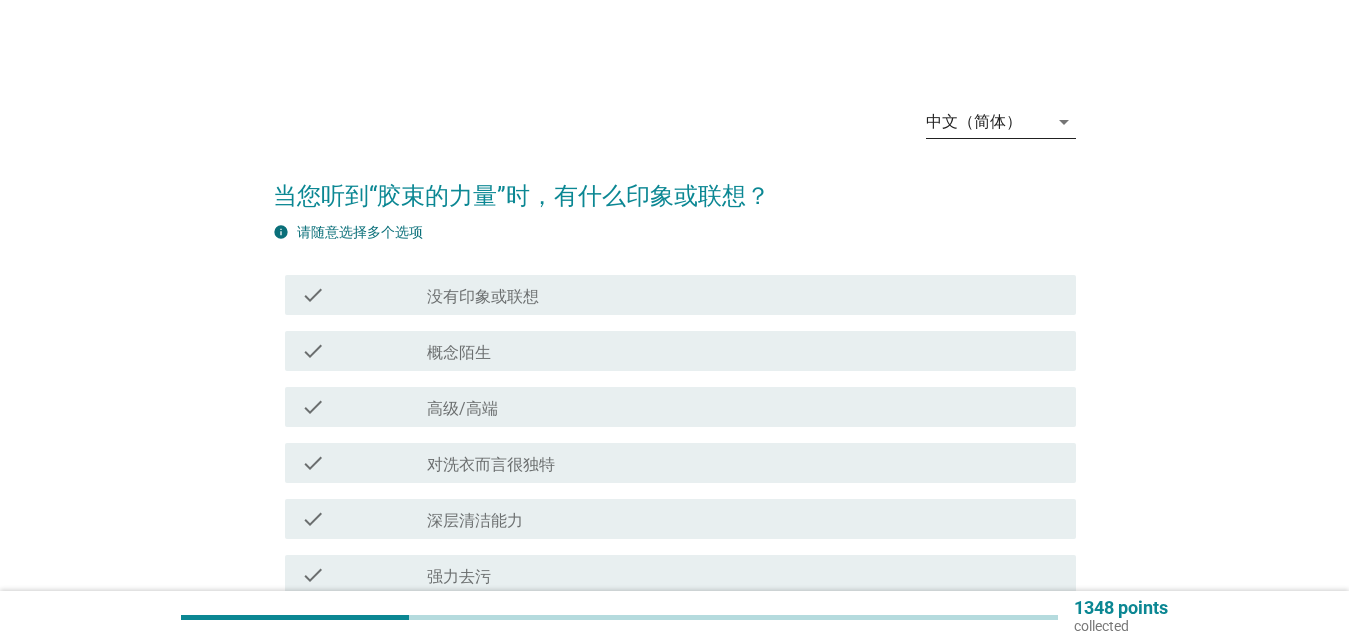 click on "中文（简体） arrow_drop_down" at bounding box center [1001, 122] 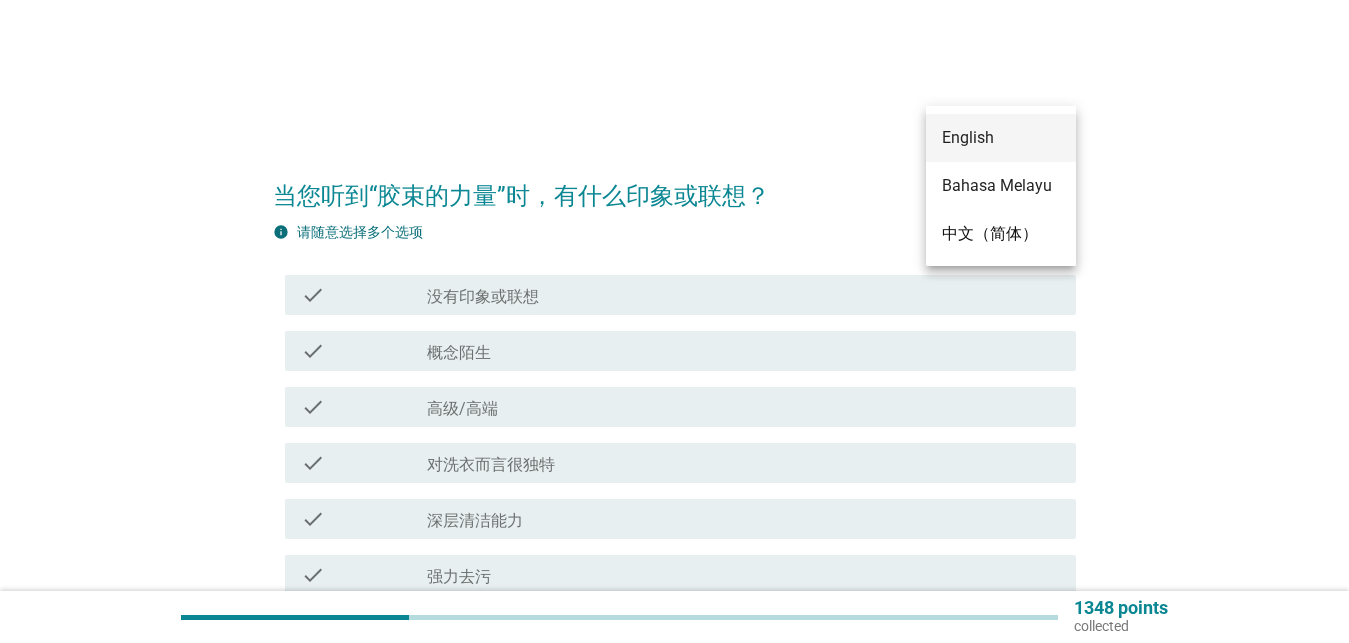 click on "English" at bounding box center [1001, 138] 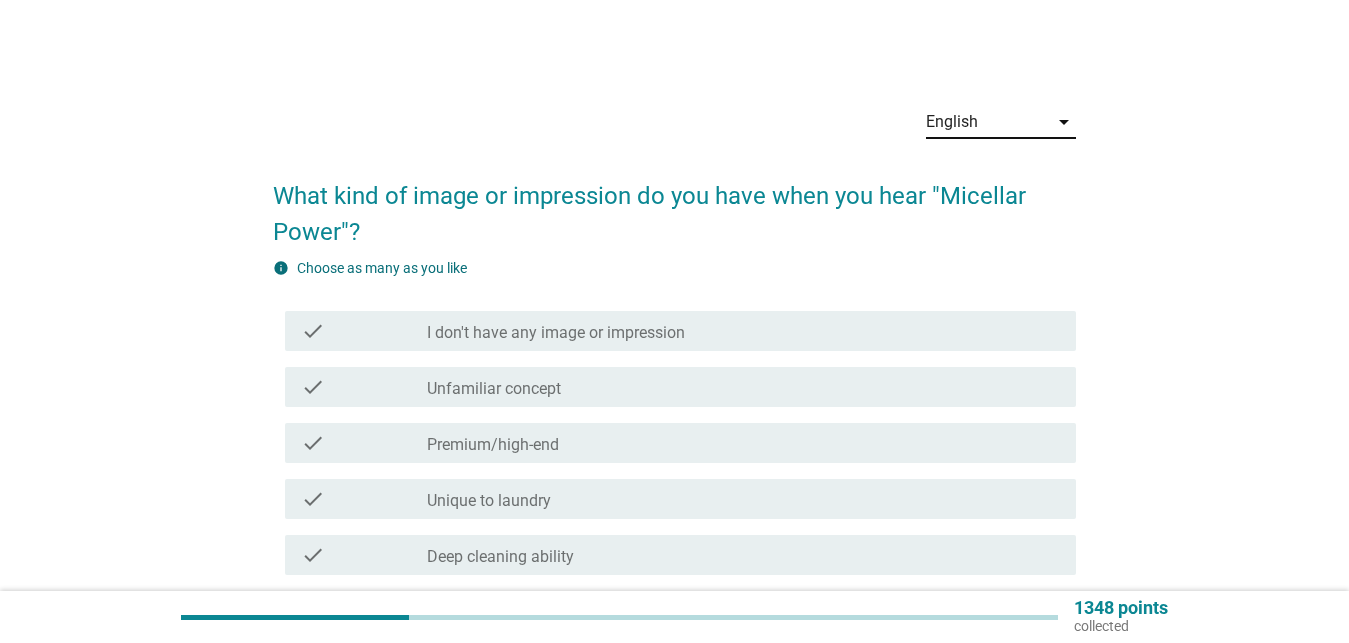 click on "arrow_drop_down" at bounding box center (1064, 122) 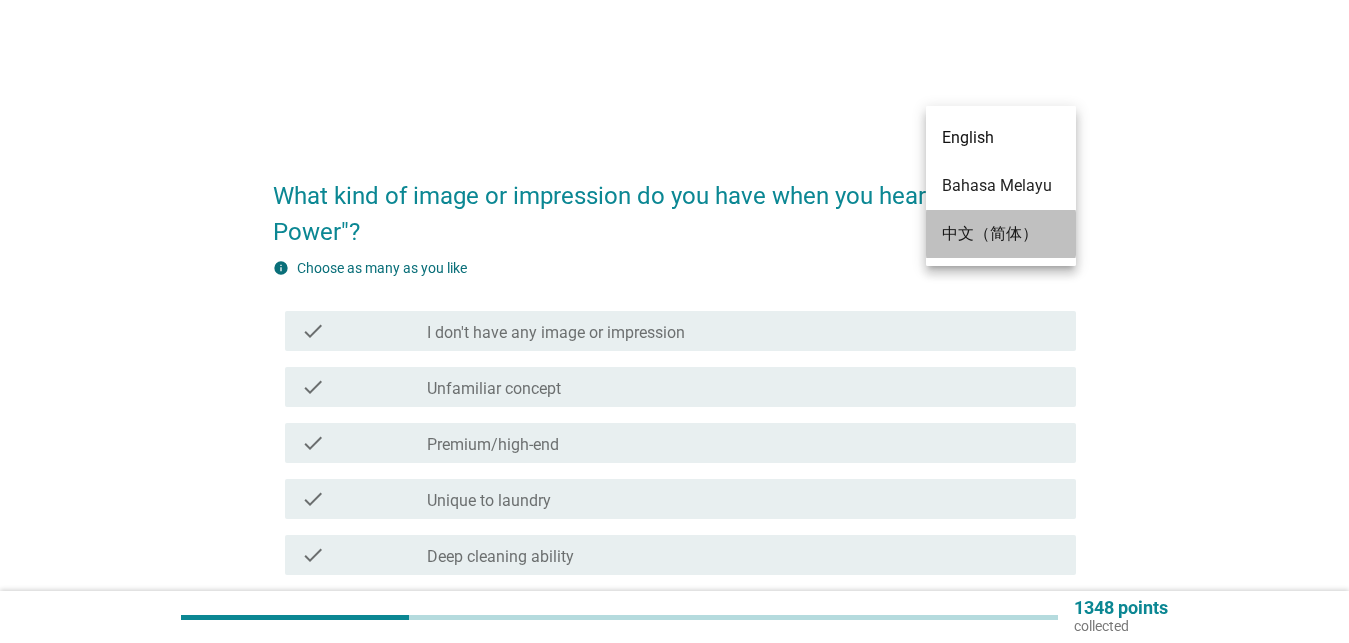 click on "中文（简体）" at bounding box center [1001, 234] 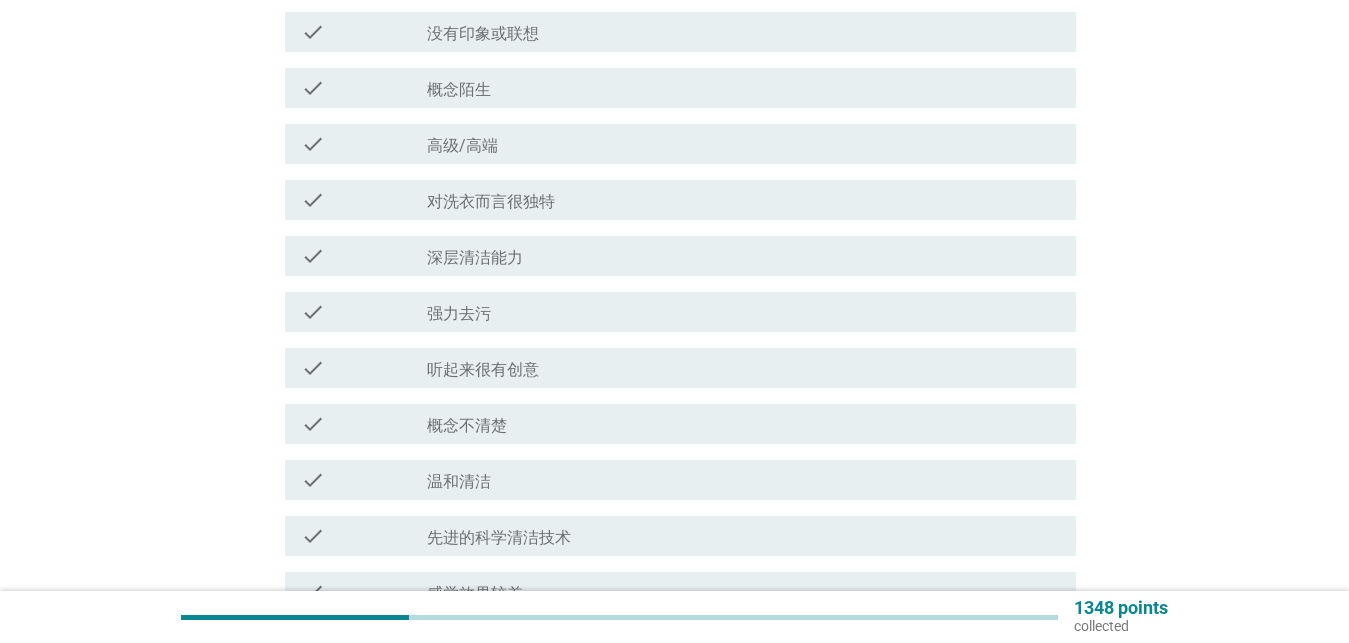 scroll, scrollTop: 306, scrollLeft: 0, axis: vertical 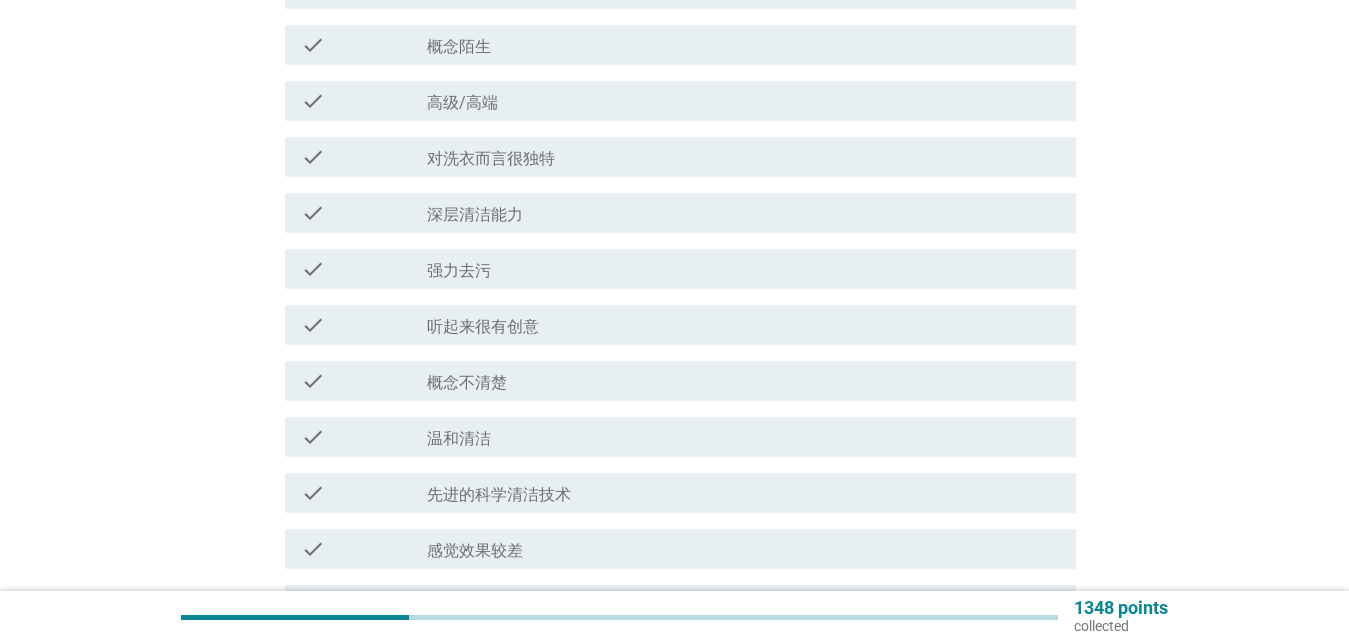 click on "check_box_outline_blank 强力去污" at bounding box center (743, 269) 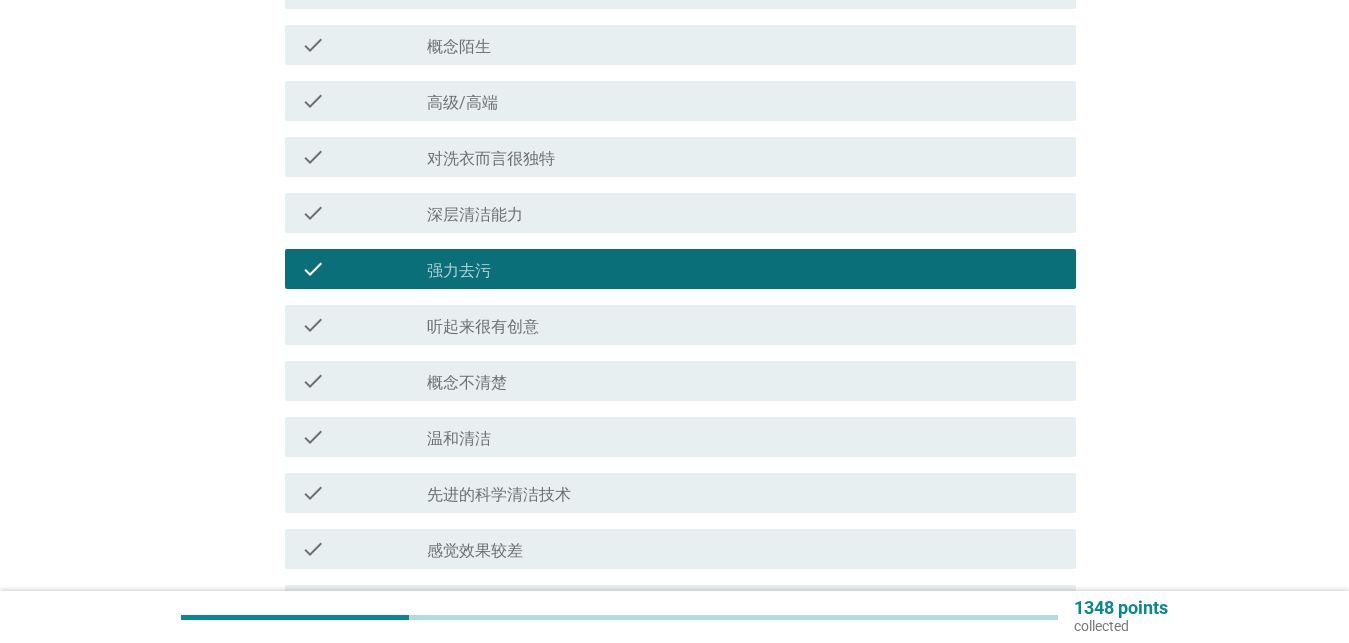 scroll, scrollTop: 510, scrollLeft: 0, axis: vertical 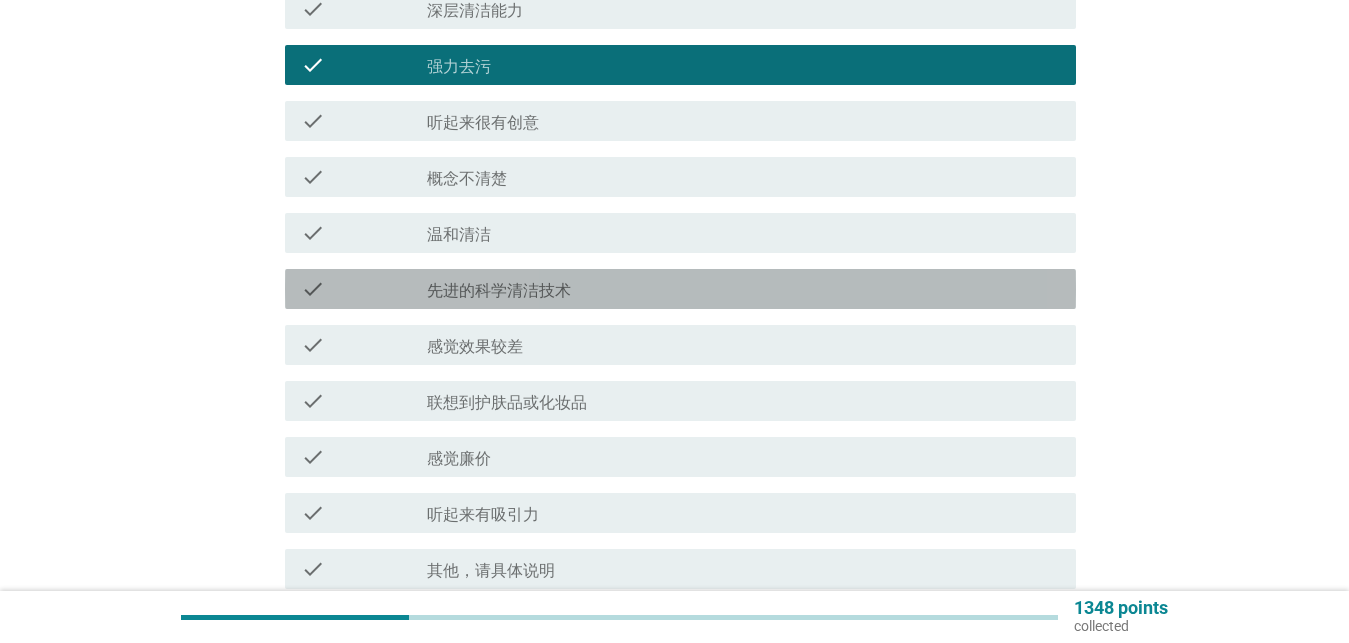 click on "先进的科学清洁技术" at bounding box center [499, 291] 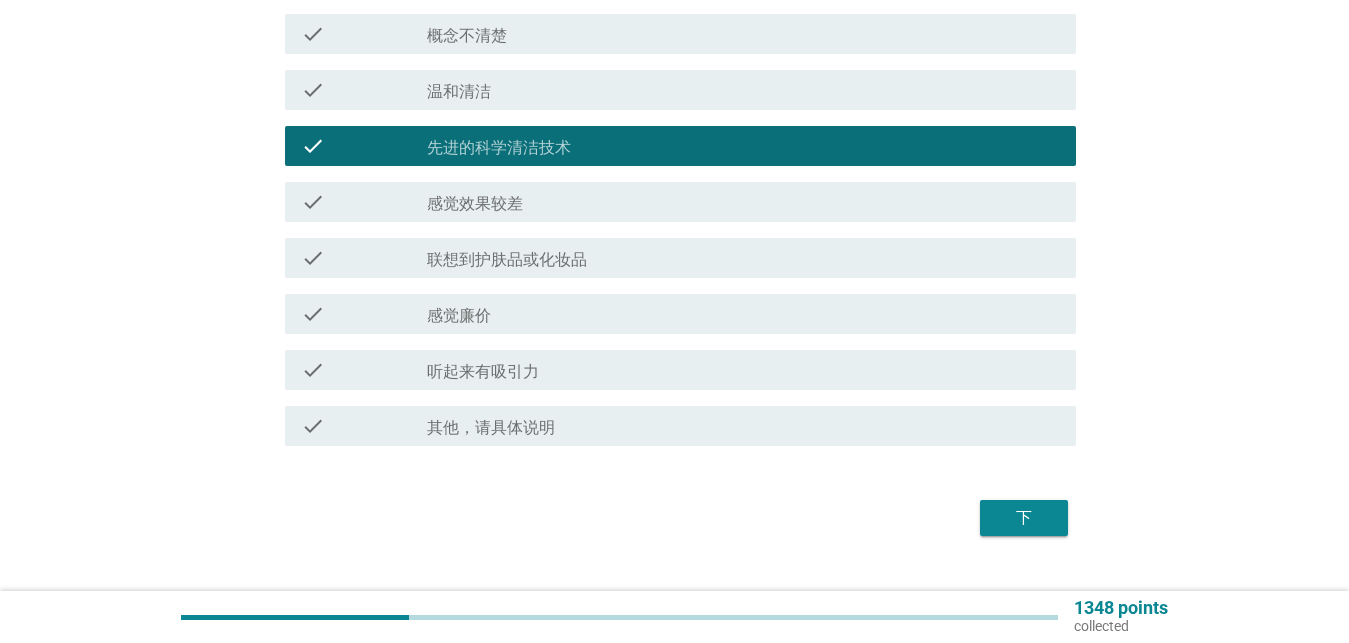 scroll, scrollTop: 694, scrollLeft: 0, axis: vertical 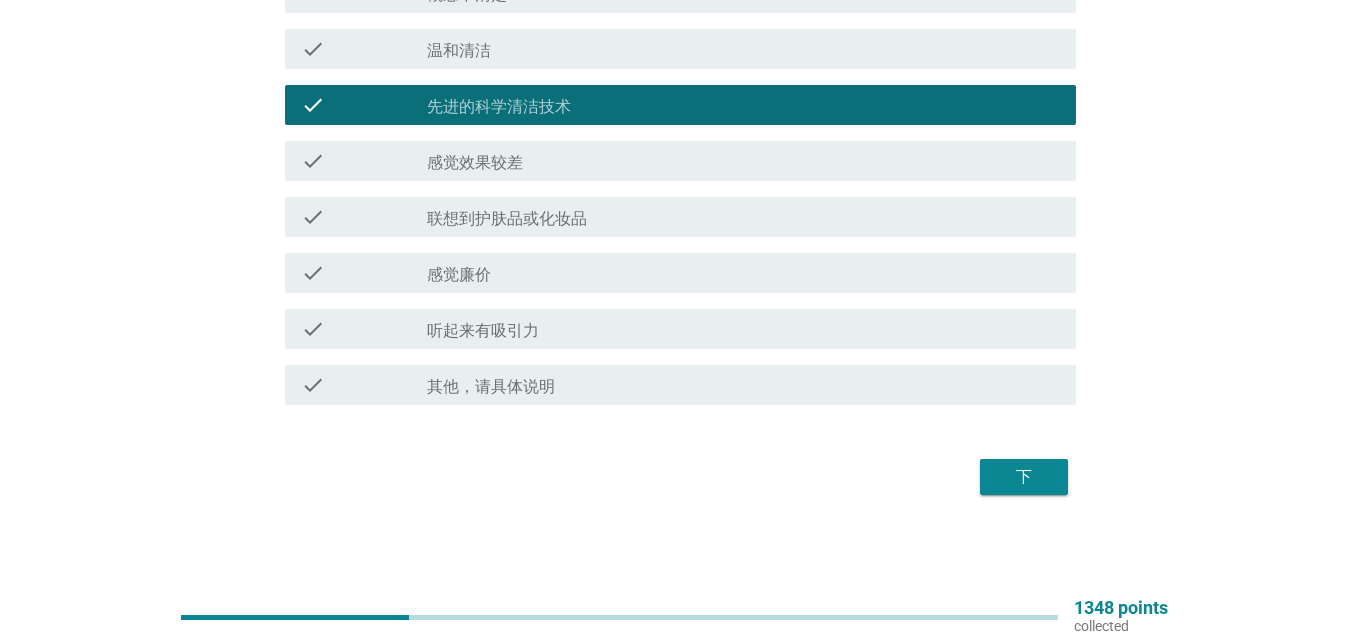 click on "下" at bounding box center (1024, 477) 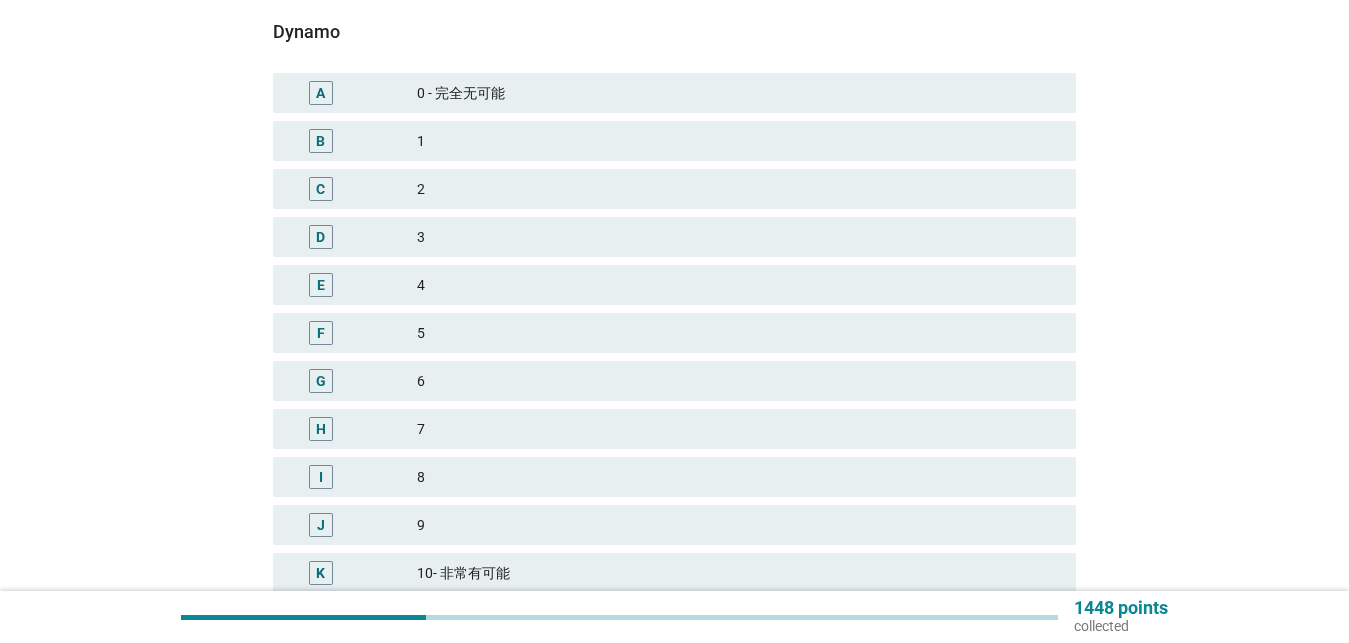 scroll, scrollTop: 204, scrollLeft: 0, axis: vertical 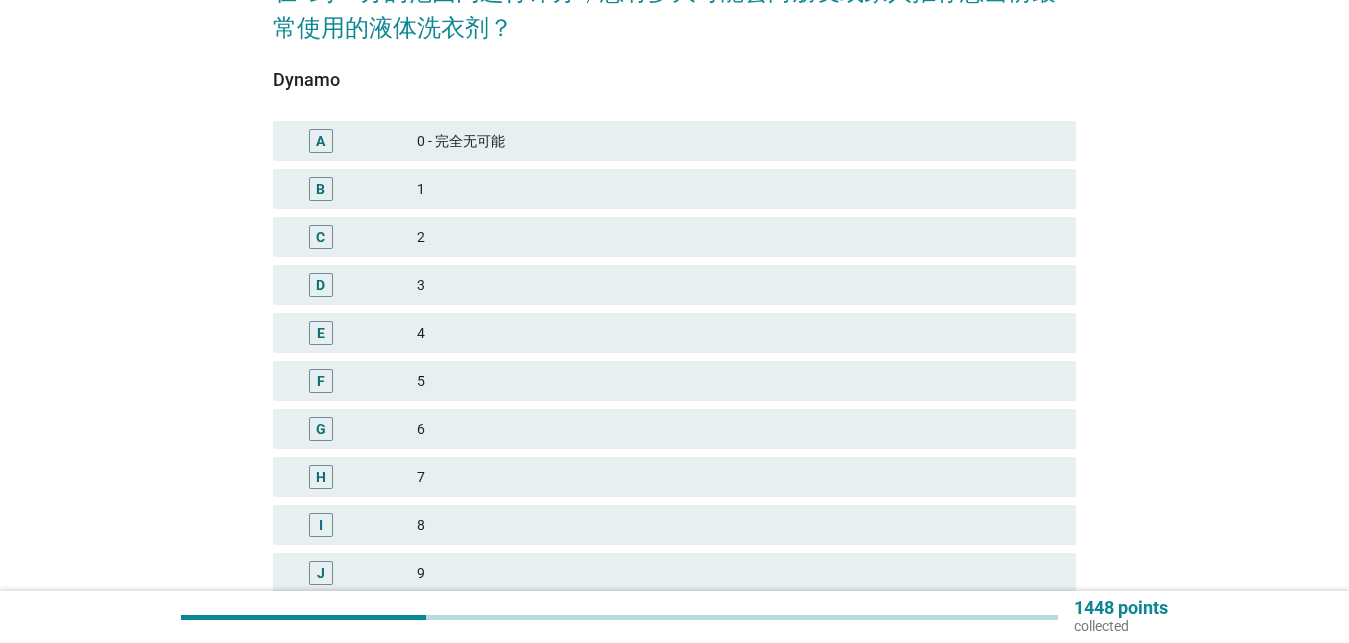 click on "5" at bounding box center [738, 381] 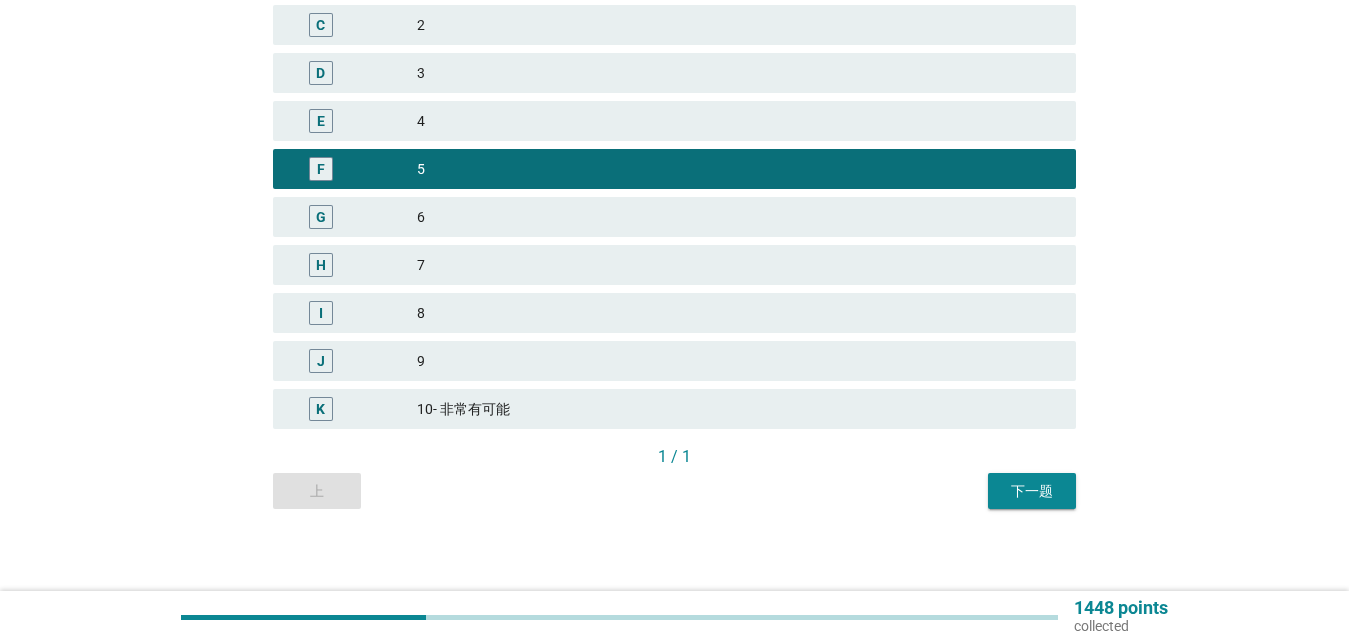 scroll, scrollTop: 424, scrollLeft: 0, axis: vertical 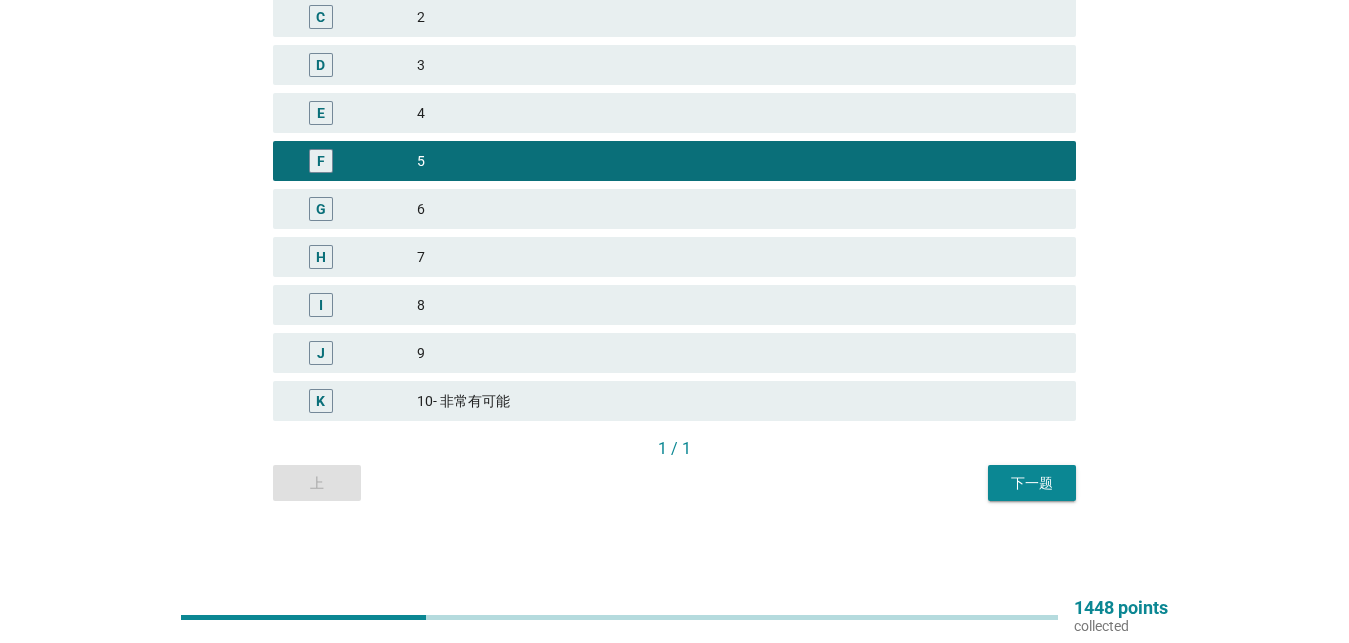 click on "10- 非常有可能" at bounding box center [738, 401] 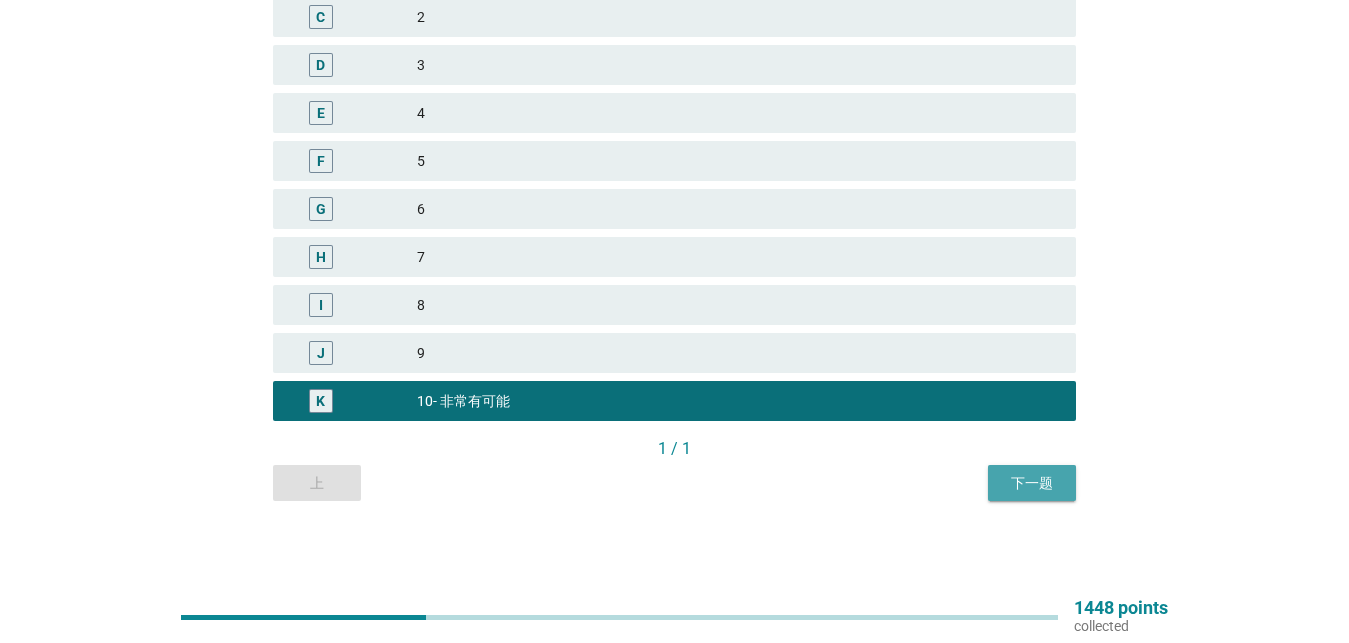 click on "下一题" at bounding box center (1032, 483) 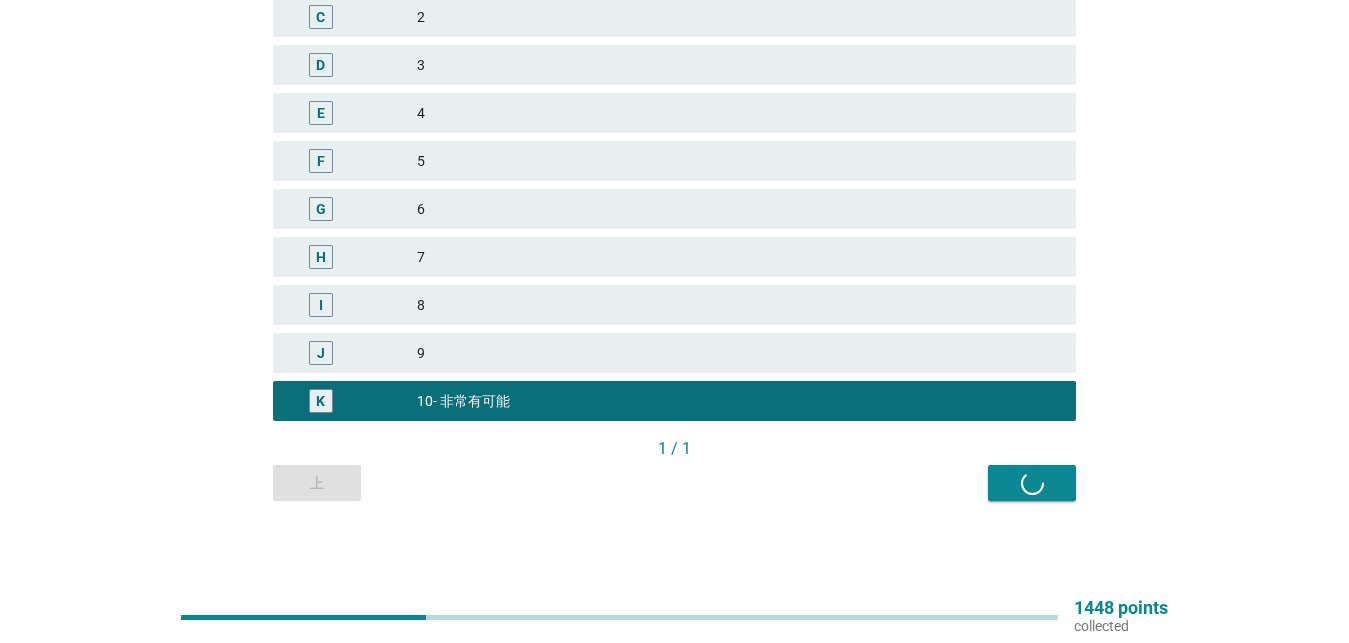 scroll, scrollTop: 0, scrollLeft: 0, axis: both 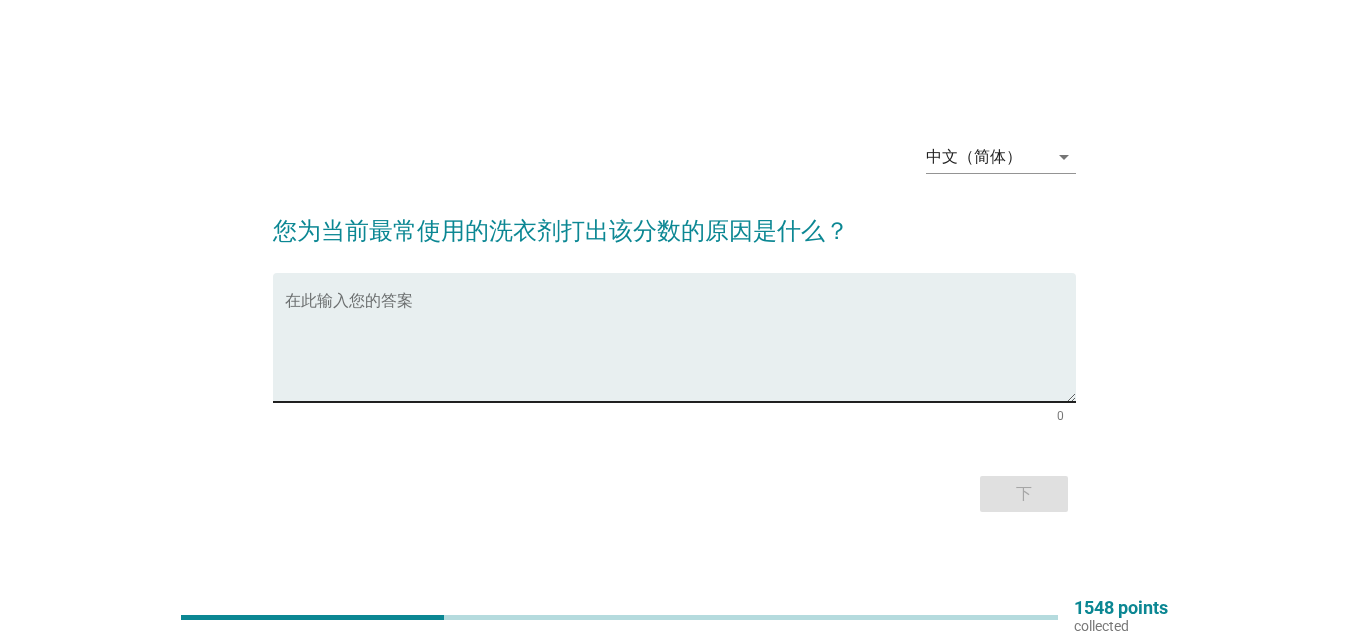 click at bounding box center (680, 349) 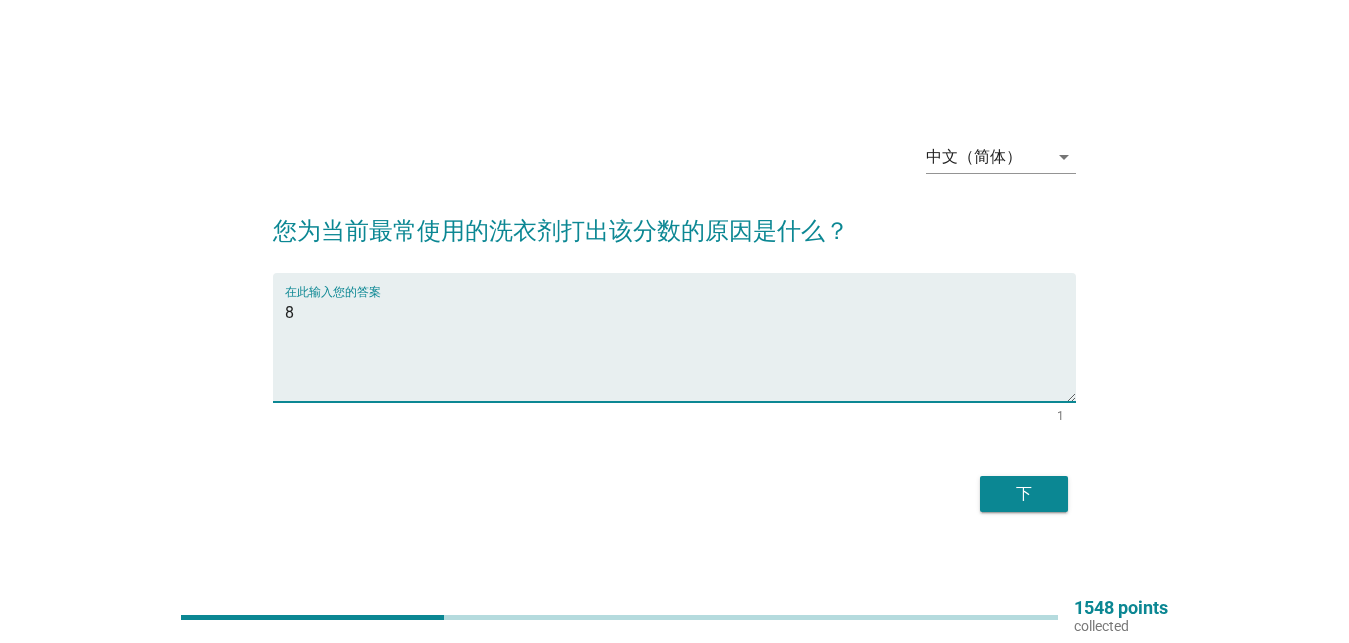 type on "8" 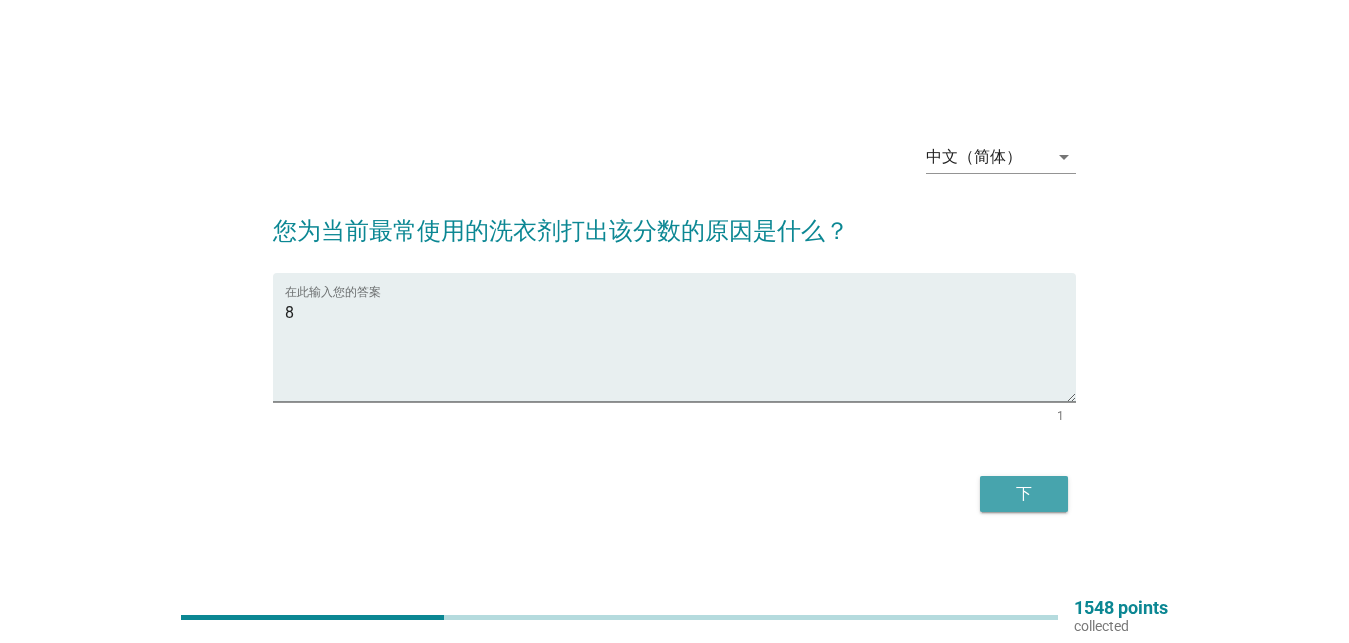 click on "下" at bounding box center (1024, 494) 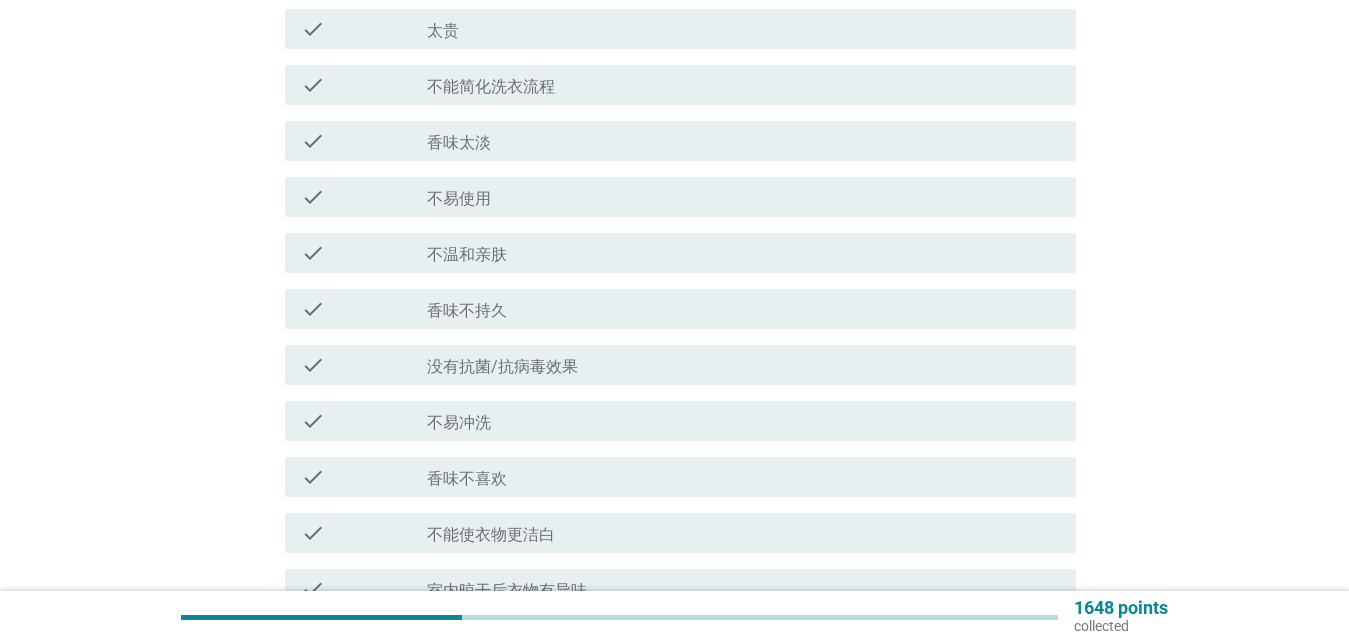 scroll, scrollTop: 918, scrollLeft: 0, axis: vertical 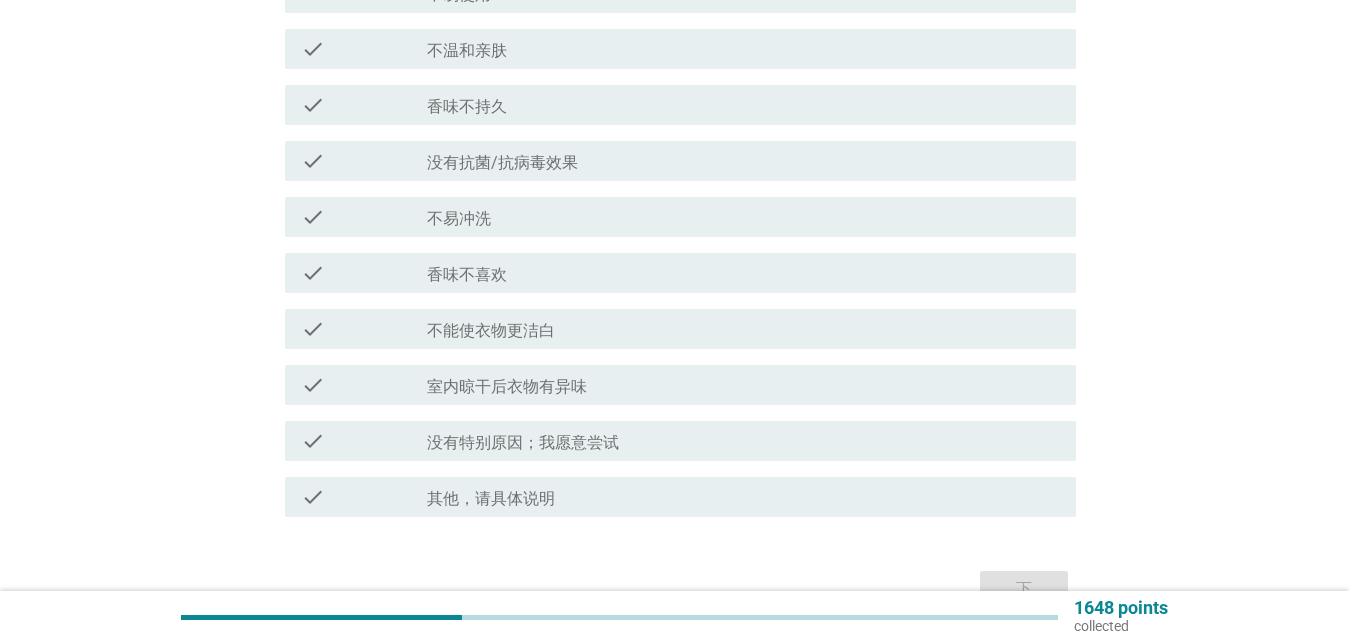 click on "check     check_box_outline_blank 没有特别原因；我愿意尝试" at bounding box center [680, 441] 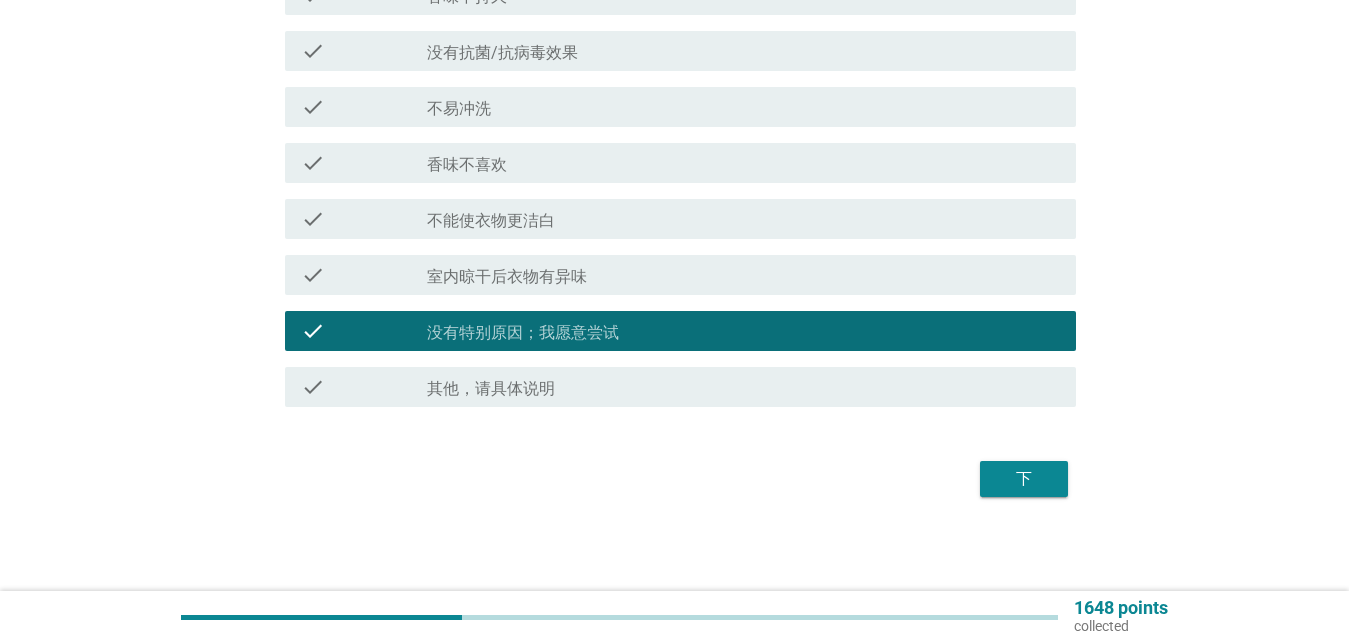 scroll, scrollTop: 1030, scrollLeft: 0, axis: vertical 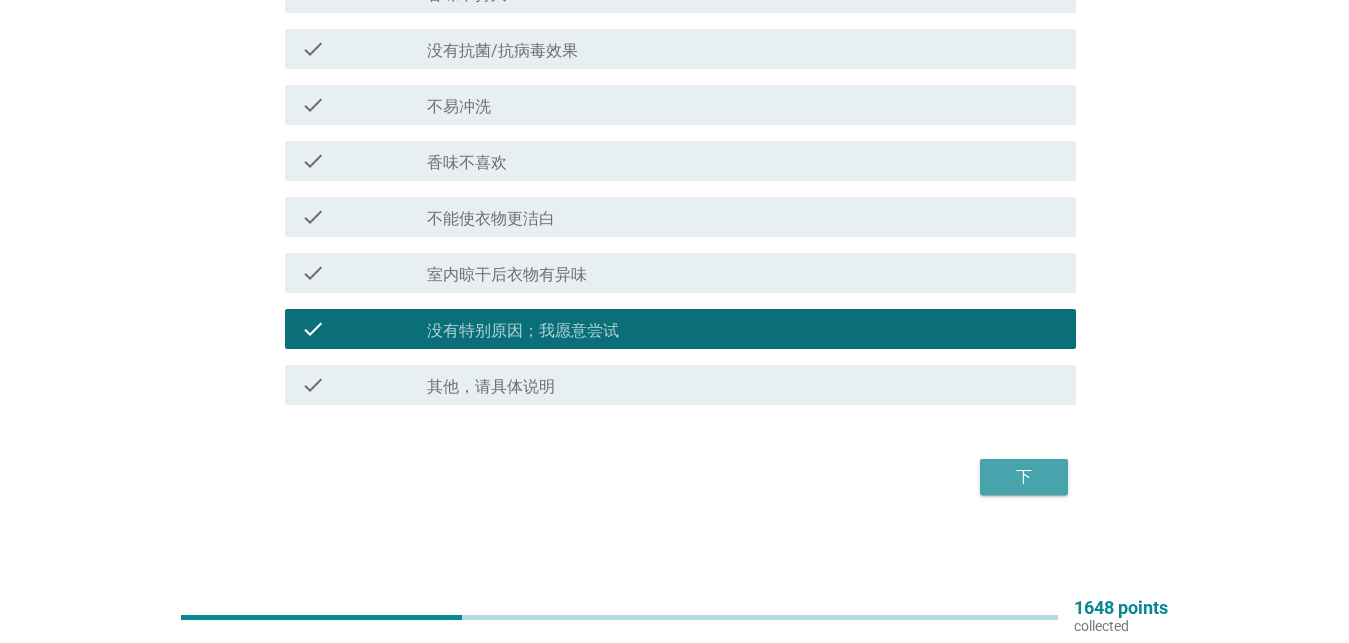 click on "下" at bounding box center (1024, 477) 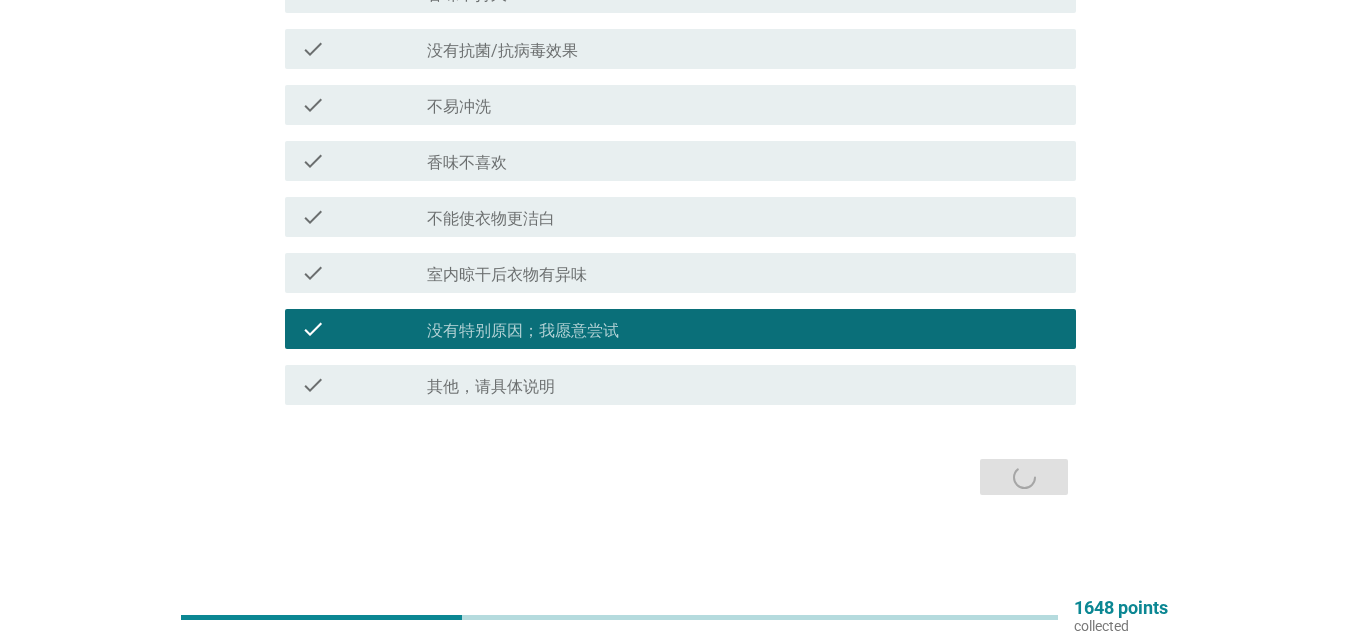 scroll, scrollTop: 0, scrollLeft: 0, axis: both 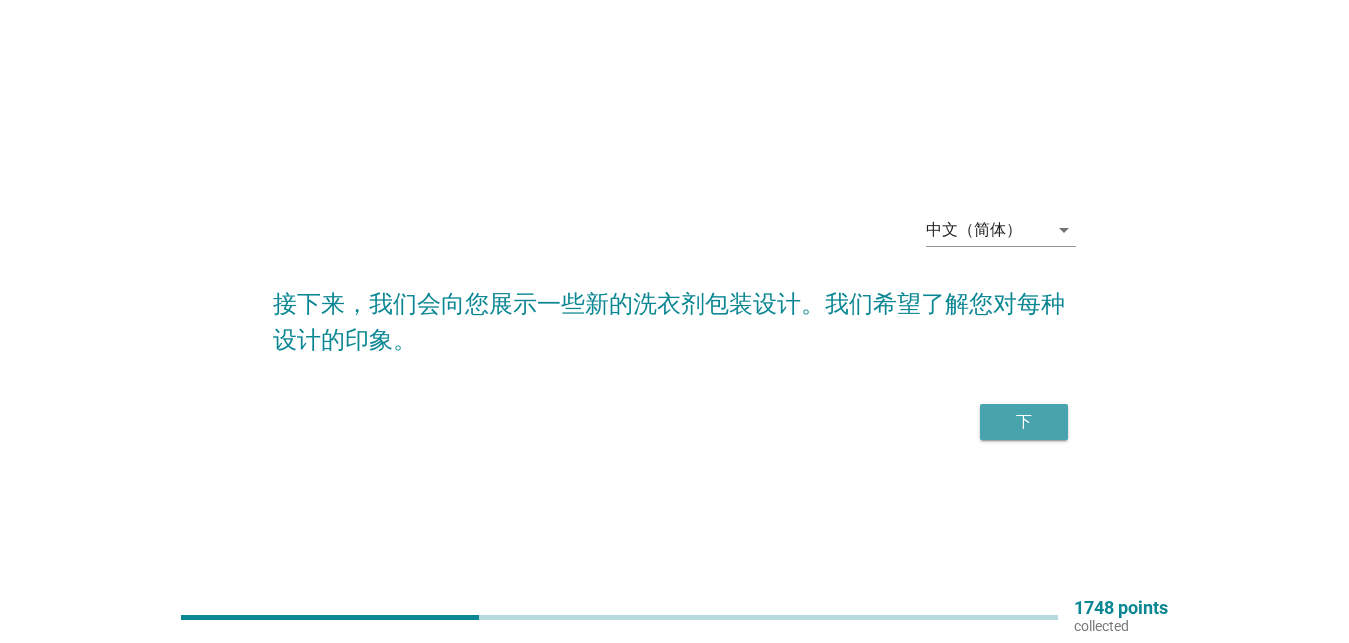 click on "下" at bounding box center [1024, 422] 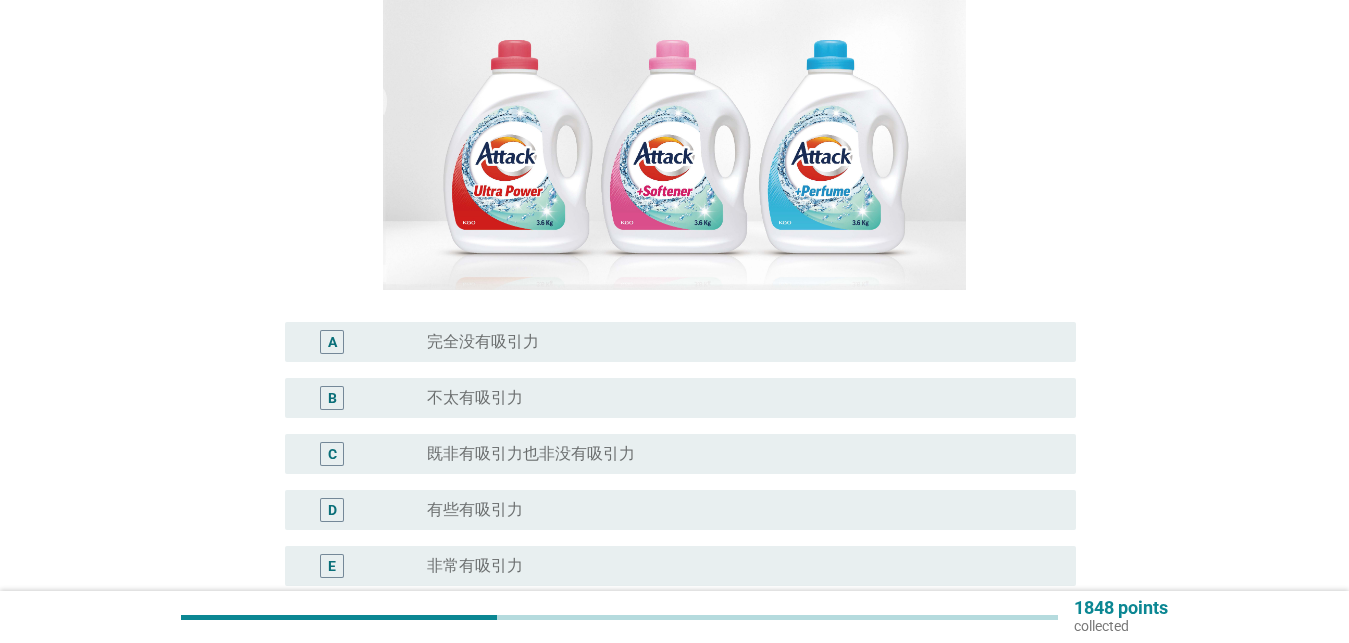 scroll, scrollTop: 306, scrollLeft: 0, axis: vertical 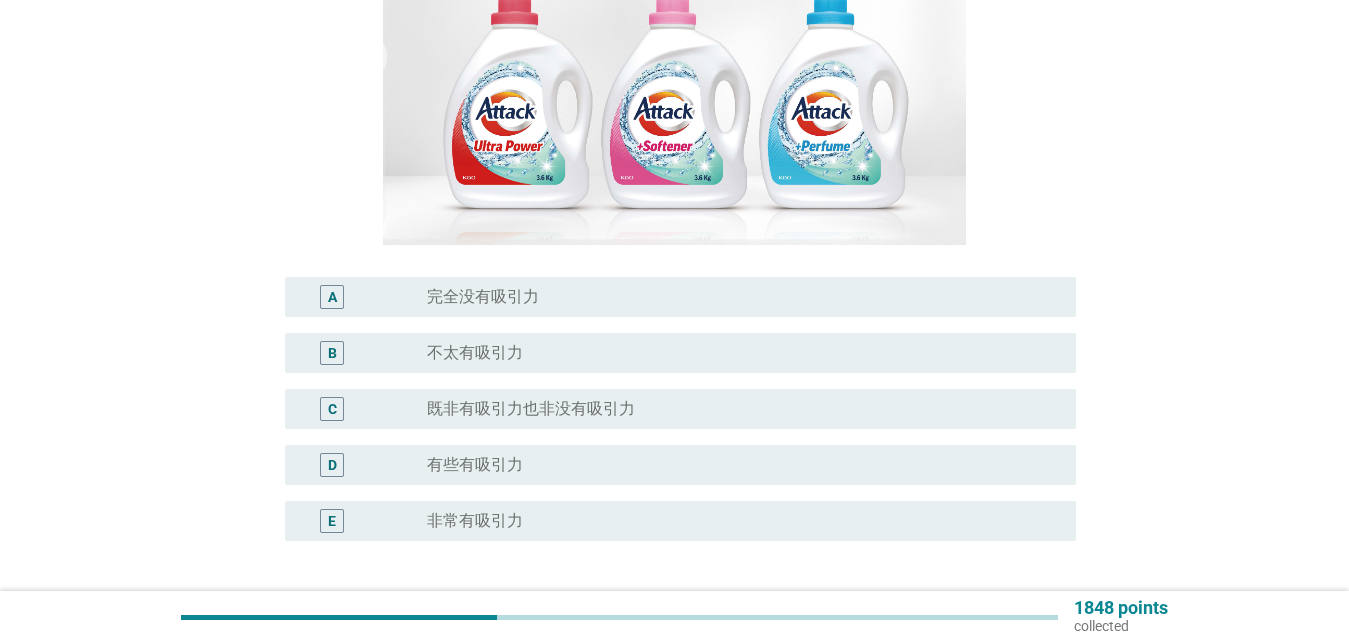 click on "既非有吸引力也非没有吸引力" at bounding box center (531, 409) 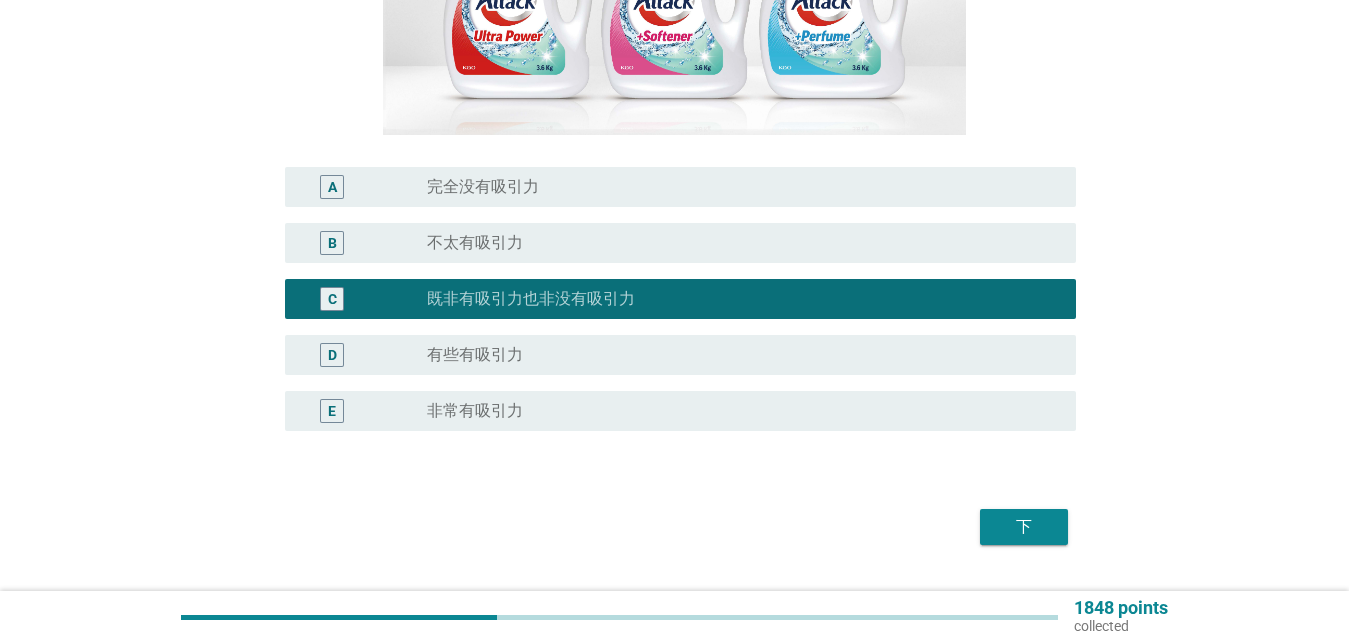 scroll, scrollTop: 467, scrollLeft: 0, axis: vertical 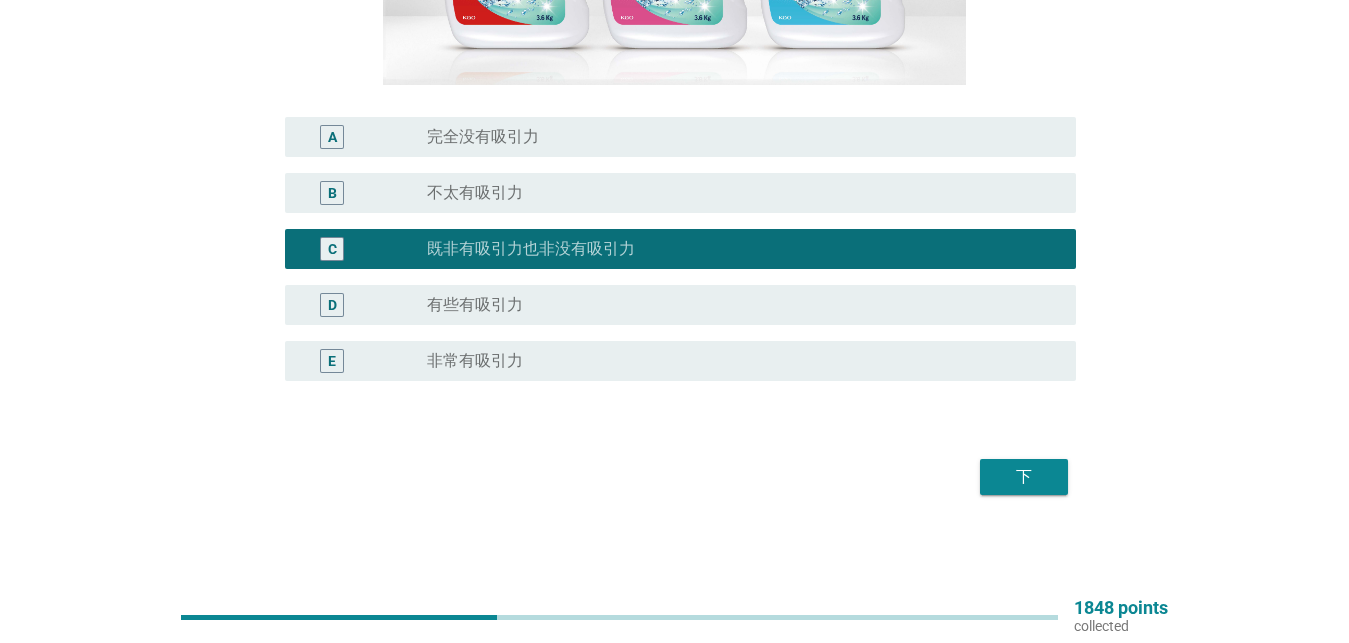 click on "下" at bounding box center (1024, 477) 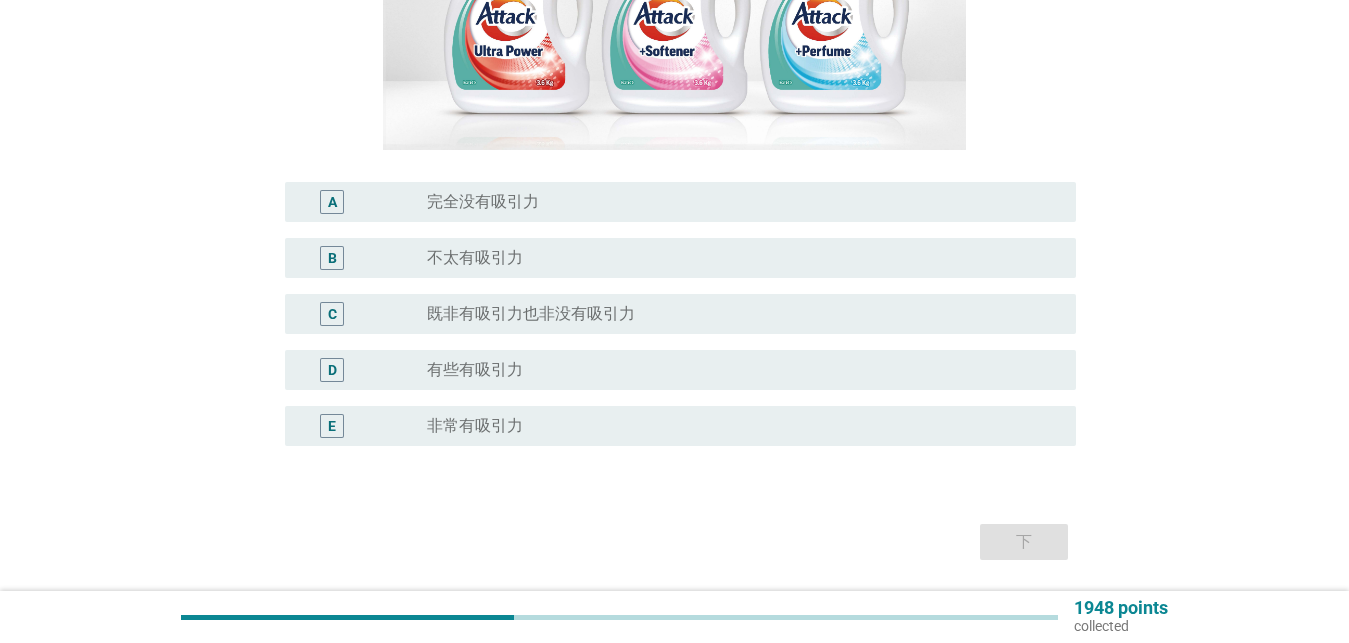 scroll, scrollTop: 408, scrollLeft: 0, axis: vertical 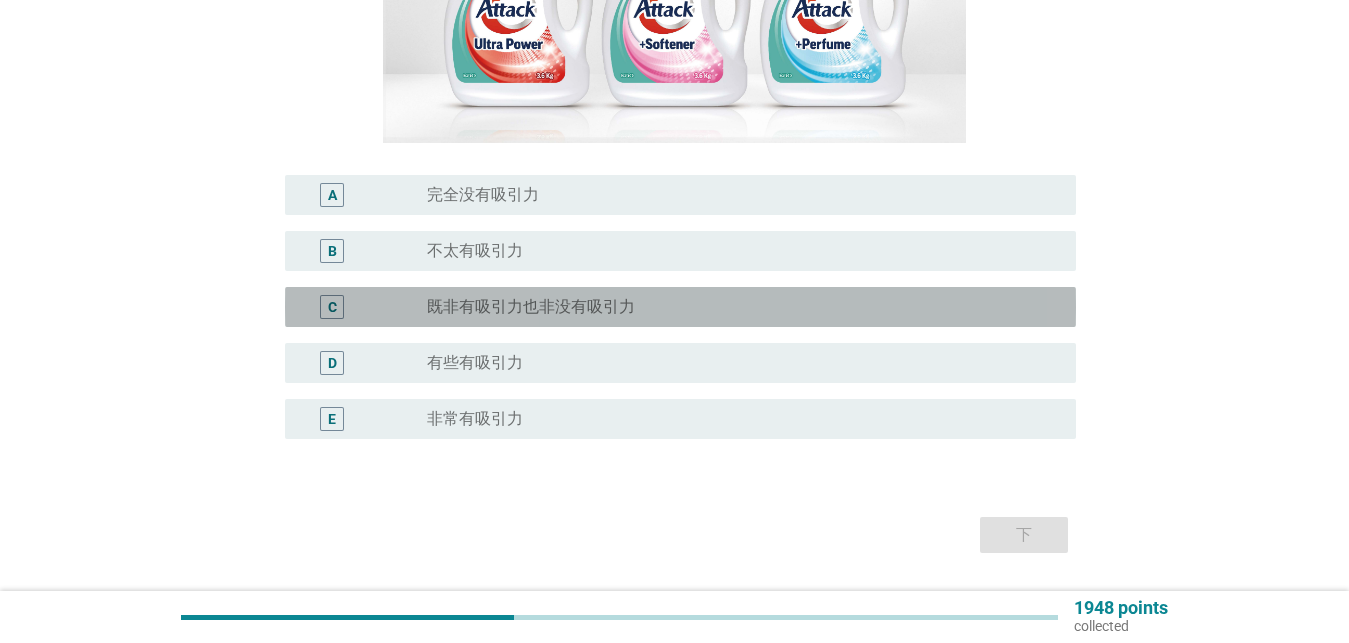 click on "既非有吸引力也非没有吸引力" at bounding box center [531, 307] 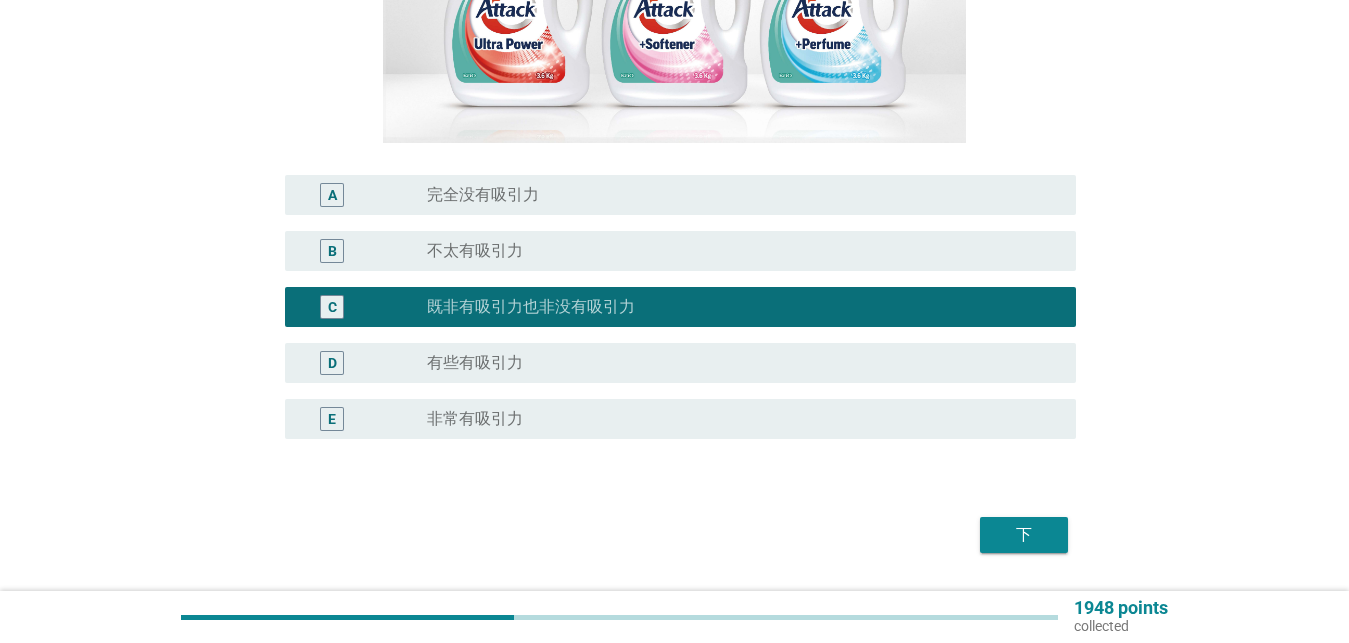 click on "下" at bounding box center [1024, 535] 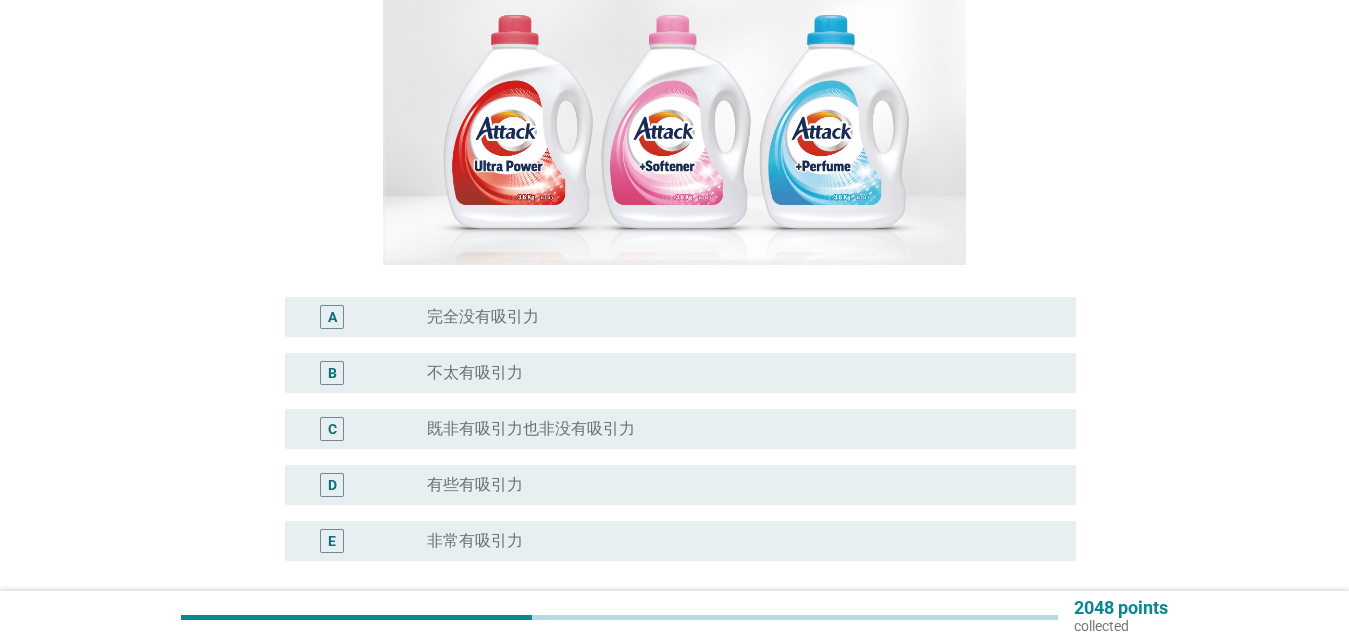 scroll, scrollTop: 306, scrollLeft: 0, axis: vertical 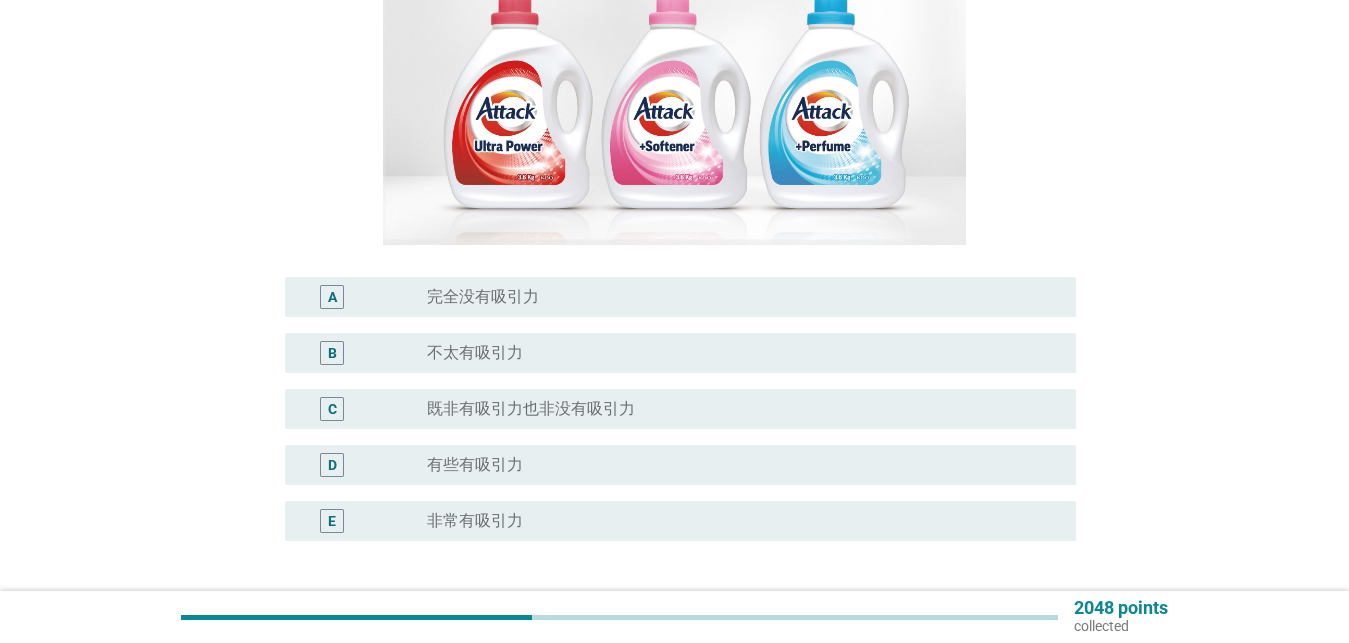 click on "既非有吸引力也非没有吸引力" at bounding box center [531, 409] 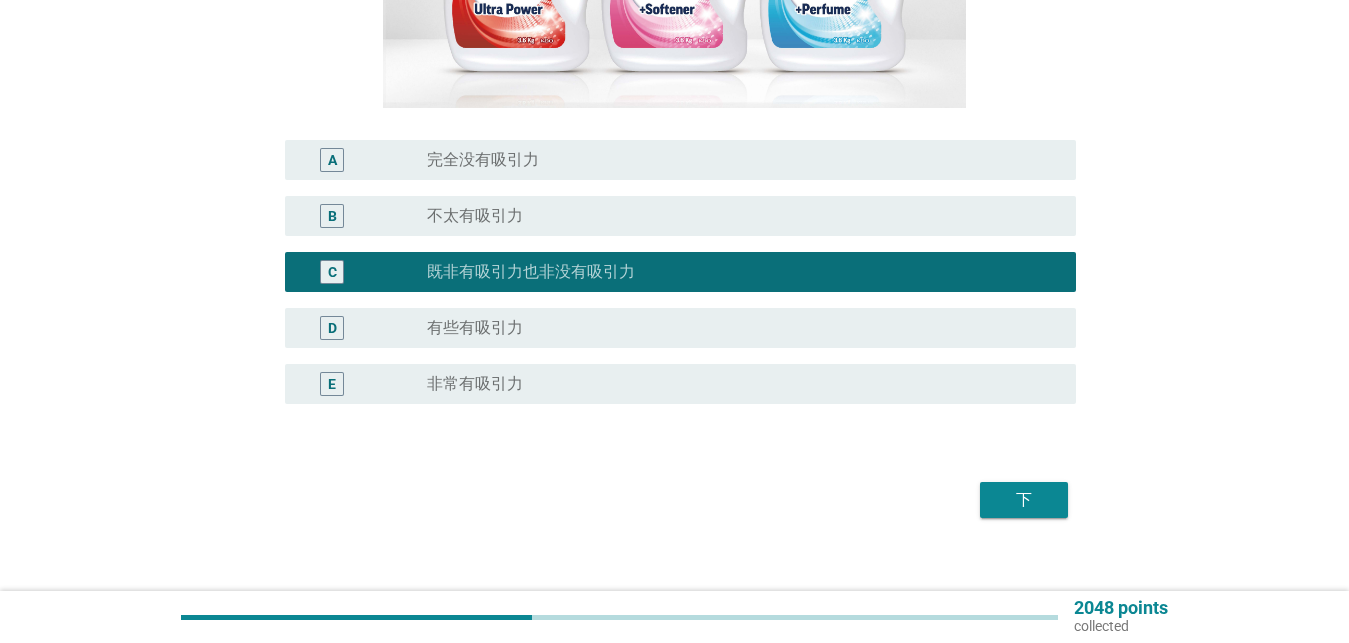 scroll, scrollTop: 467, scrollLeft: 0, axis: vertical 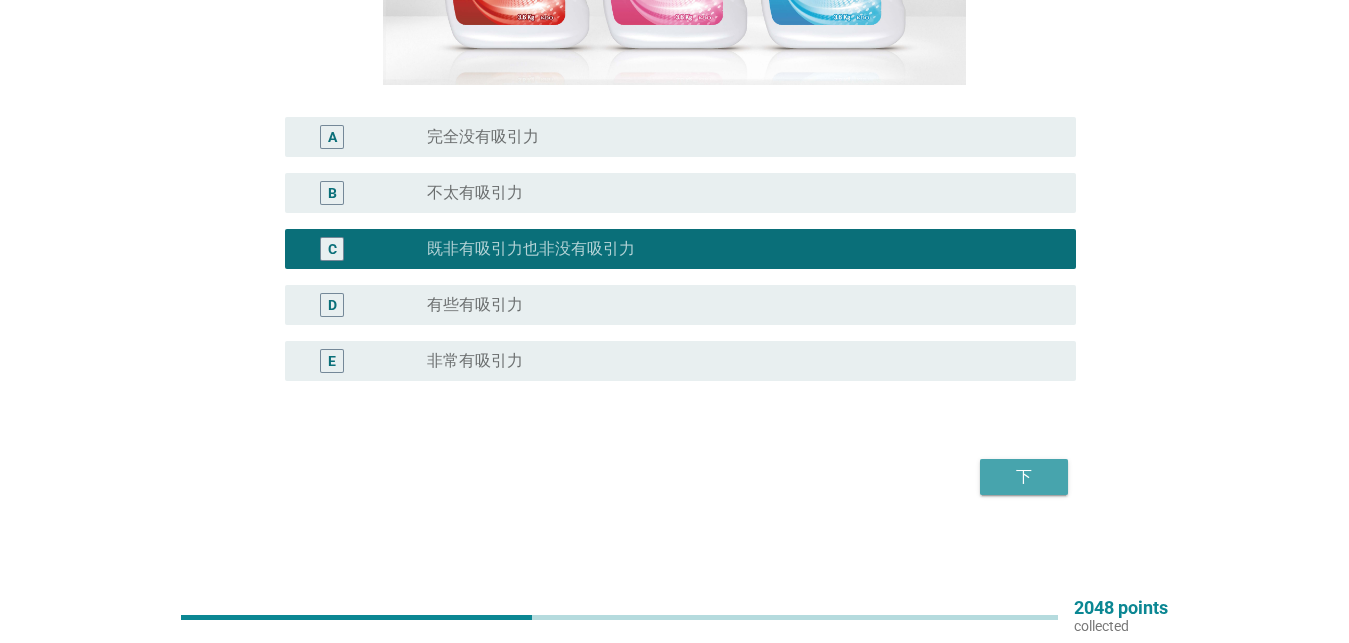 click on "下" at bounding box center (1024, 477) 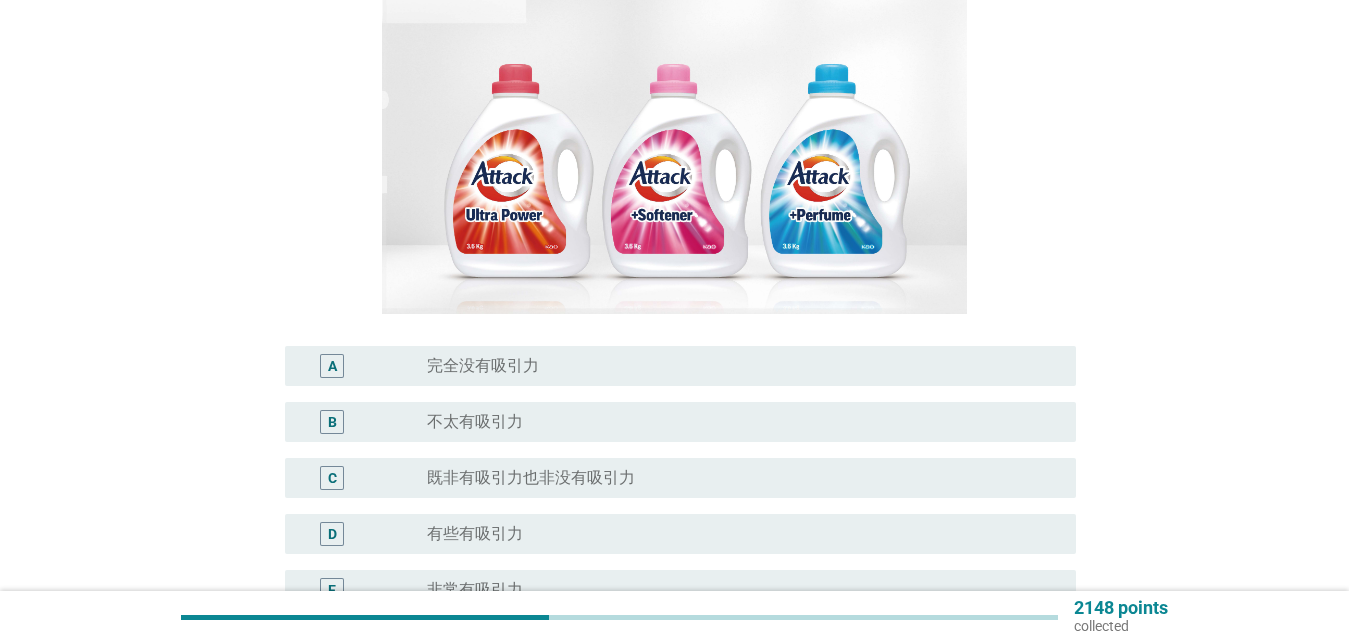 scroll, scrollTop: 408, scrollLeft: 0, axis: vertical 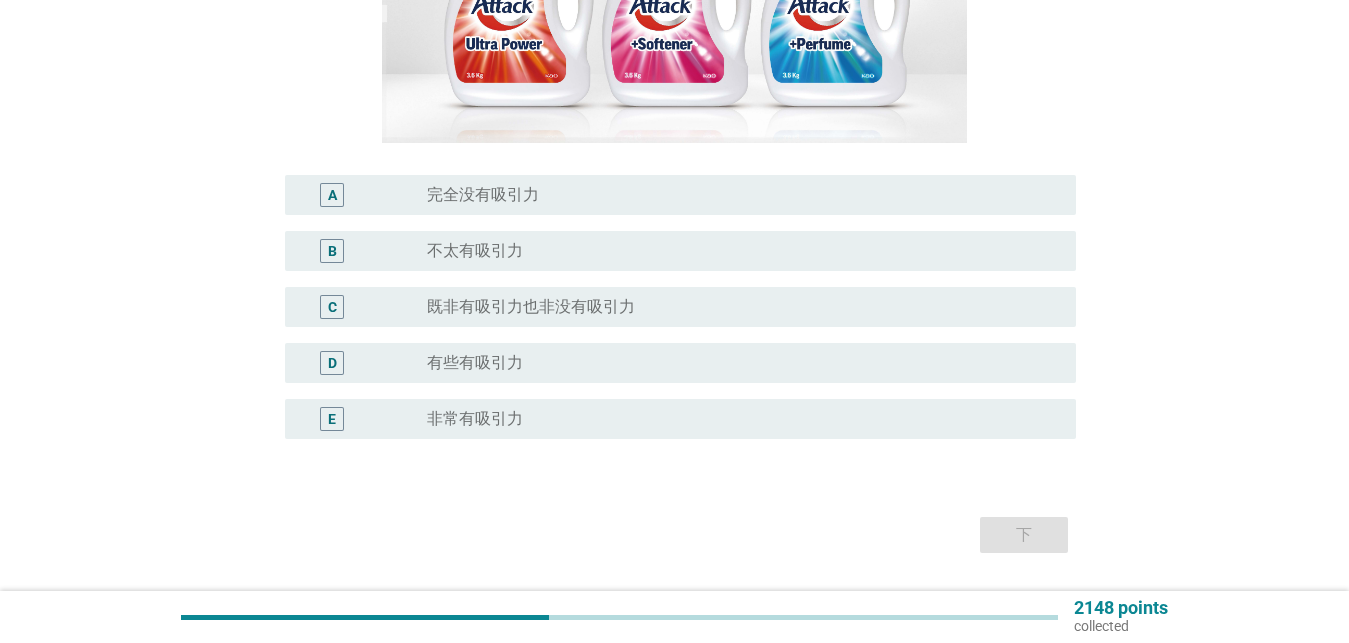 click on "既非有吸引力也非没有吸引力" at bounding box center [531, 307] 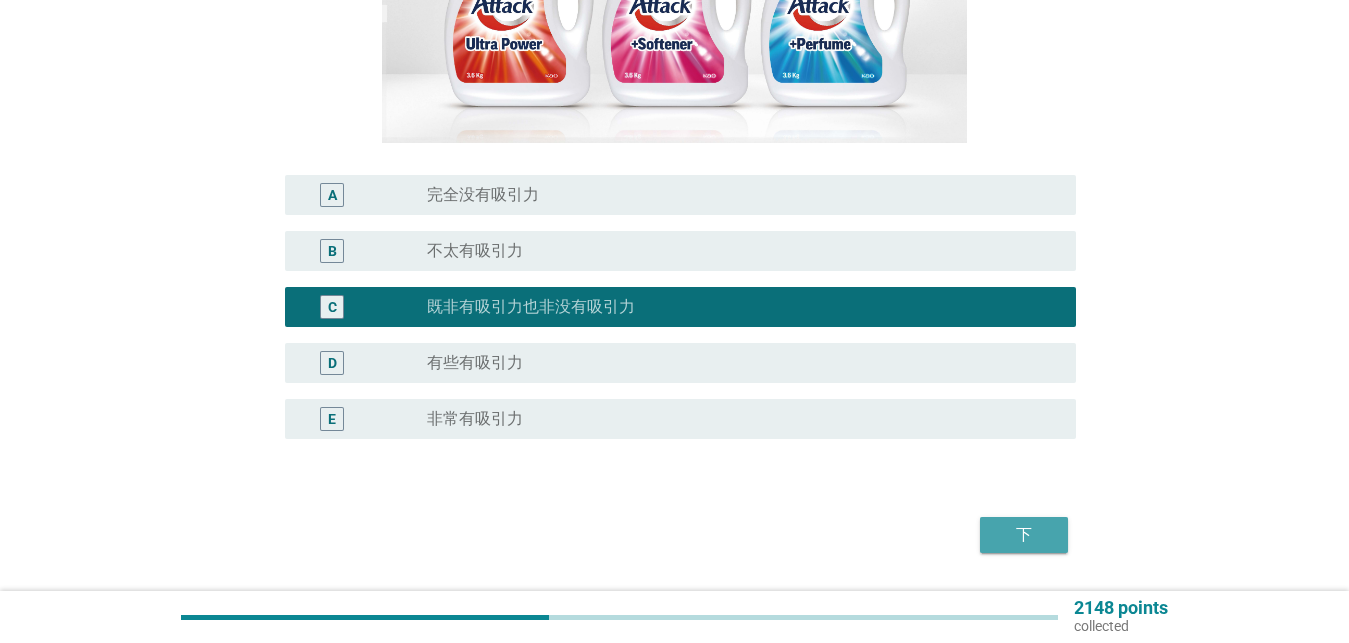 click on "下" at bounding box center (1024, 535) 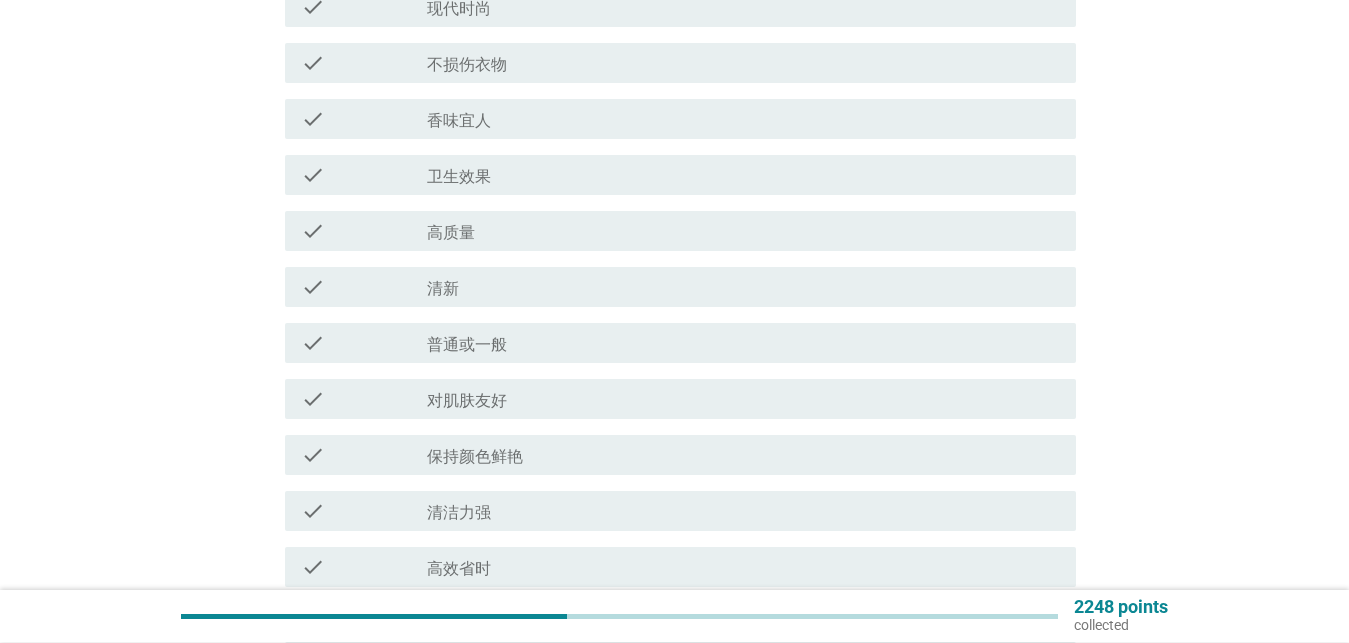 scroll, scrollTop: 714, scrollLeft: 0, axis: vertical 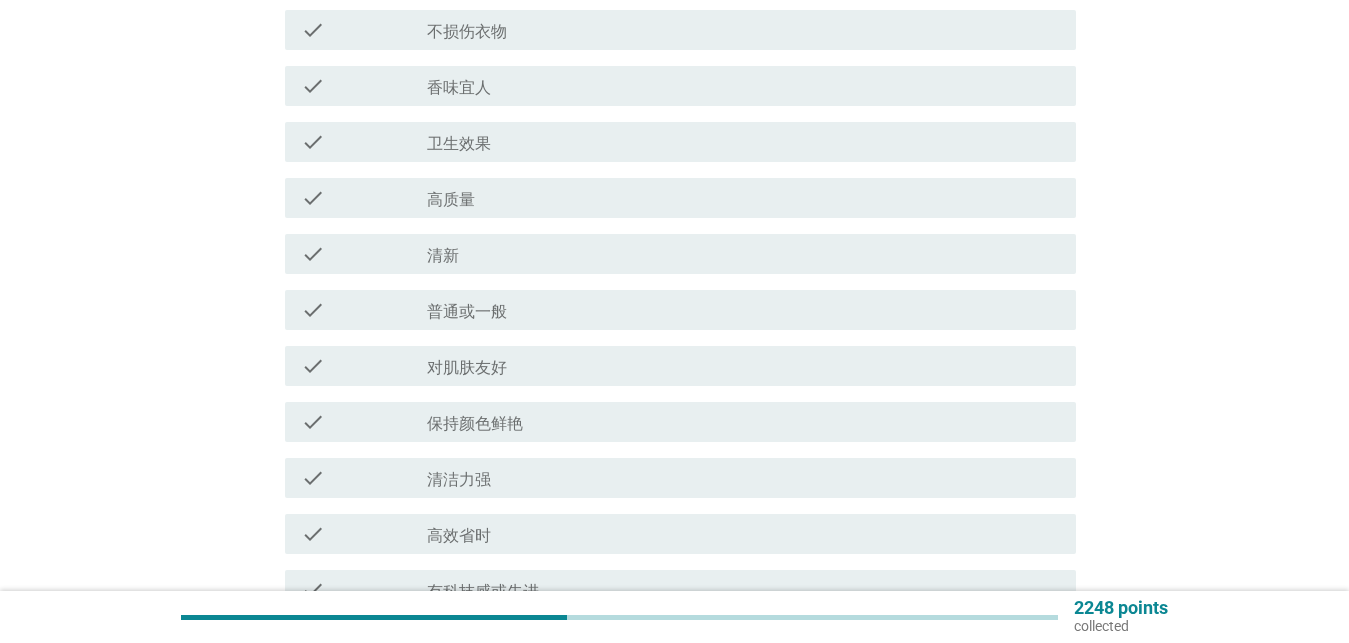 click on "普通或一般" at bounding box center (467, 312) 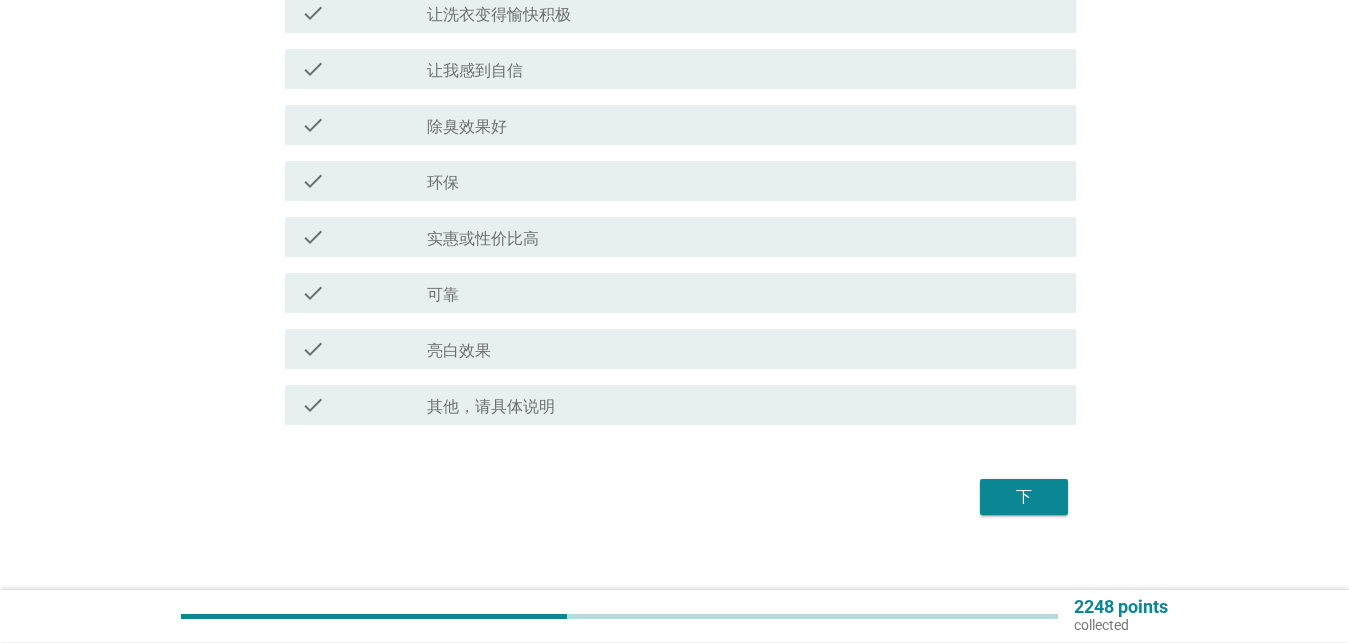 scroll, scrollTop: 1530, scrollLeft: 0, axis: vertical 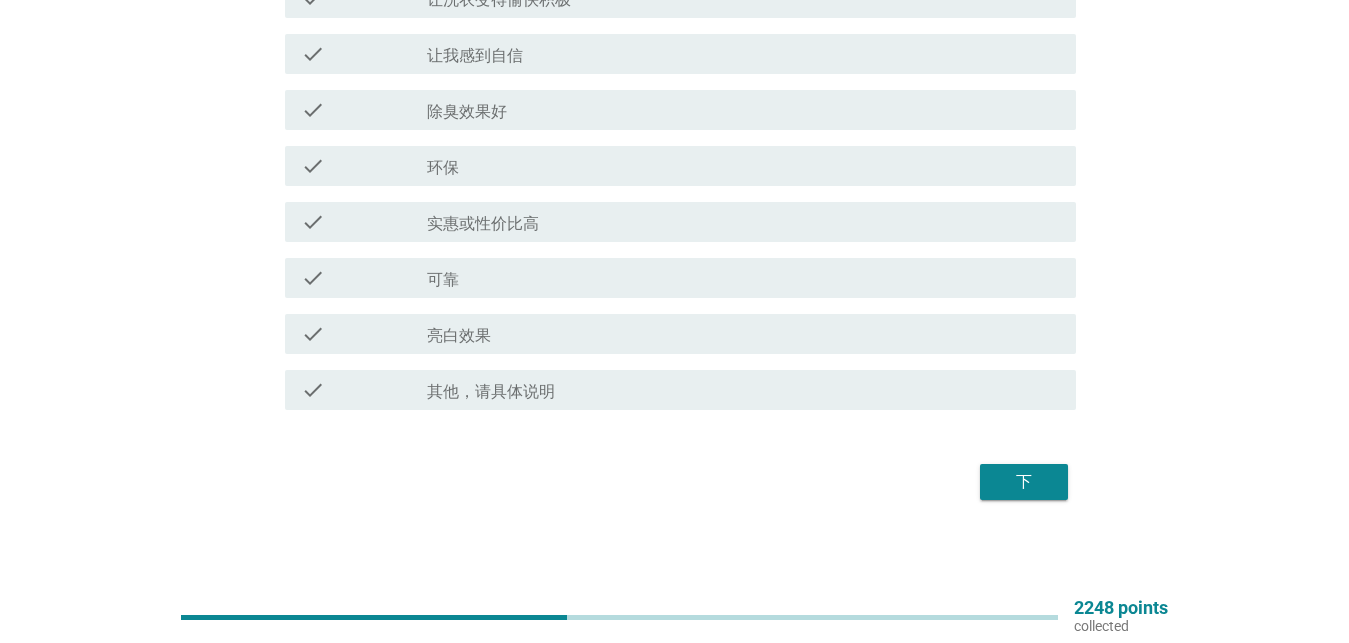 click on "下" at bounding box center (1024, 482) 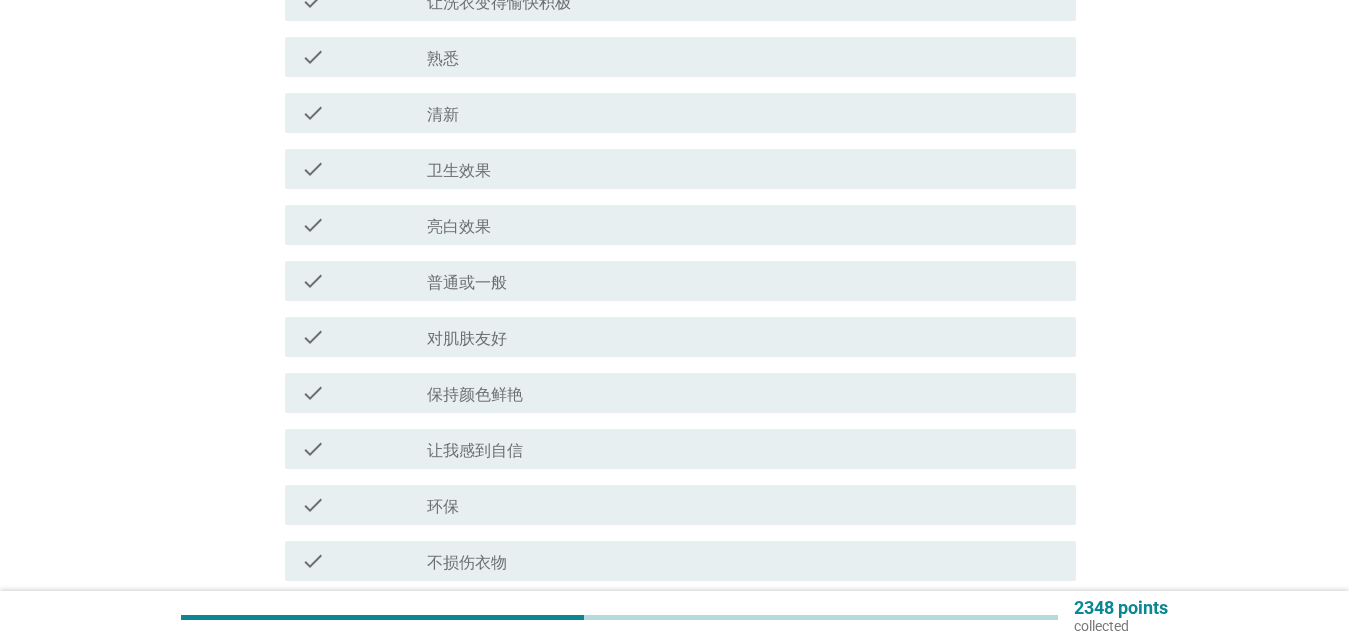 scroll, scrollTop: 816, scrollLeft: 0, axis: vertical 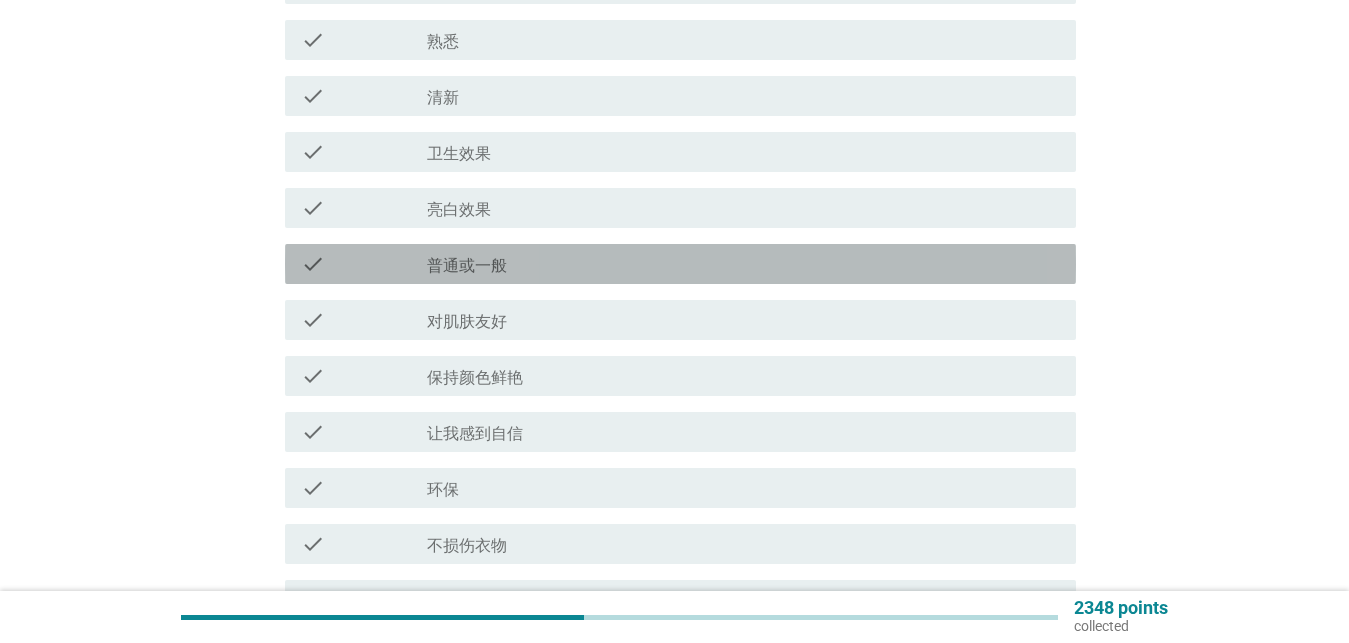 click on "check     check_box_outline_blank 普通或一般" at bounding box center [680, 264] 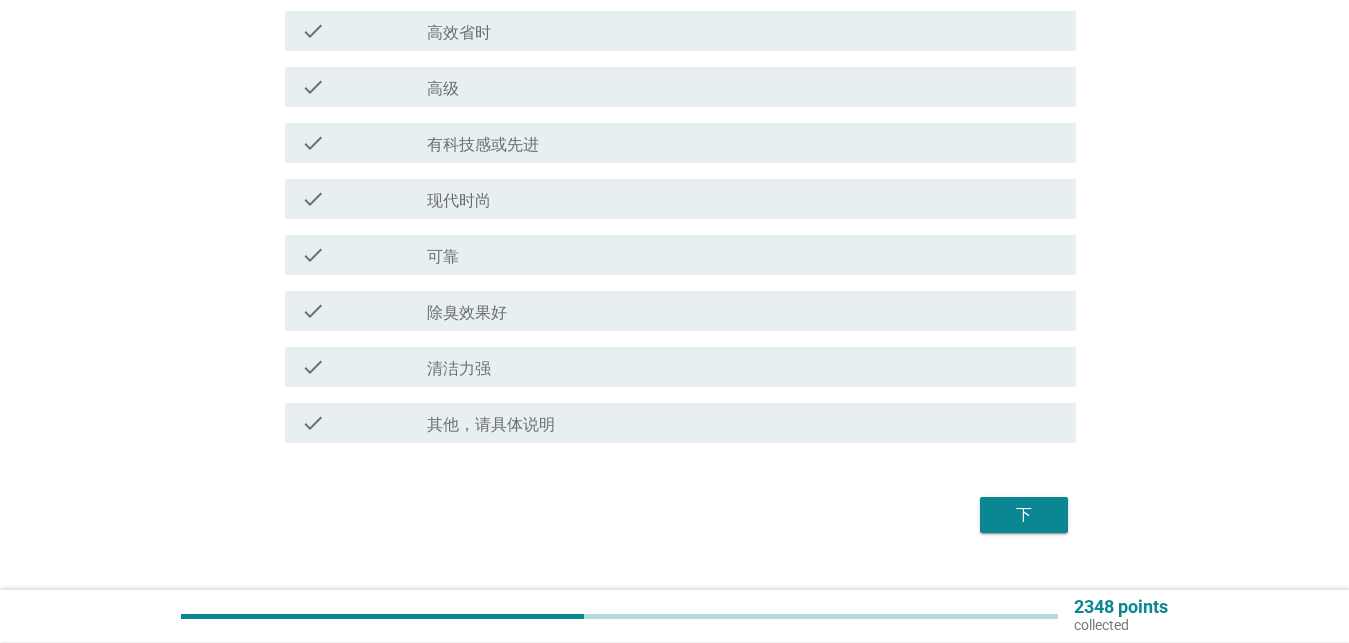 scroll, scrollTop: 1536, scrollLeft: 0, axis: vertical 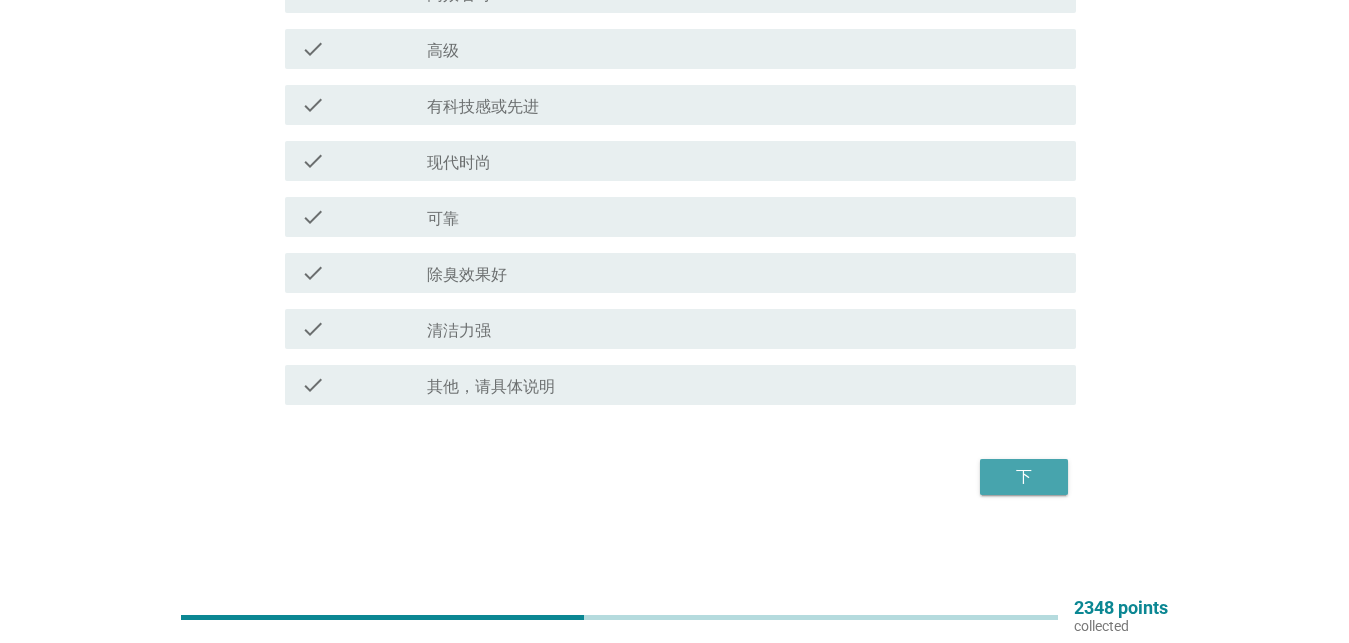 click on "下" at bounding box center (1024, 477) 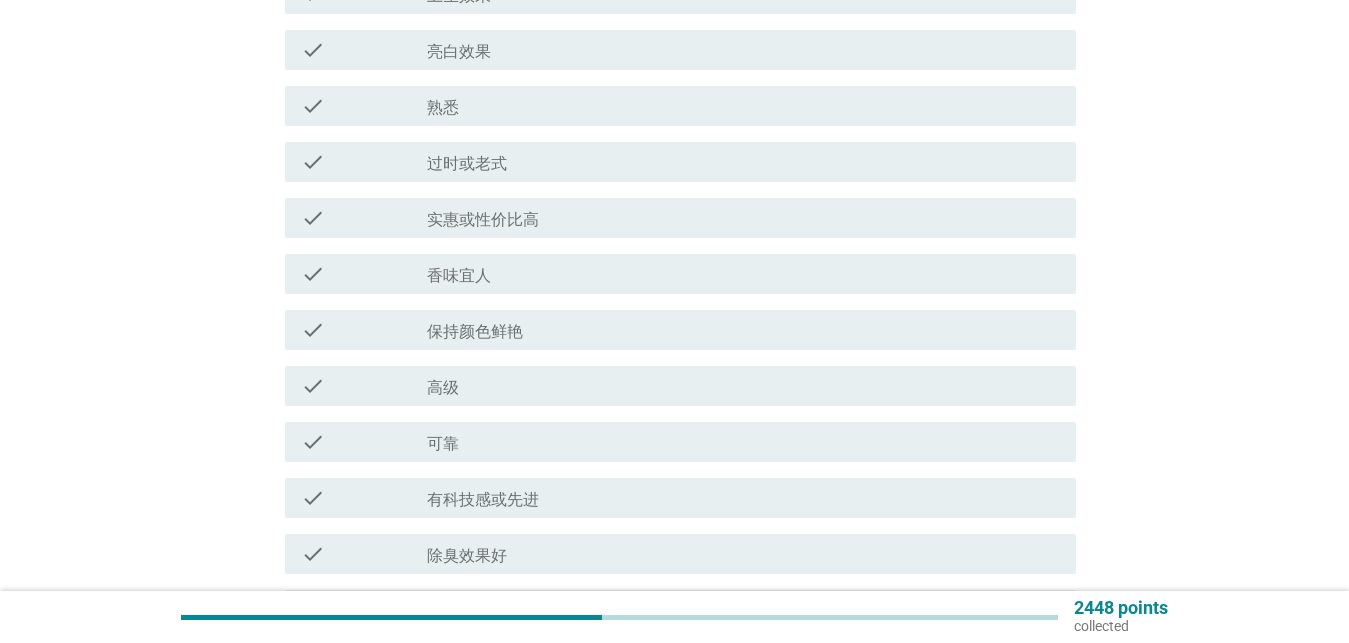 scroll, scrollTop: 1122, scrollLeft: 0, axis: vertical 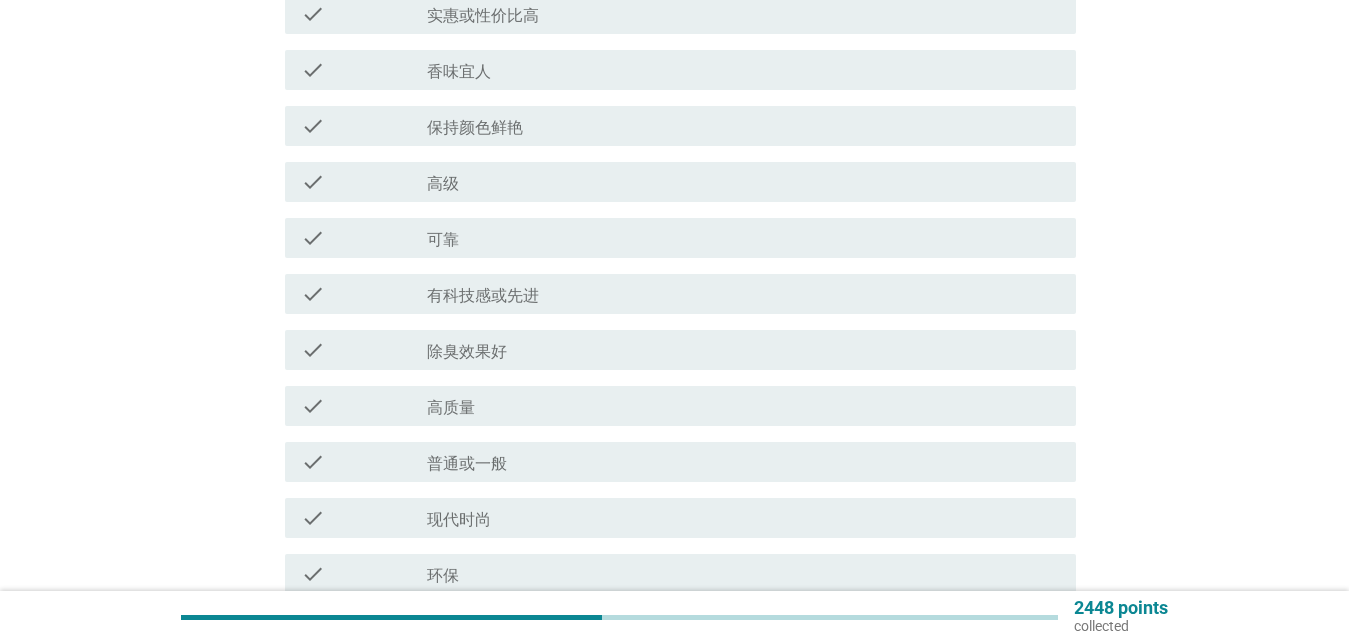 click on "check_box_outline_blank 普通或一般" at bounding box center (743, 462) 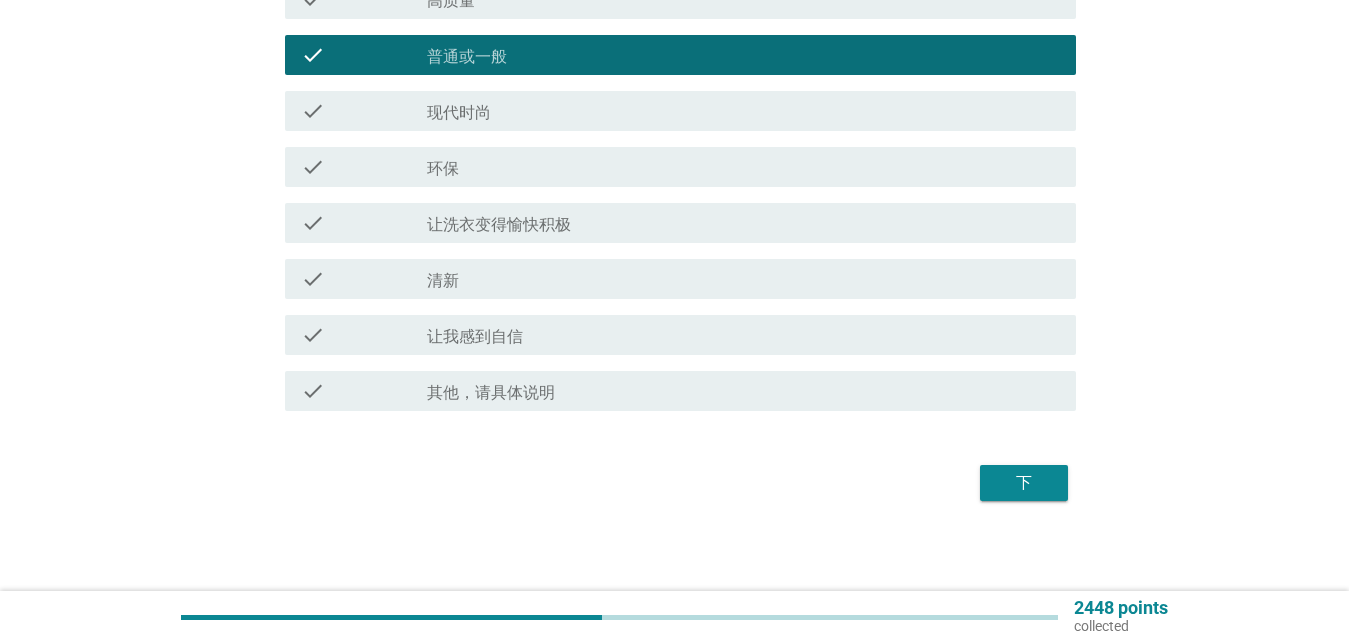 scroll, scrollTop: 1530, scrollLeft: 0, axis: vertical 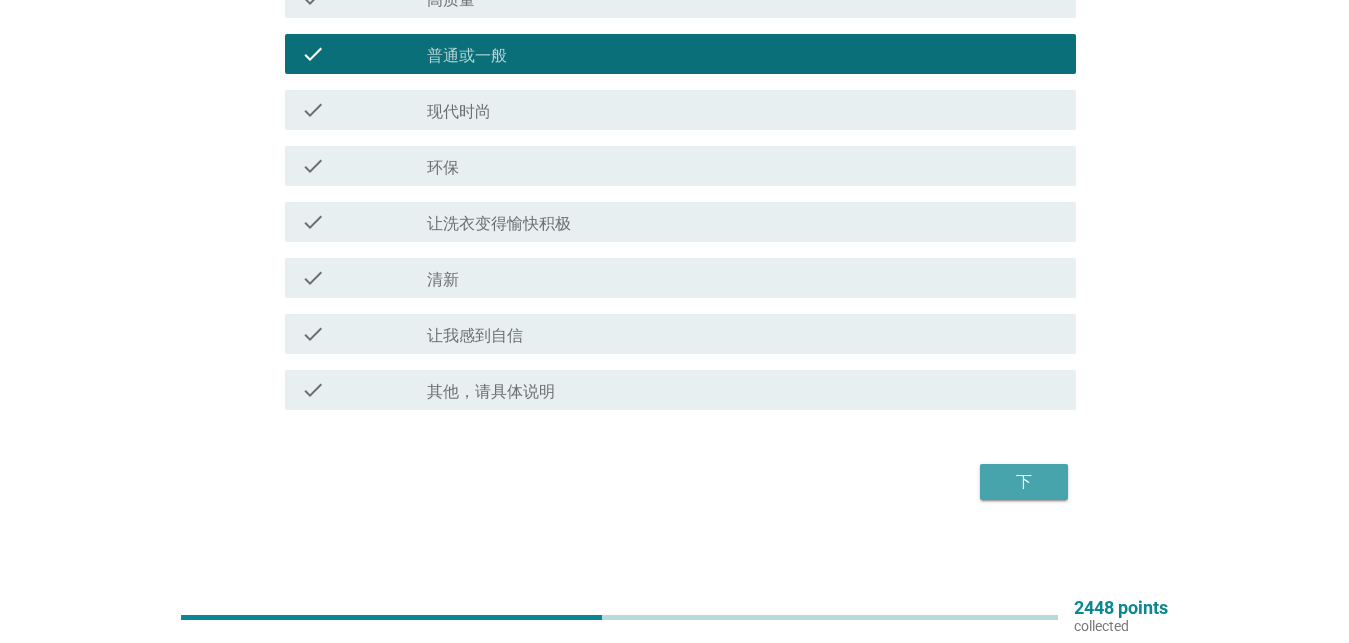 click on "下" at bounding box center [1024, 482] 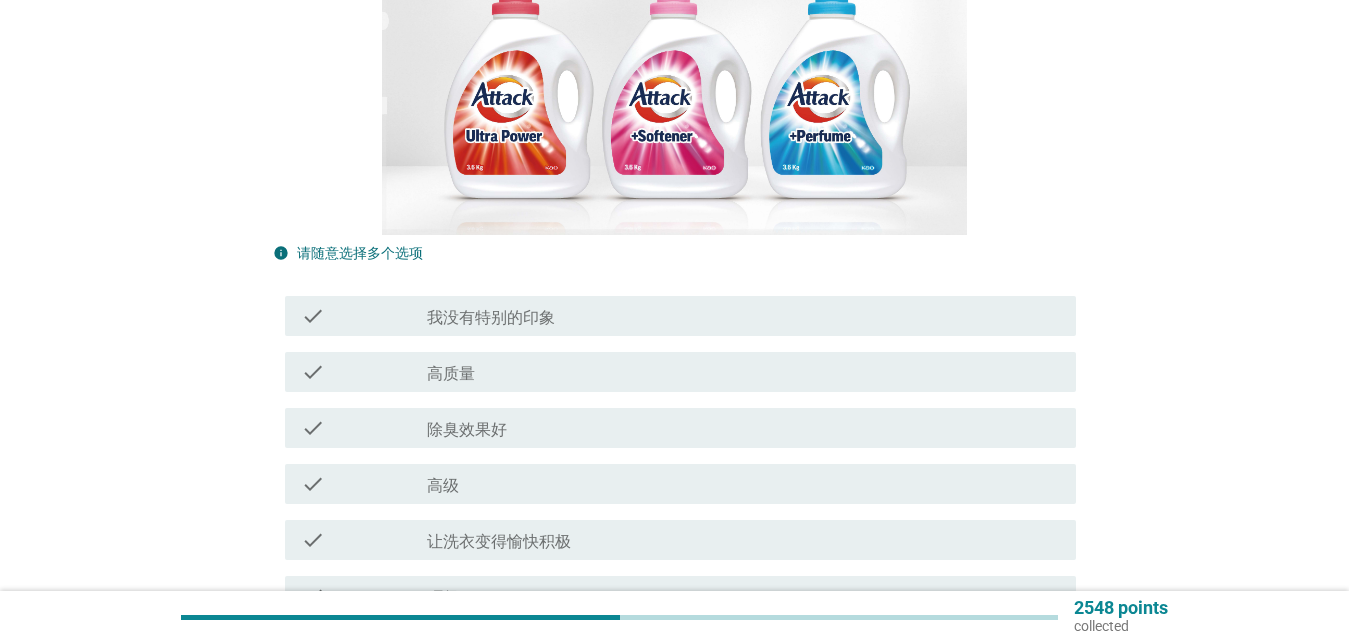 scroll, scrollTop: 306, scrollLeft: 0, axis: vertical 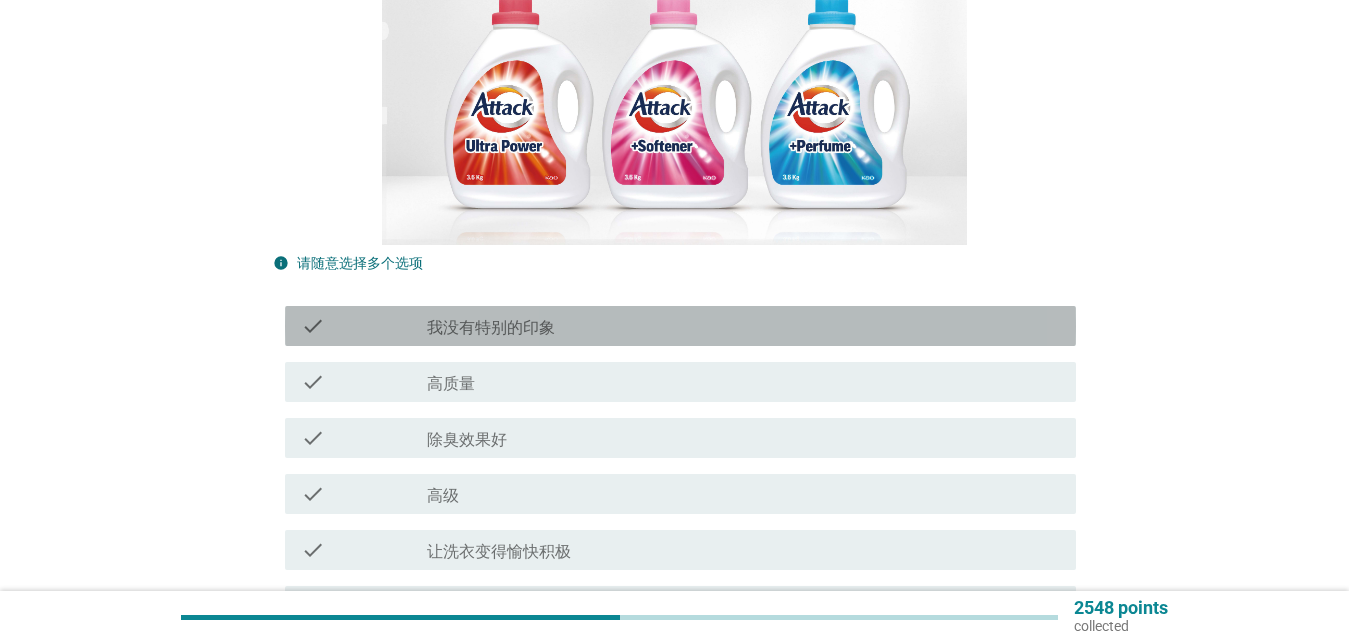 click on "check_box_outline_blank 我没有特别的印象" at bounding box center (743, 326) 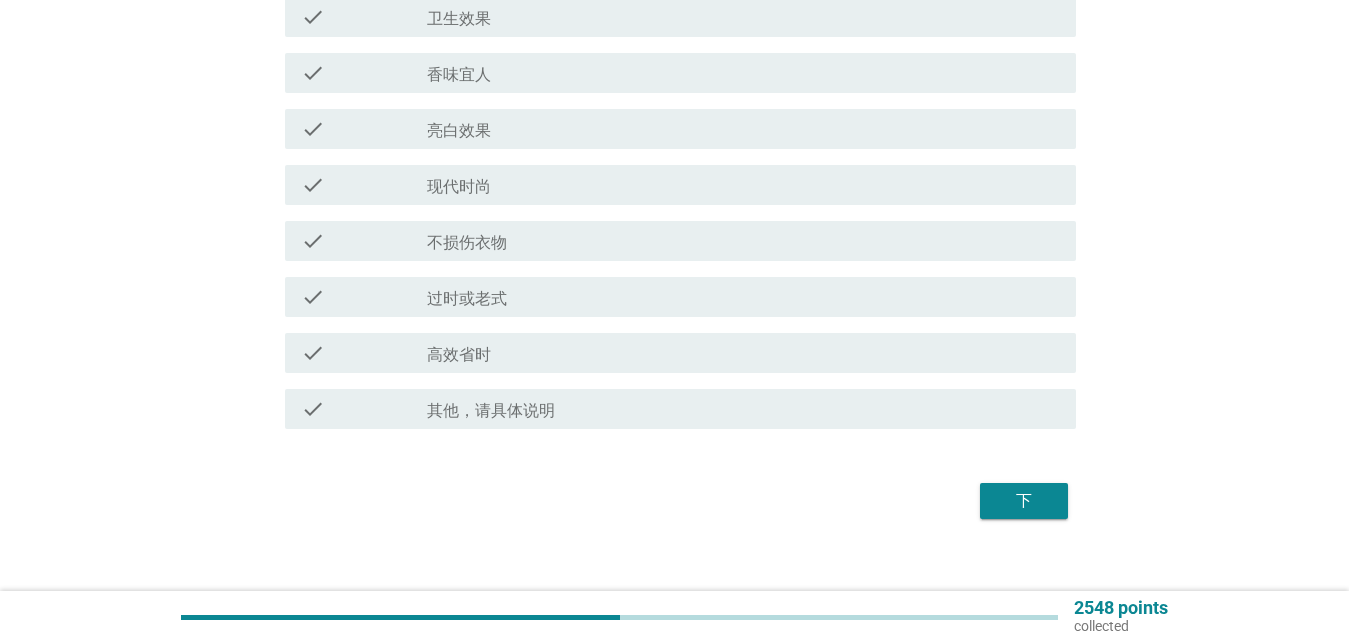 scroll, scrollTop: 1536, scrollLeft: 0, axis: vertical 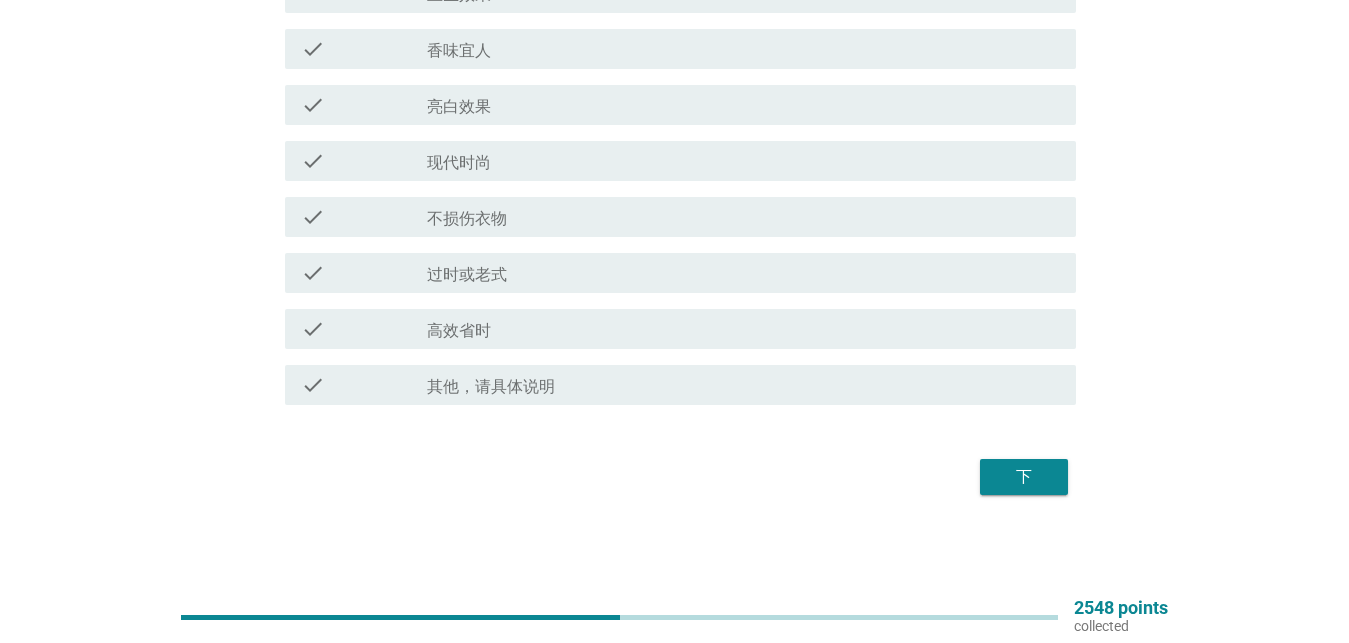 click on "下" at bounding box center (1024, 477) 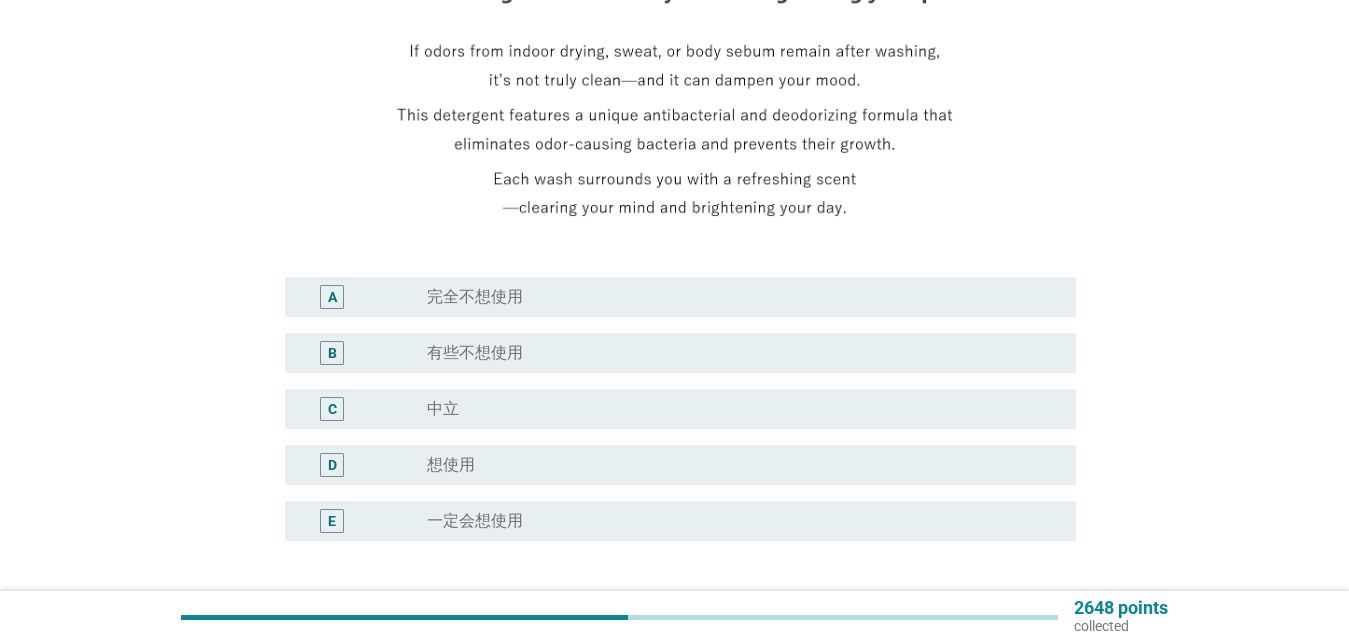 scroll, scrollTop: 467, scrollLeft: 0, axis: vertical 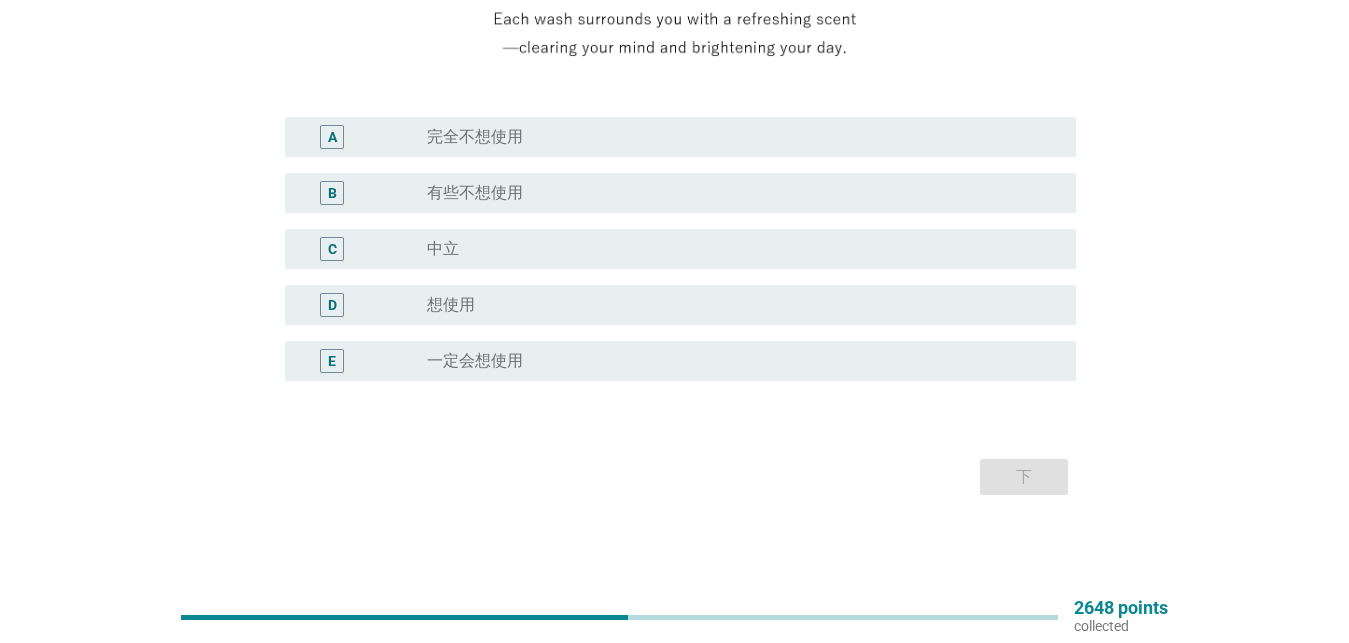click on "radio_button_unchecked 想使用" at bounding box center [735, 305] 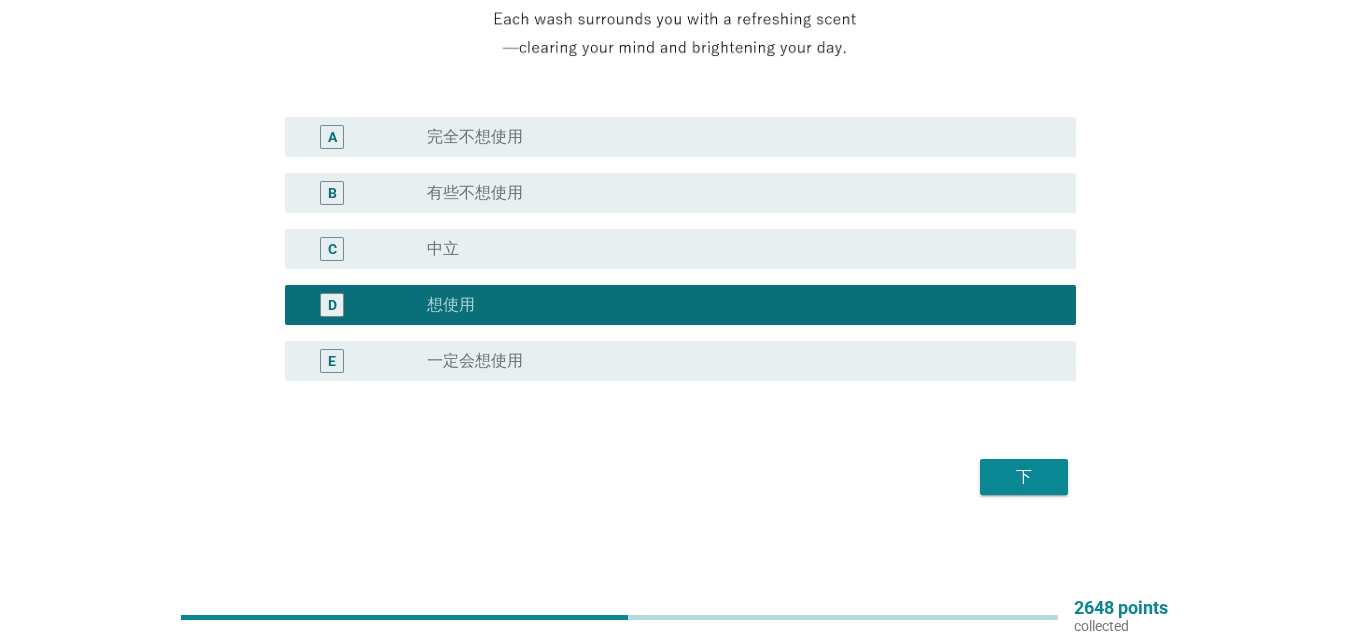 drag, startPoint x: 998, startPoint y: 471, endPoint x: 1024, endPoint y: 470, distance: 26.019224 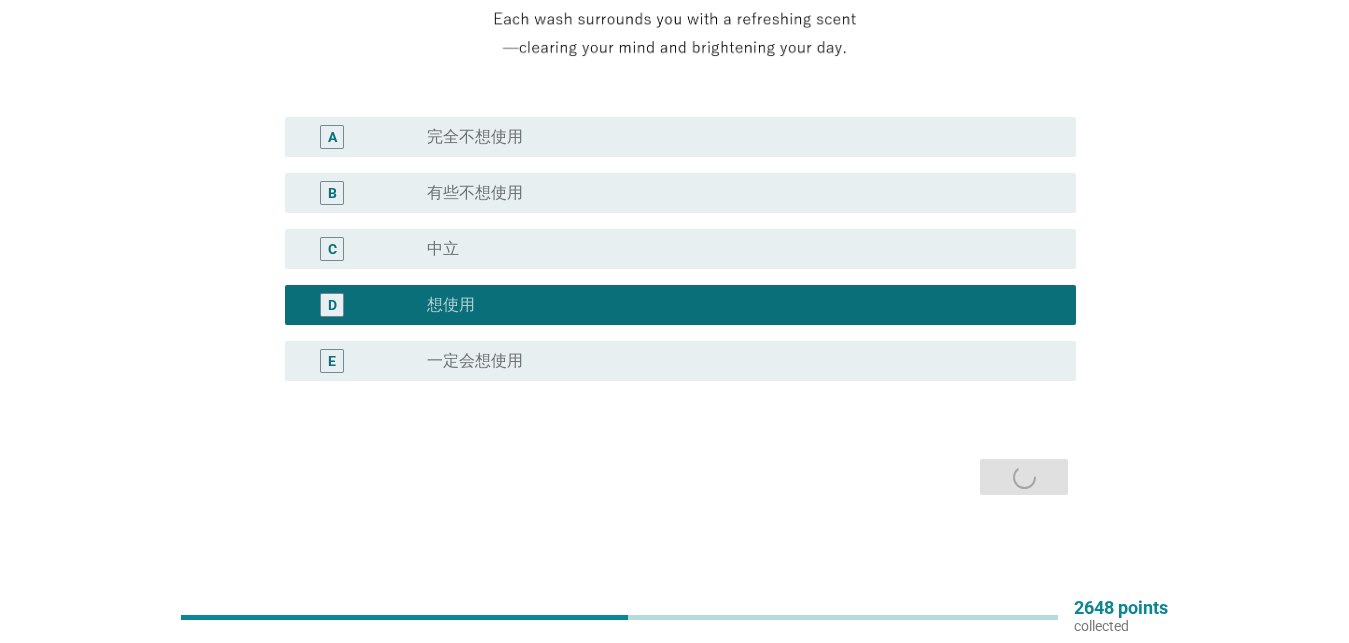 scroll, scrollTop: 0, scrollLeft: 0, axis: both 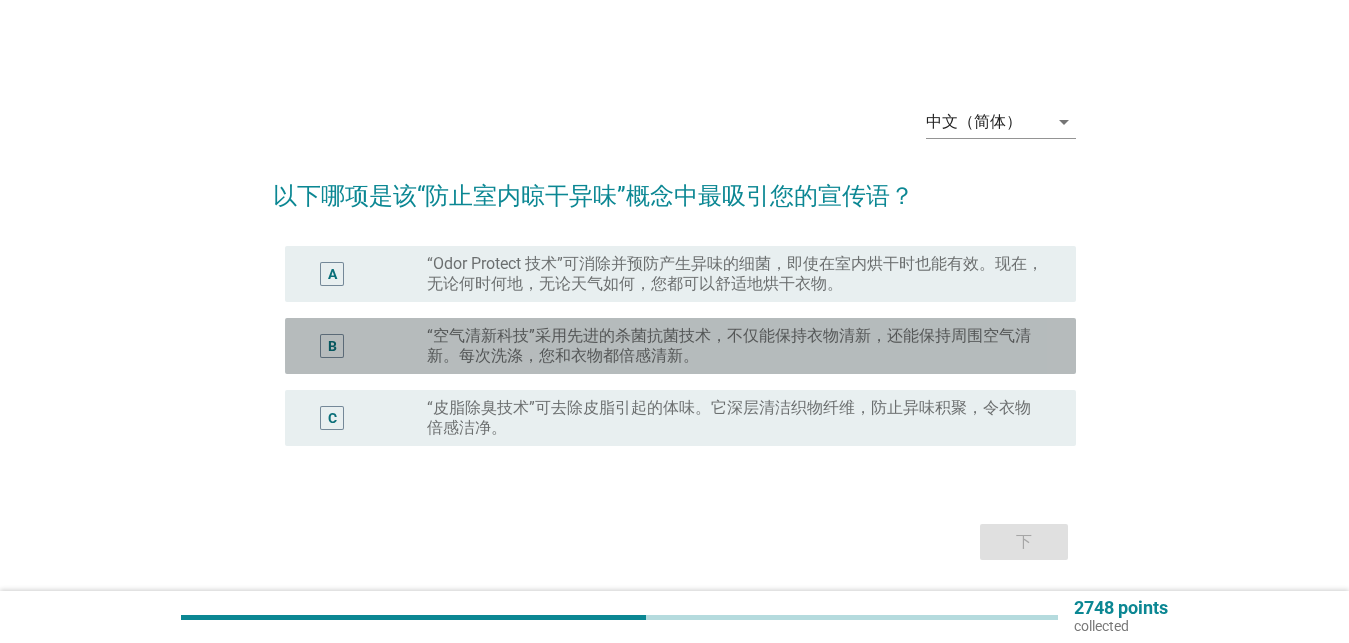 click on "“空气清新科技”采用先进的杀菌抗菌技术，不仅能保持衣物清新，还能保持周围空气清新。每次洗涤，您和衣物都倍感清新。" at bounding box center (735, 346) 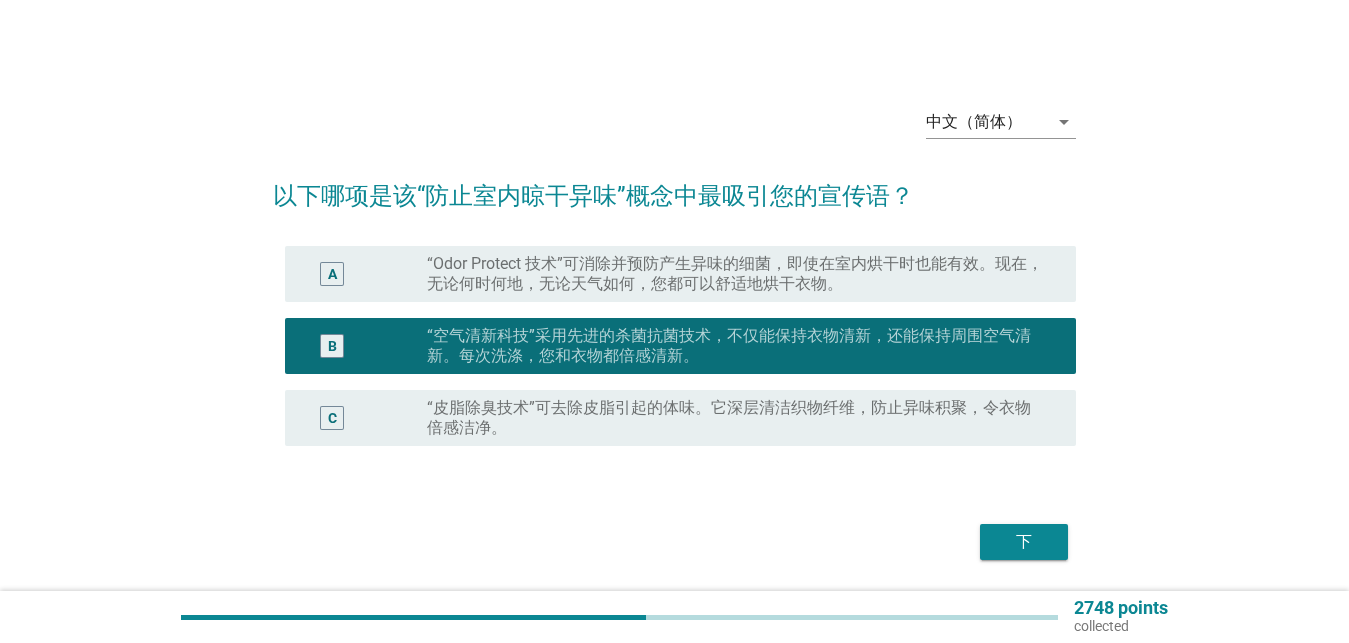 click on "下" at bounding box center [1024, 542] 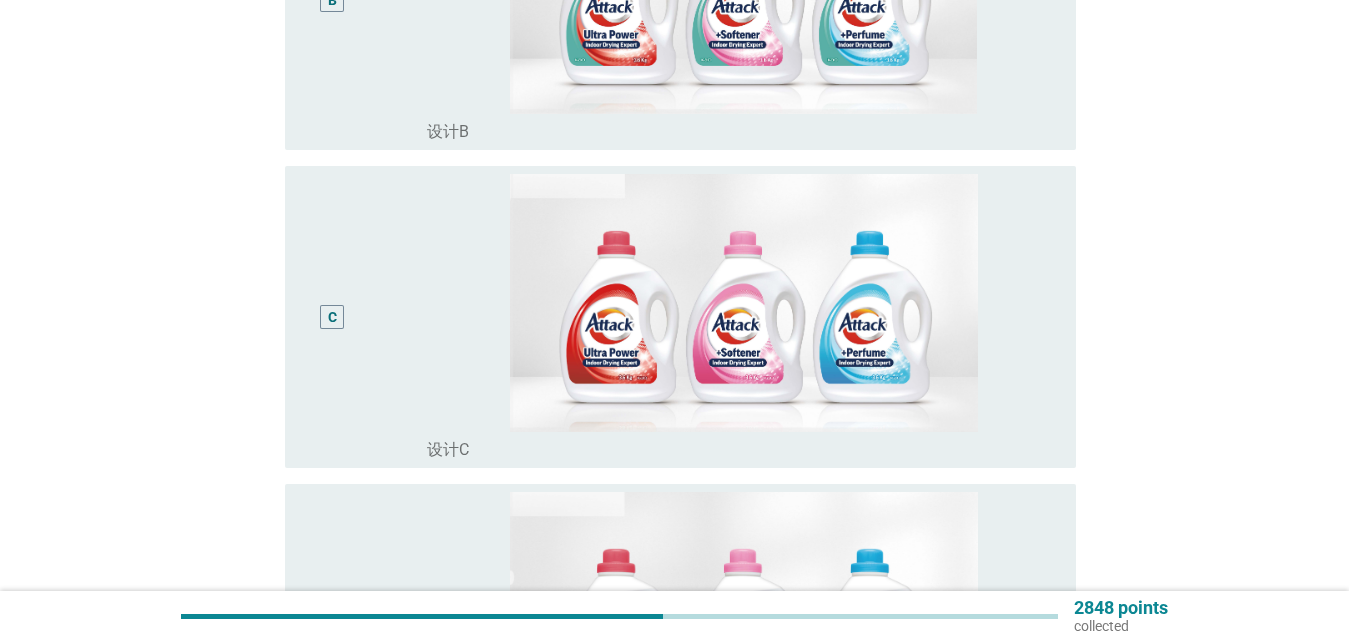 scroll, scrollTop: 1118, scrollLeft: 0, axis: vertical 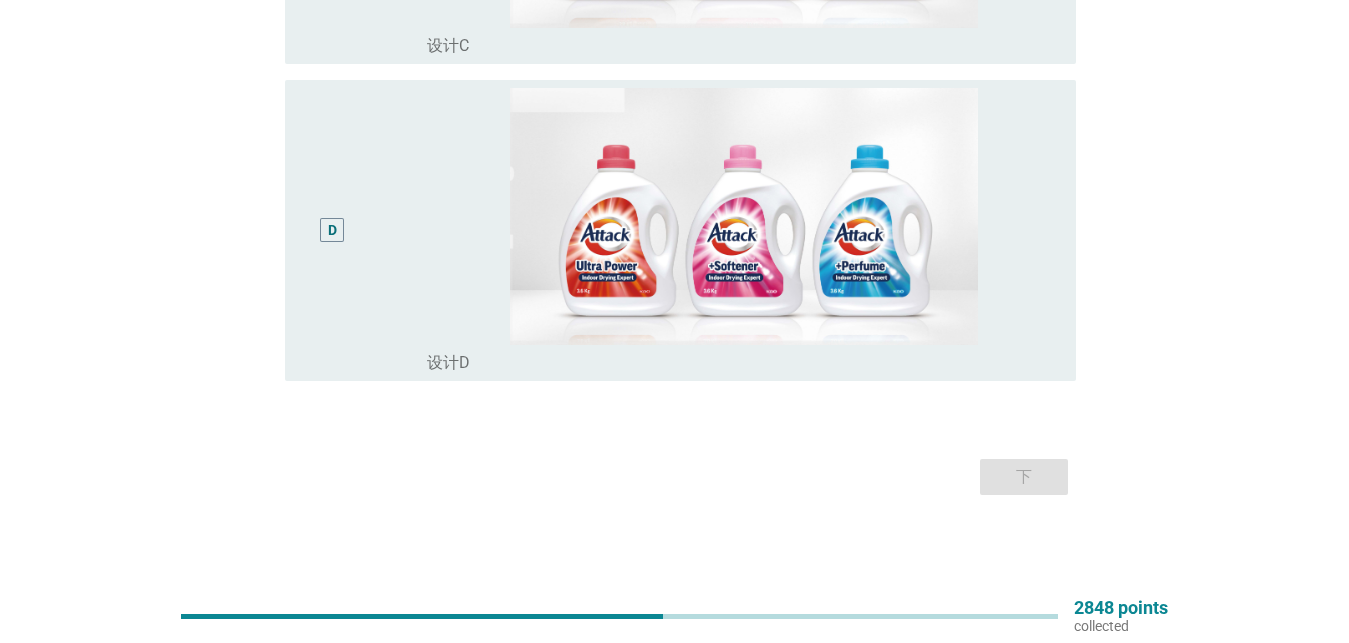 click on "D" at bounding box center (332, 230) 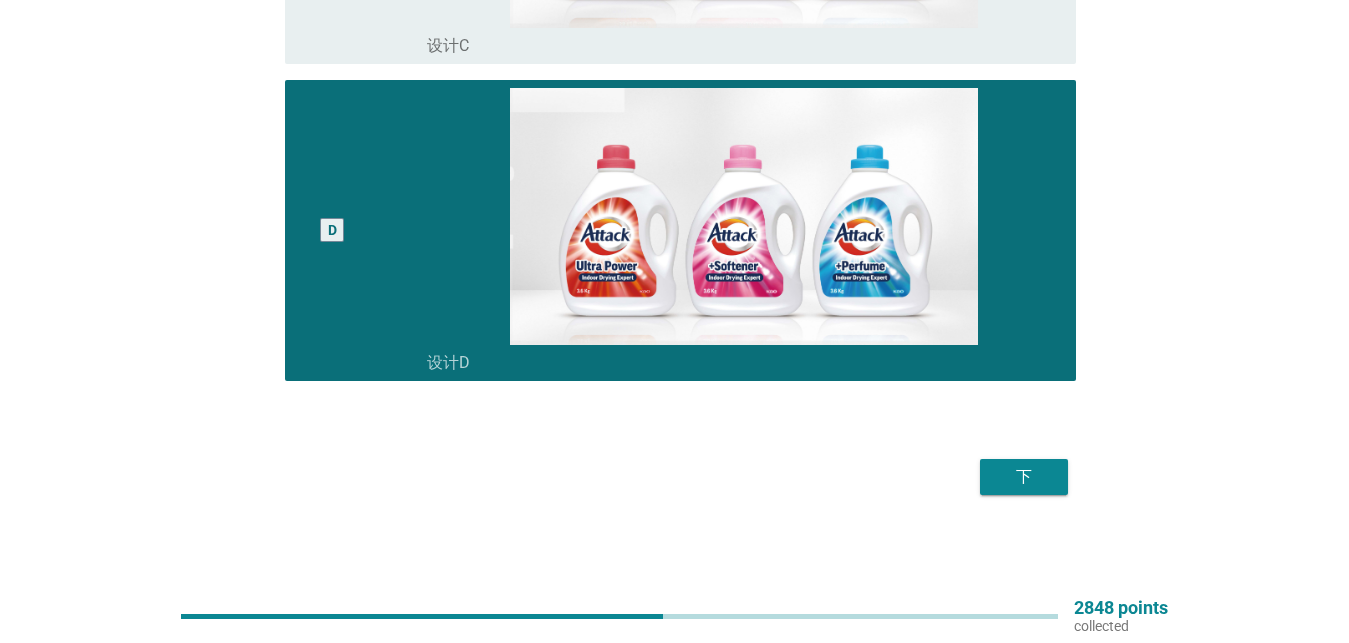 click on "下" at bounding box center (1024, 477) 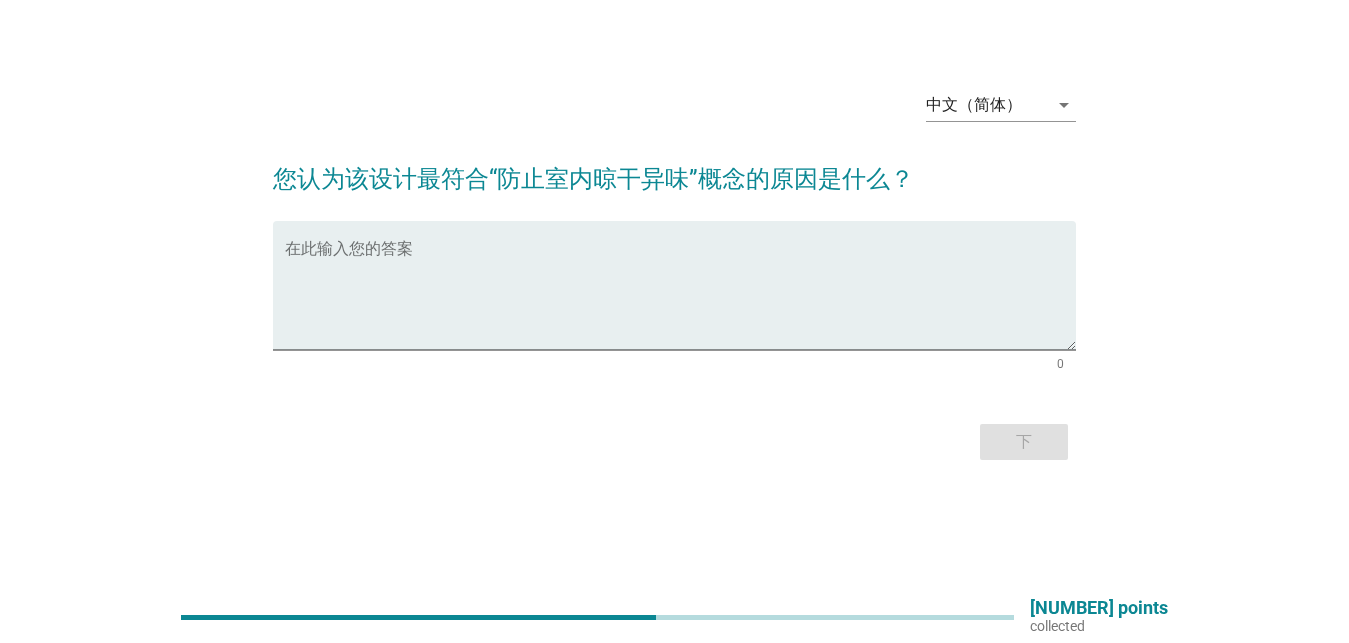 scroll, scrollTop: 0, scrollLeft: 0, axis: both 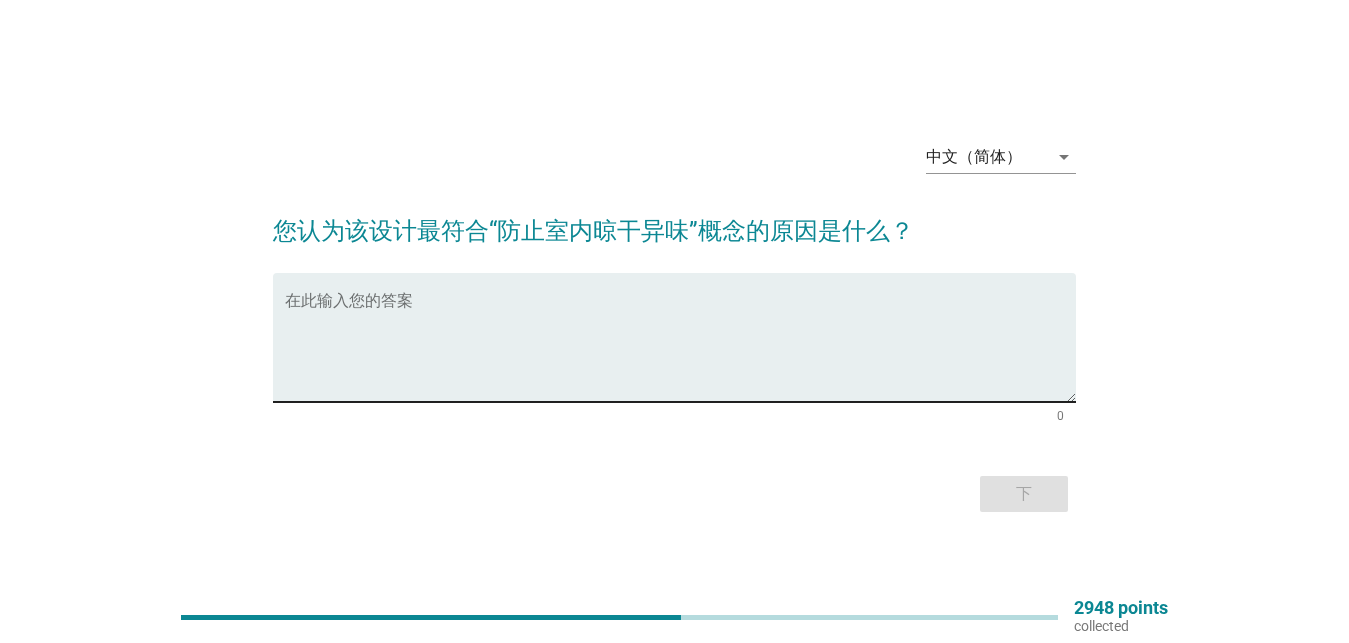 click at bounding box center (680, 349) 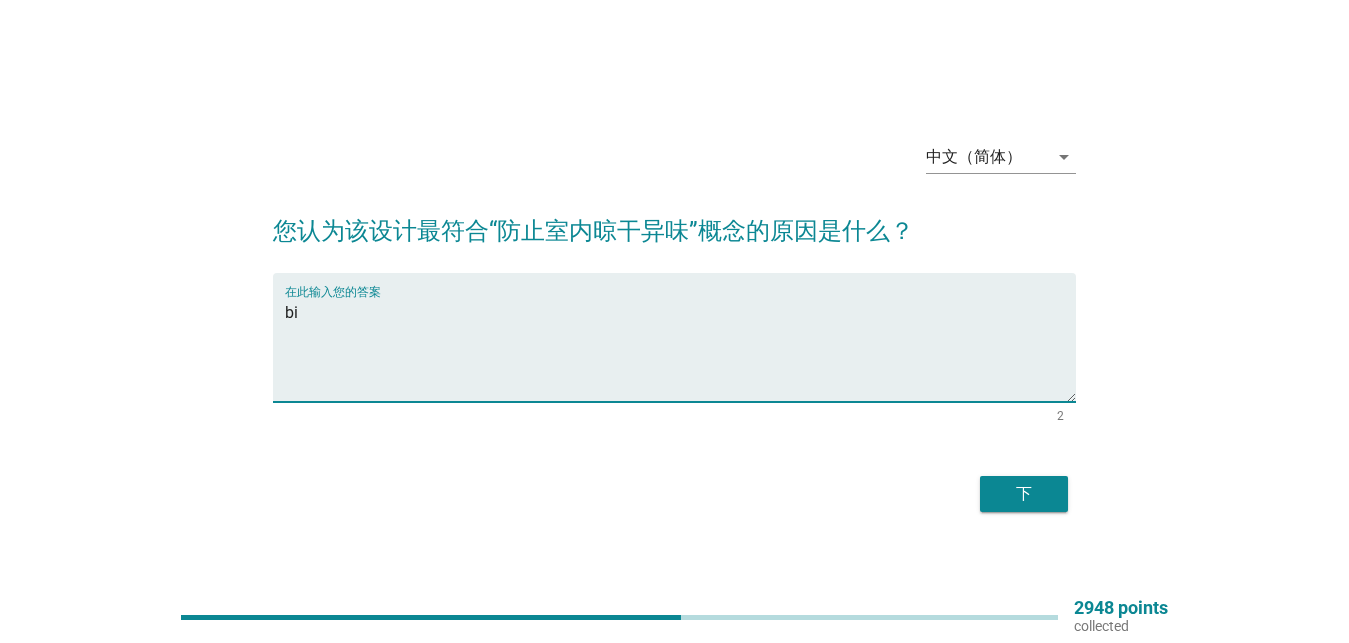 type on "b" 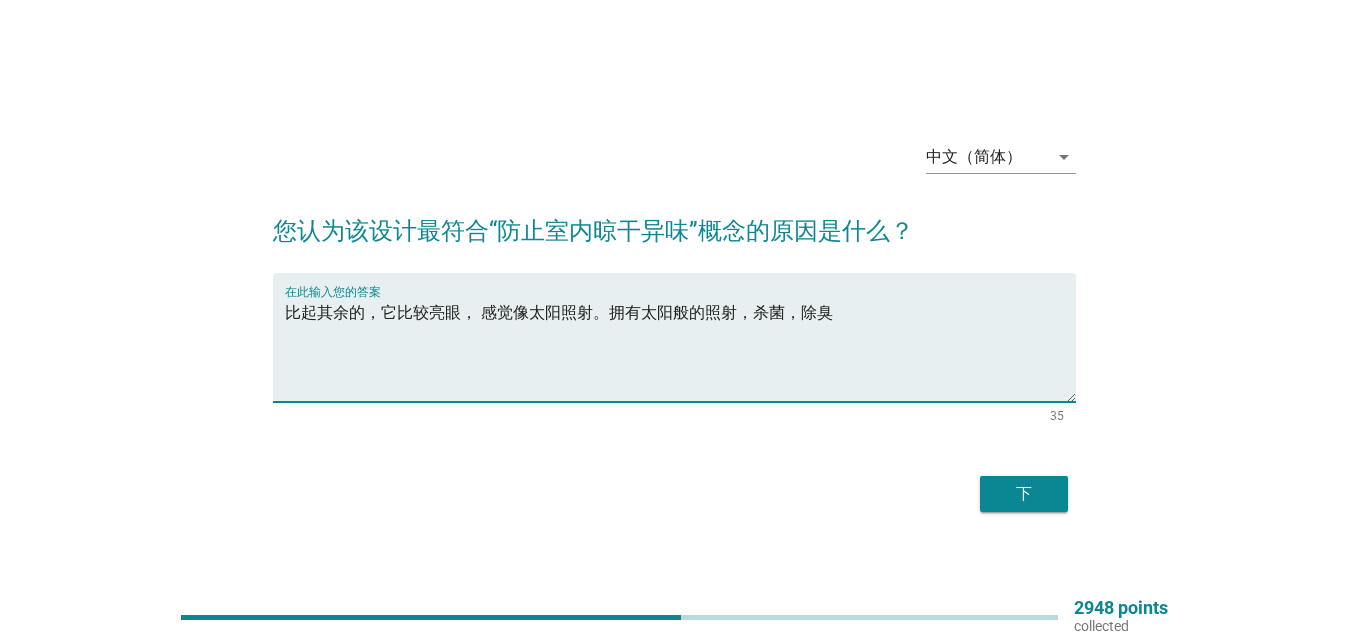 type on "比起其余的，它比较亮眼， 感觉像太阳照射。拥有太阳般的照射，杀菌，除臭" 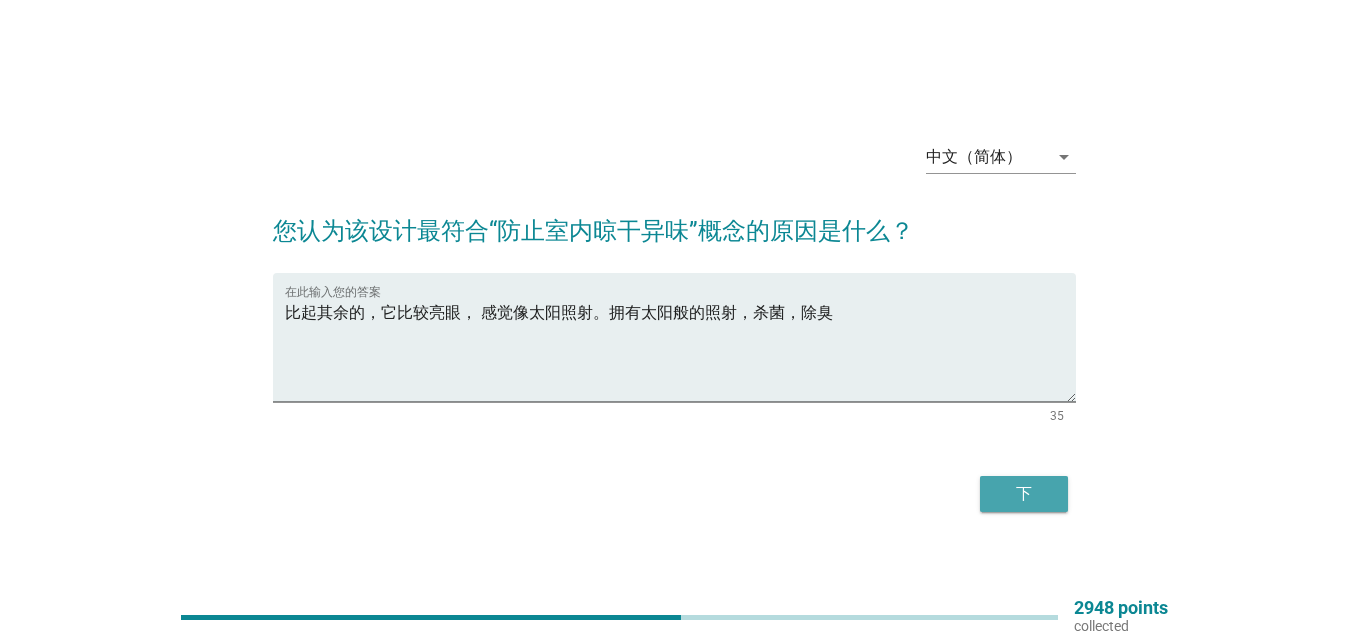 click on "下" at bounding box center (1024, 494) 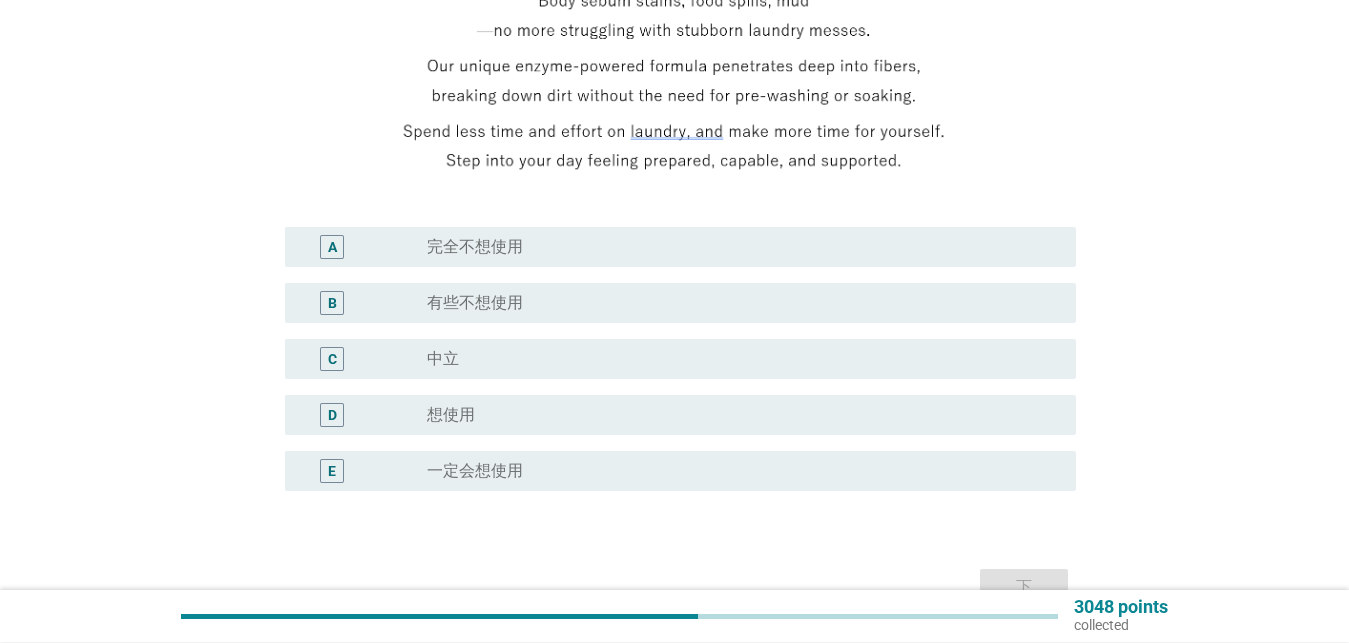 scroll, scrollTop: 306, scrollLeft: 0, axis: vertical 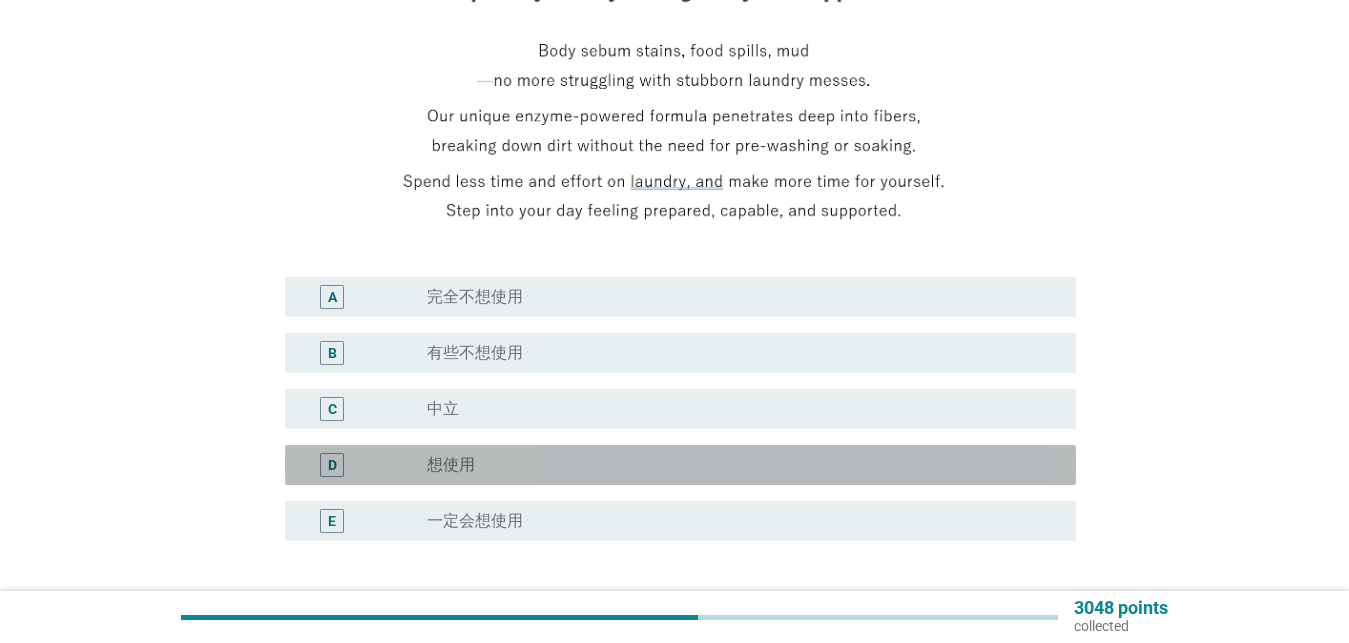 click on "radio_button_unchecked 想使用" at bounding box center (735, 465) 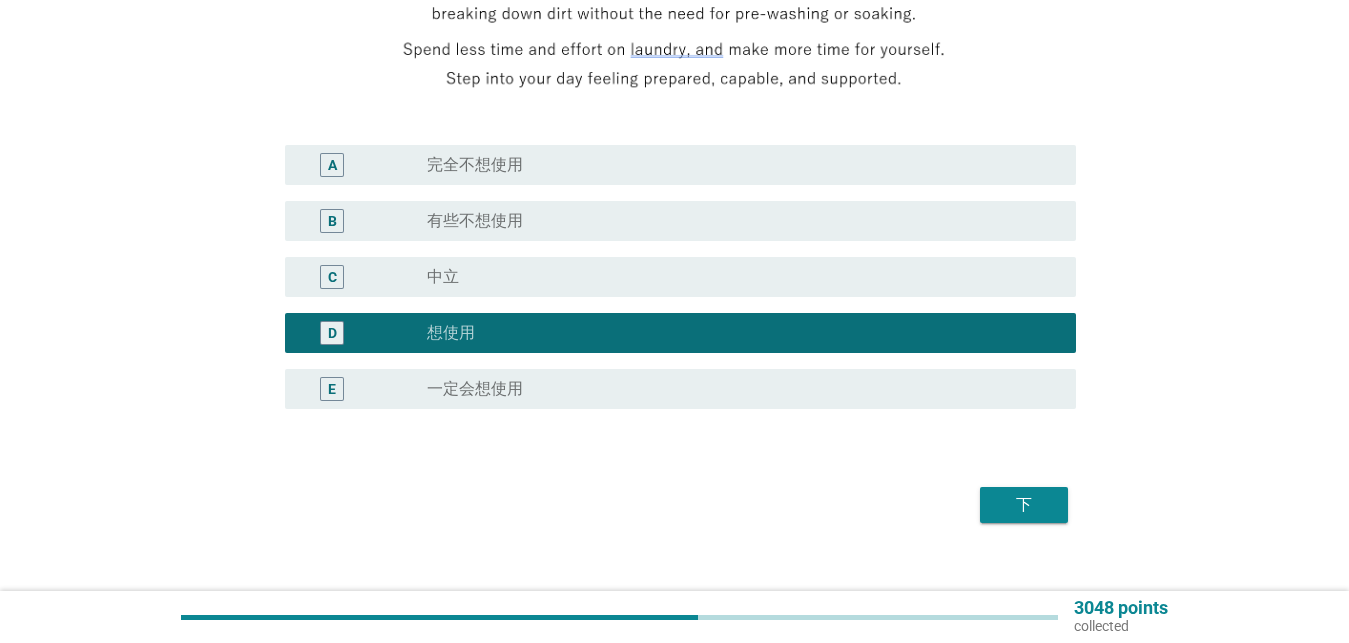 scroll, scrollTop: 467, scrollLeft: 0, axis: vertical 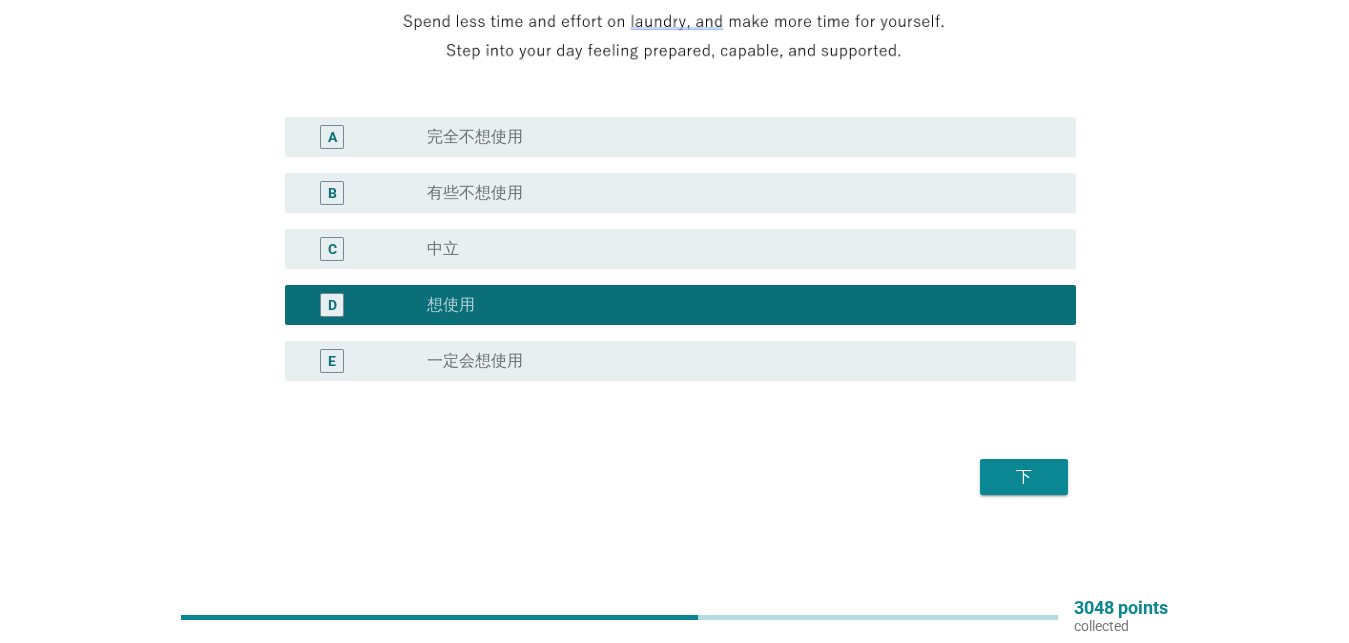 click on "下" at bounding box center (1024, 477) 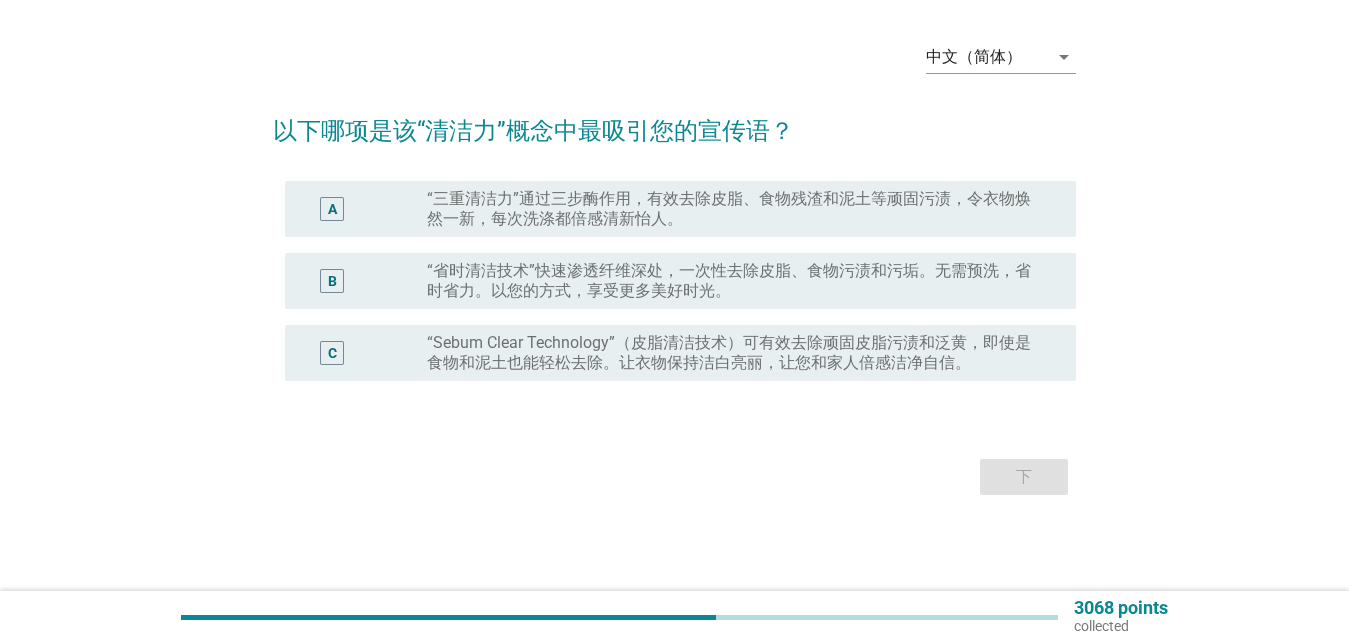 scroll, scrollTop: 0, scrollLeft: 0, axis: both 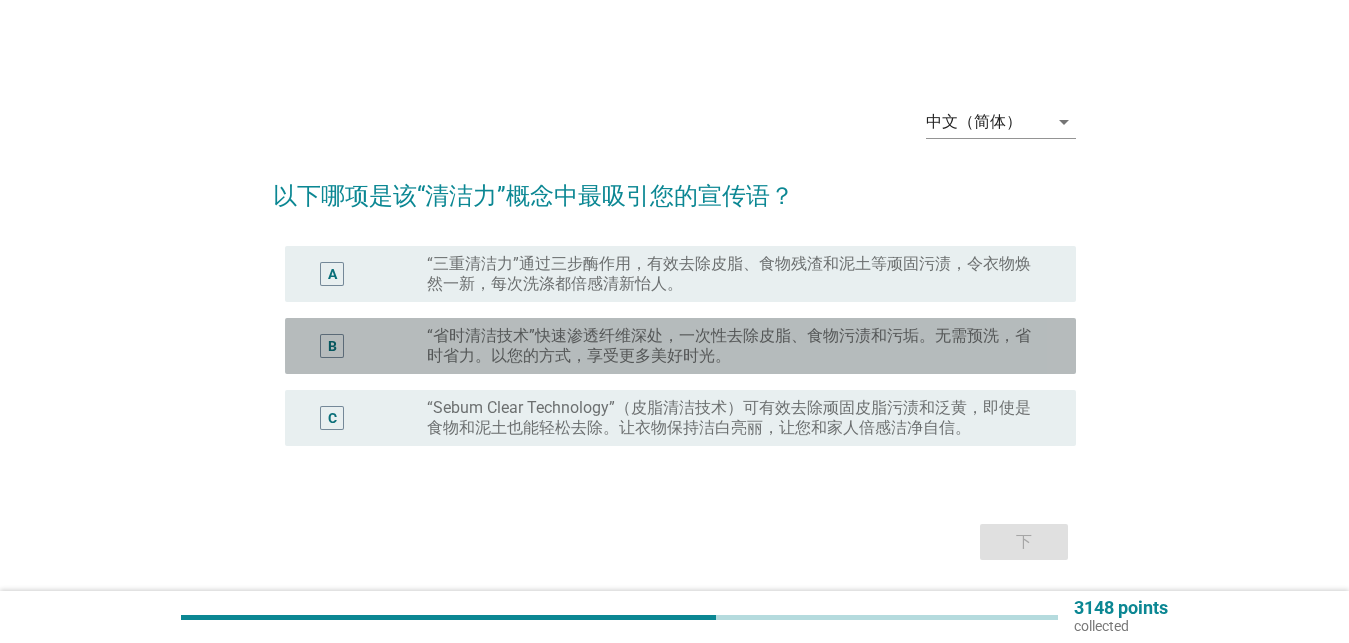 click on "“省时清洁技术”快速渗透纤维深处，一次性去除皮脂、食物污渍和污垢。无需预洗，省时省力。以您的方式，享受更多美好时光。" at bounding box center [735, 346] 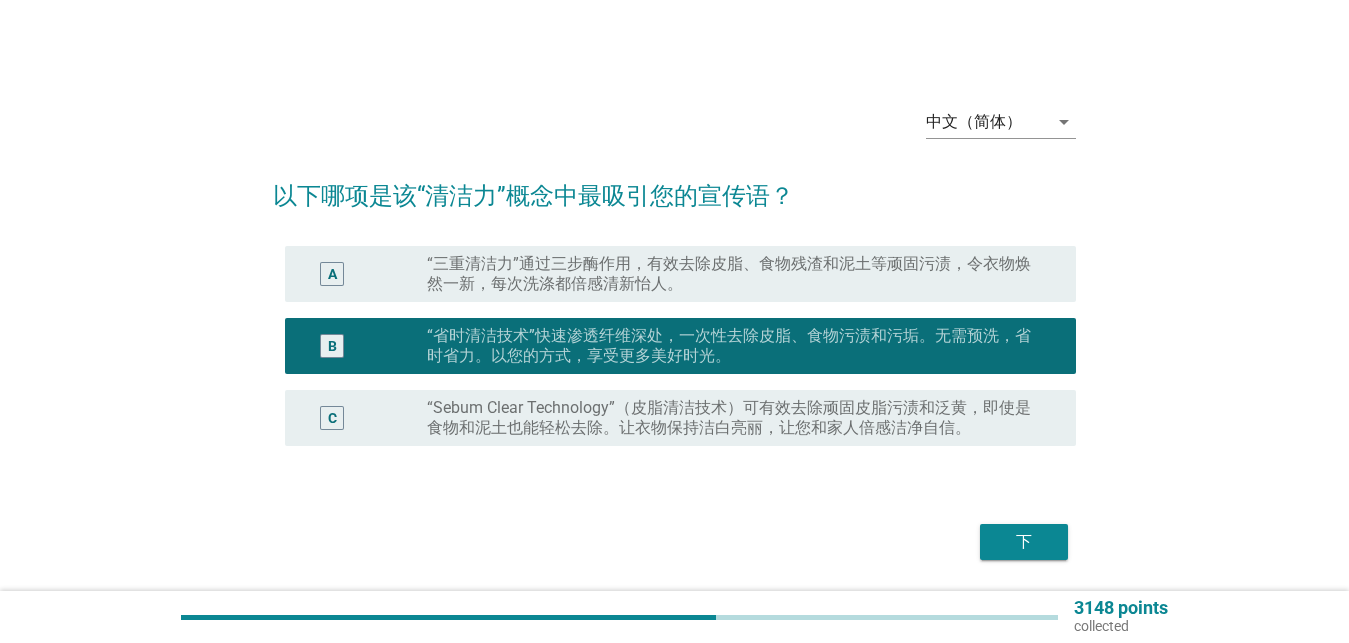 click on "下" at bounding box center [1024, 542] 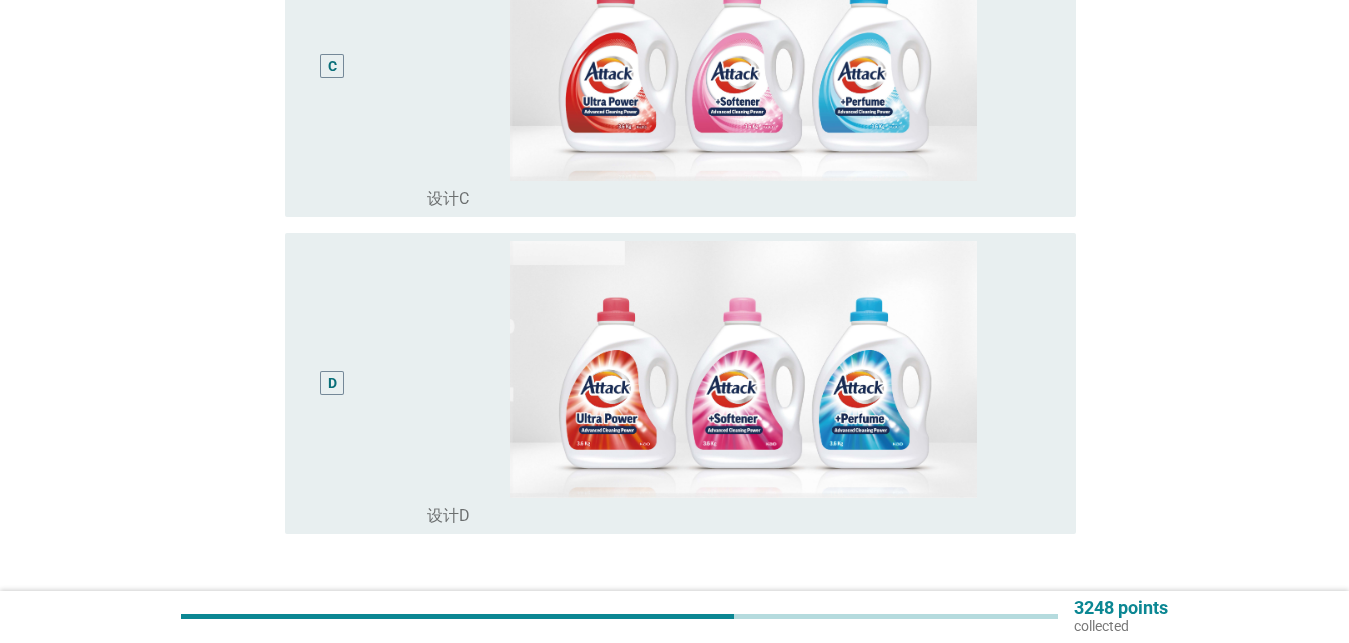 scroll, scrollTop: 918, scrollLeft: 0, axis: vertical 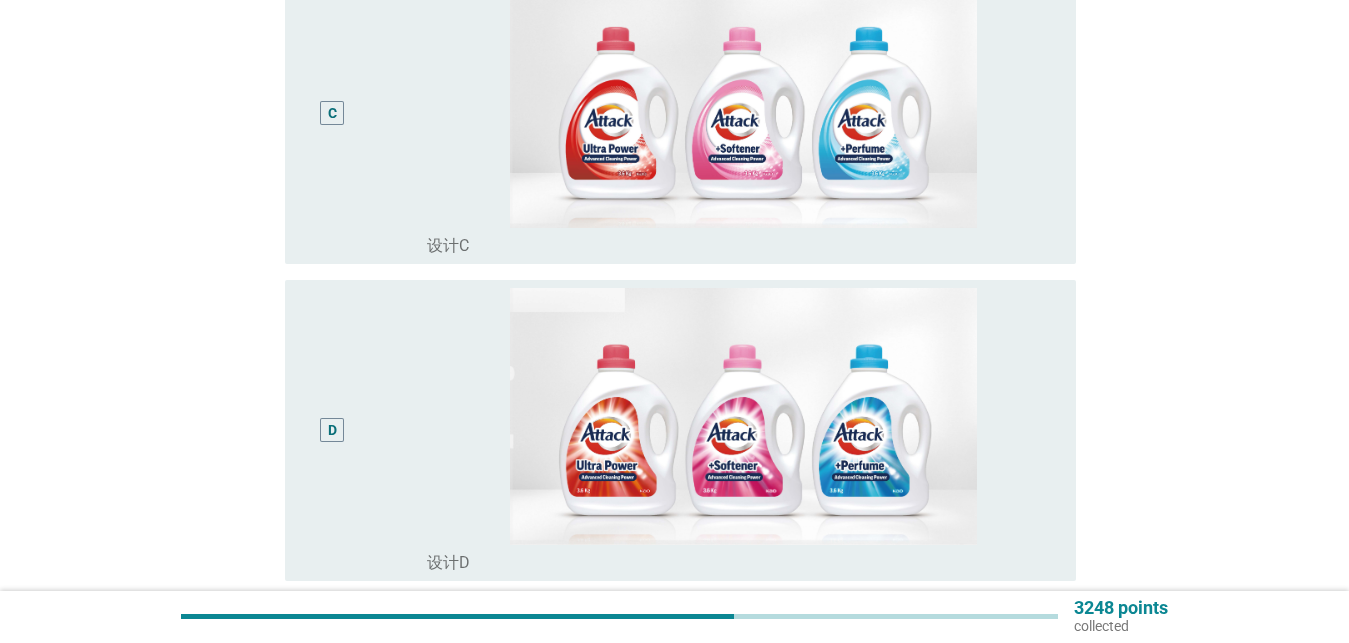 click on "D" at bounding box center (332, 430) 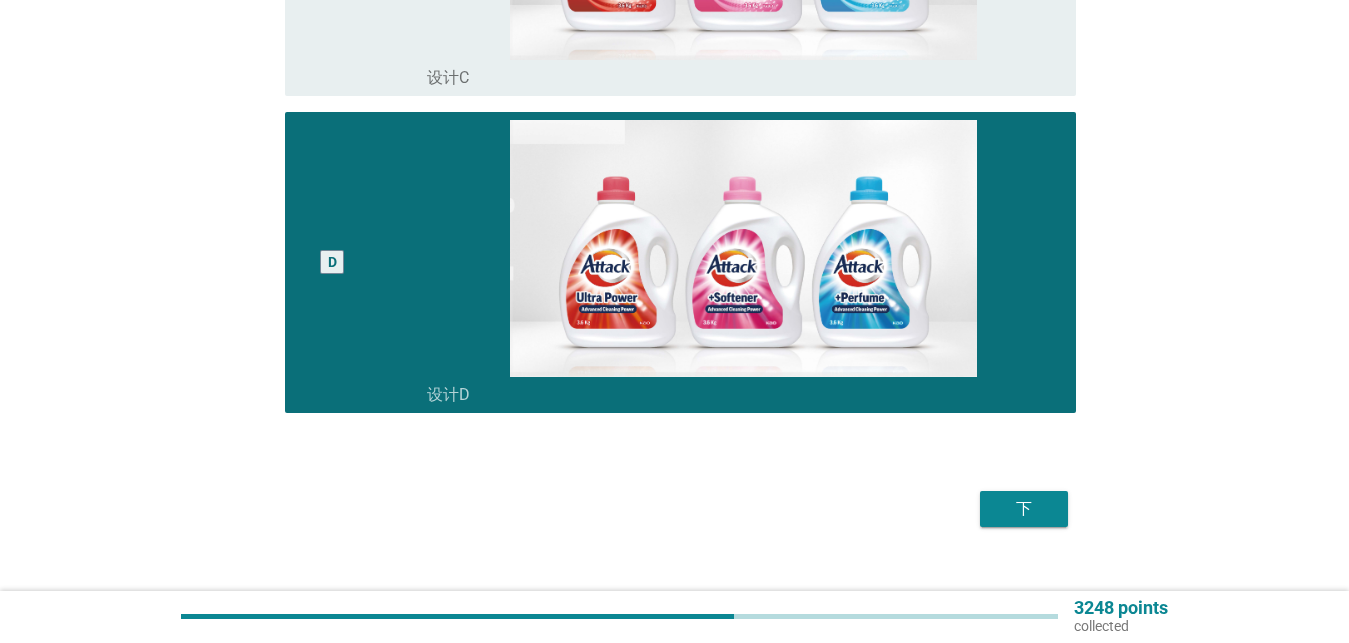scroll, scrollTop: 1118, scrollLeft: 0, axis: vertical 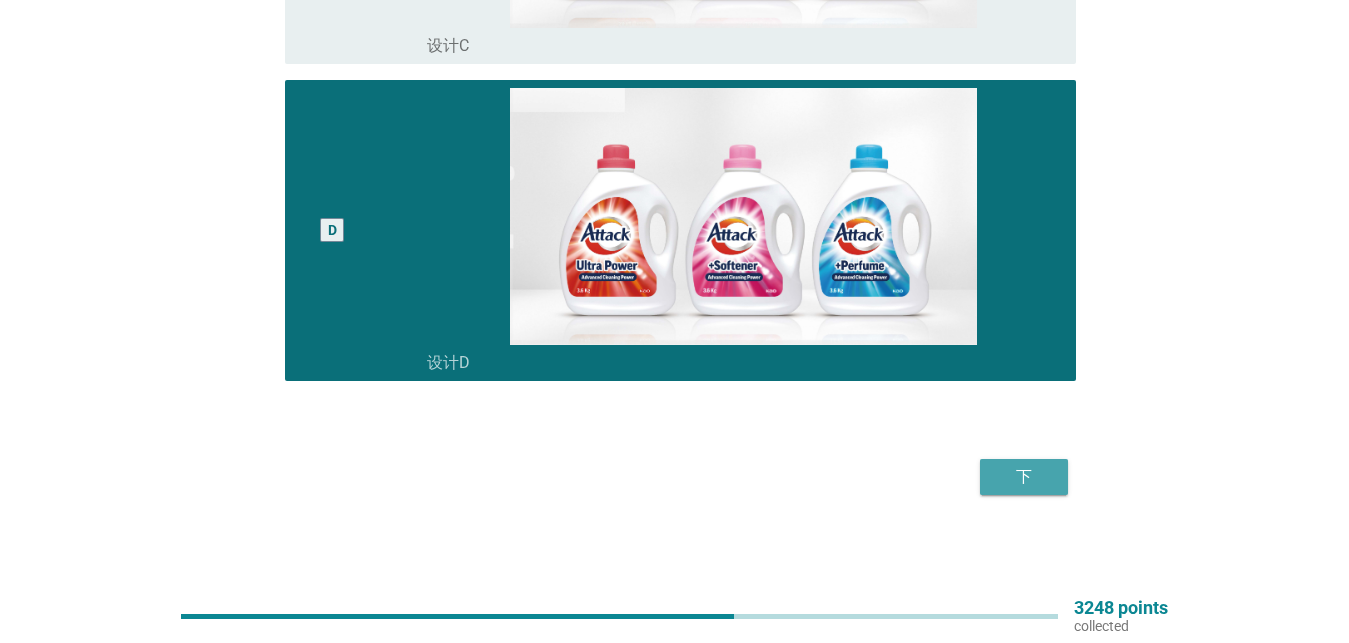 click on "下" at bounding box center [1024, 477] 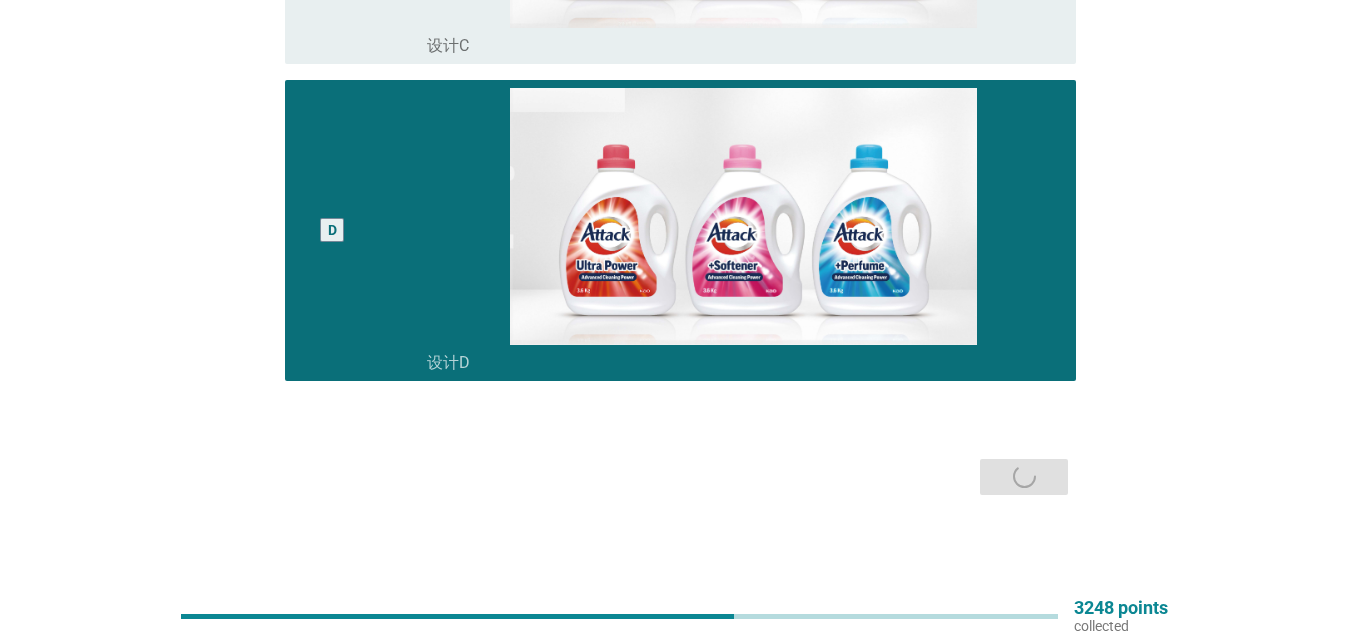 scroll, scrollTop: 0, scrollLeft: 0, axis: both 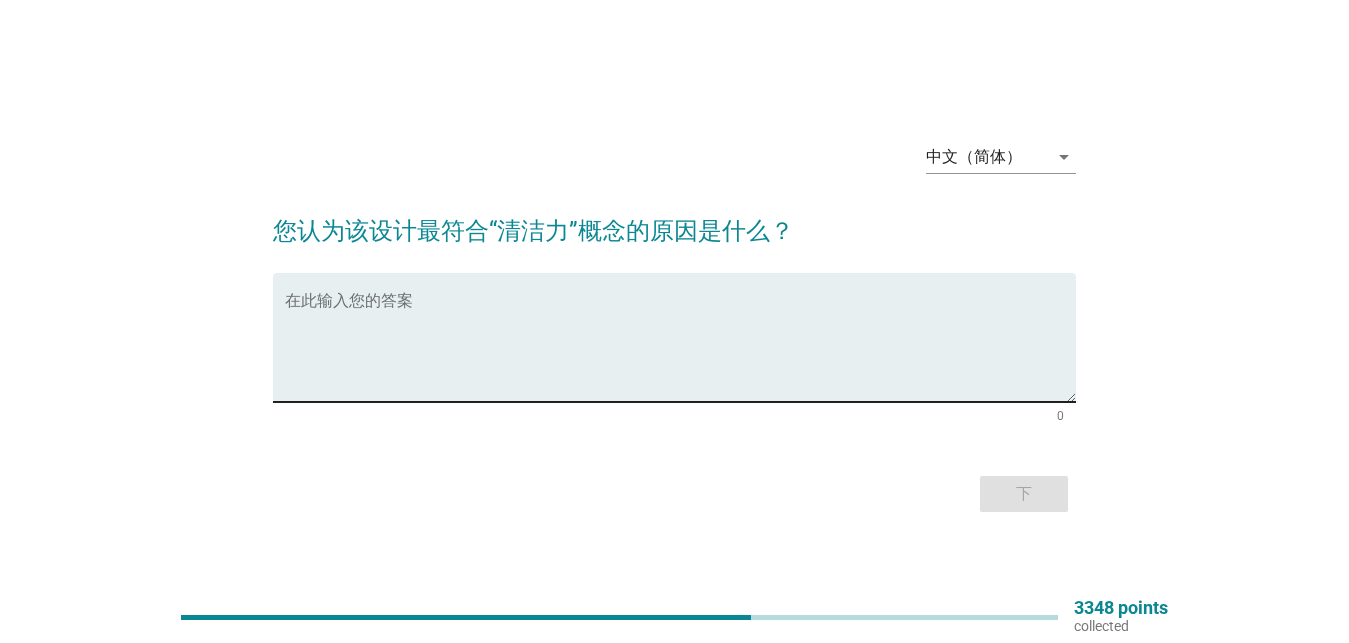 click at bounding box center (680, 349) 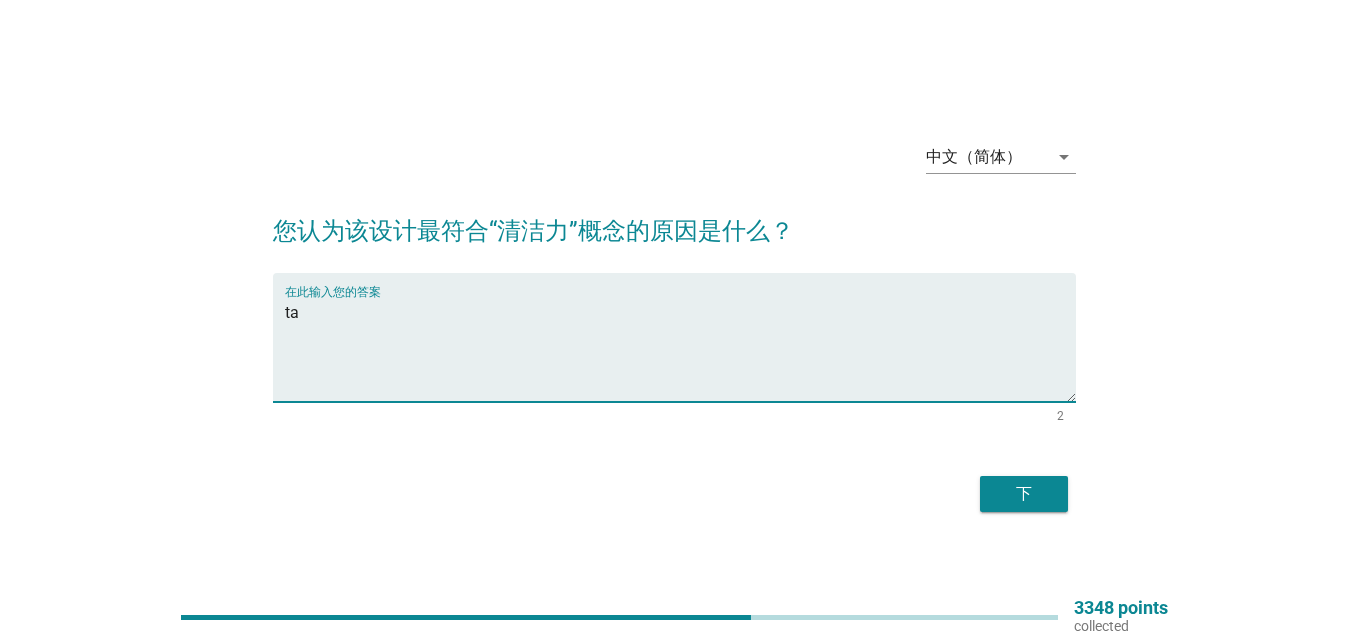 type on "t" 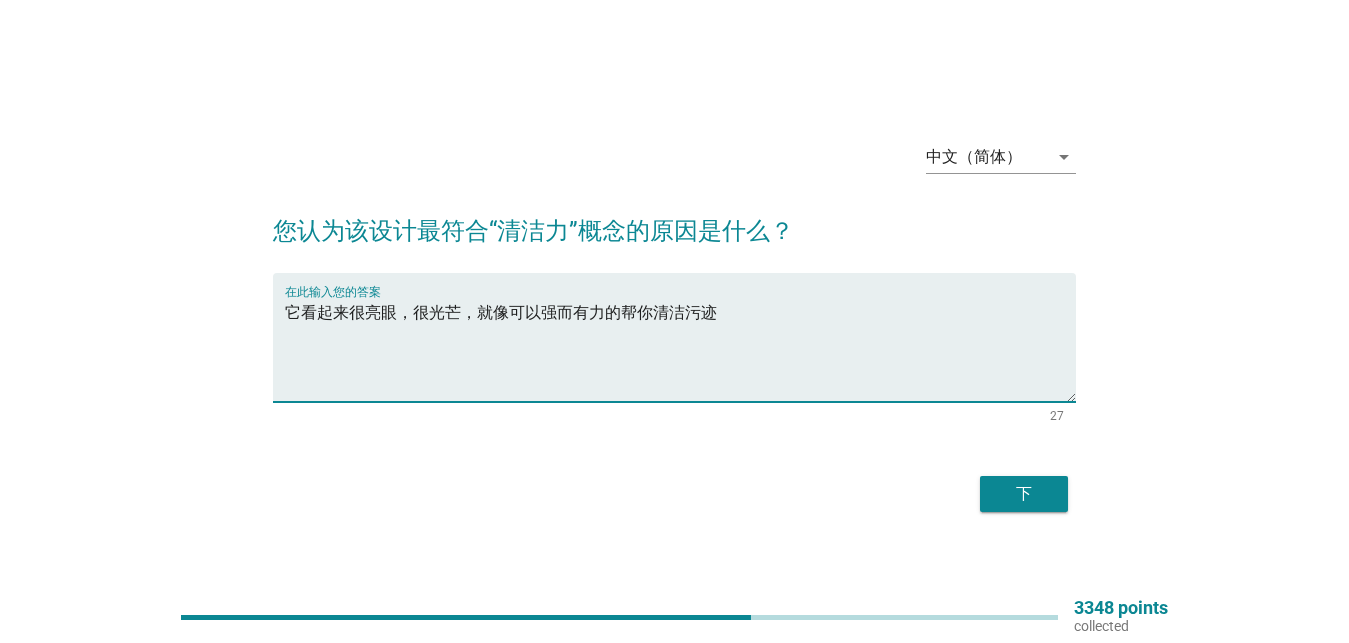 type on "它看起来很亮眼，很光芒，就像可以强而有力的帮你清洁污迹" 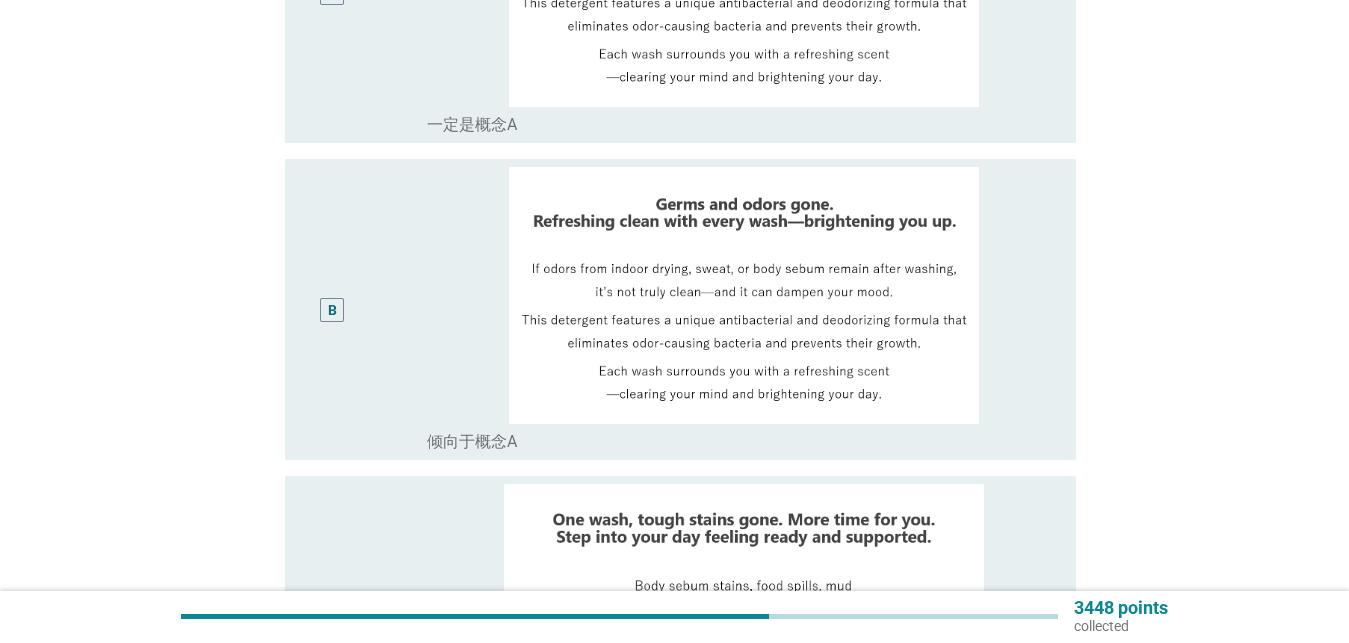 scroll, scrollTop: 302, scrollLeft: 0, axis: vertical 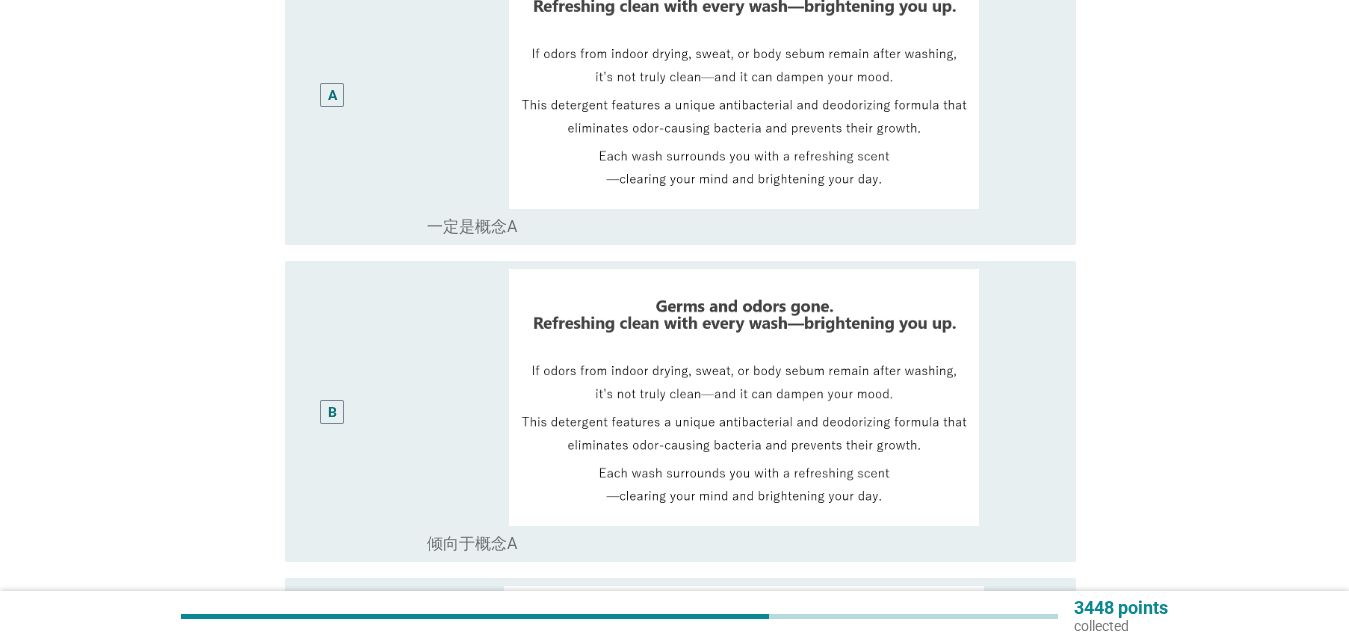 click on "A" at bounding box center (332, 94) 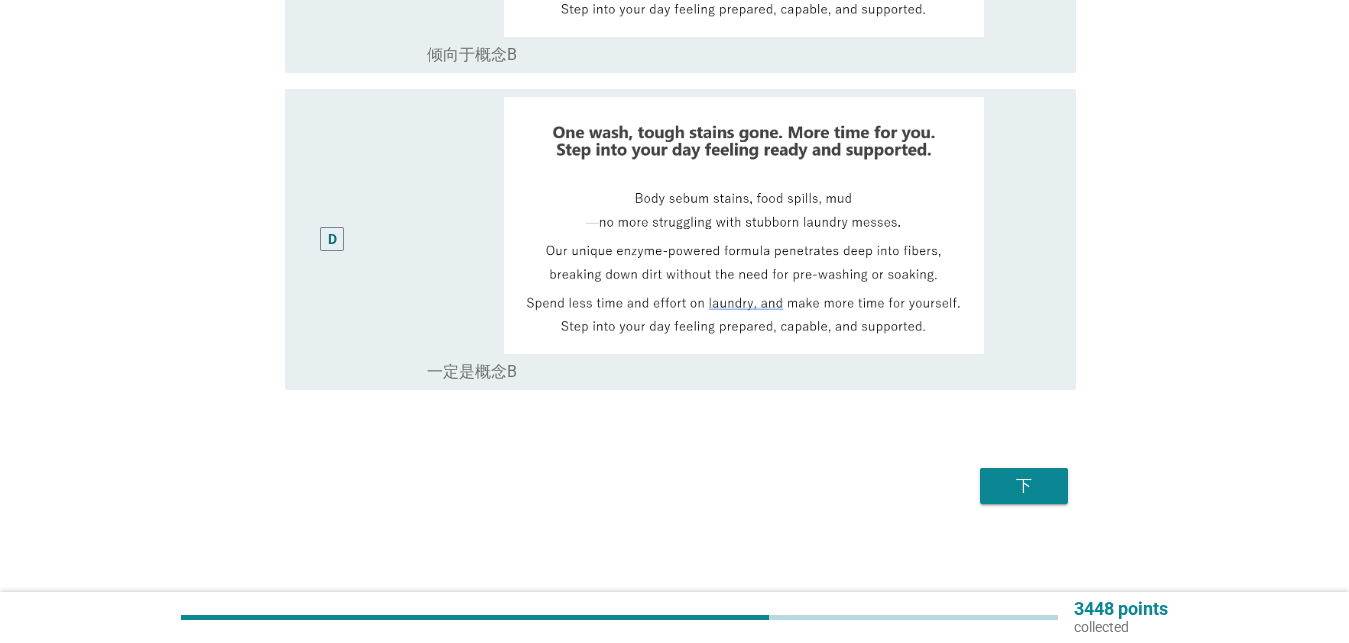 scroll, scrollTop: 1118, scrollLeft: 0, axis: vertical 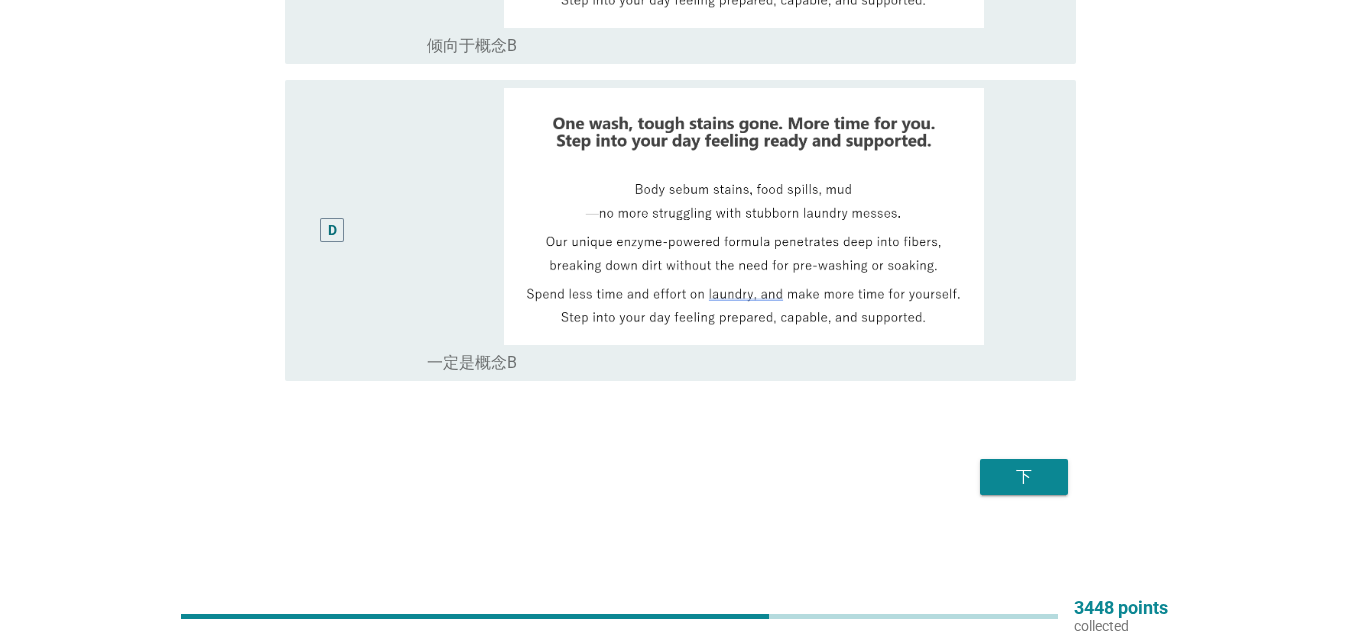 click on "下" at bounding box center (1024, 477) 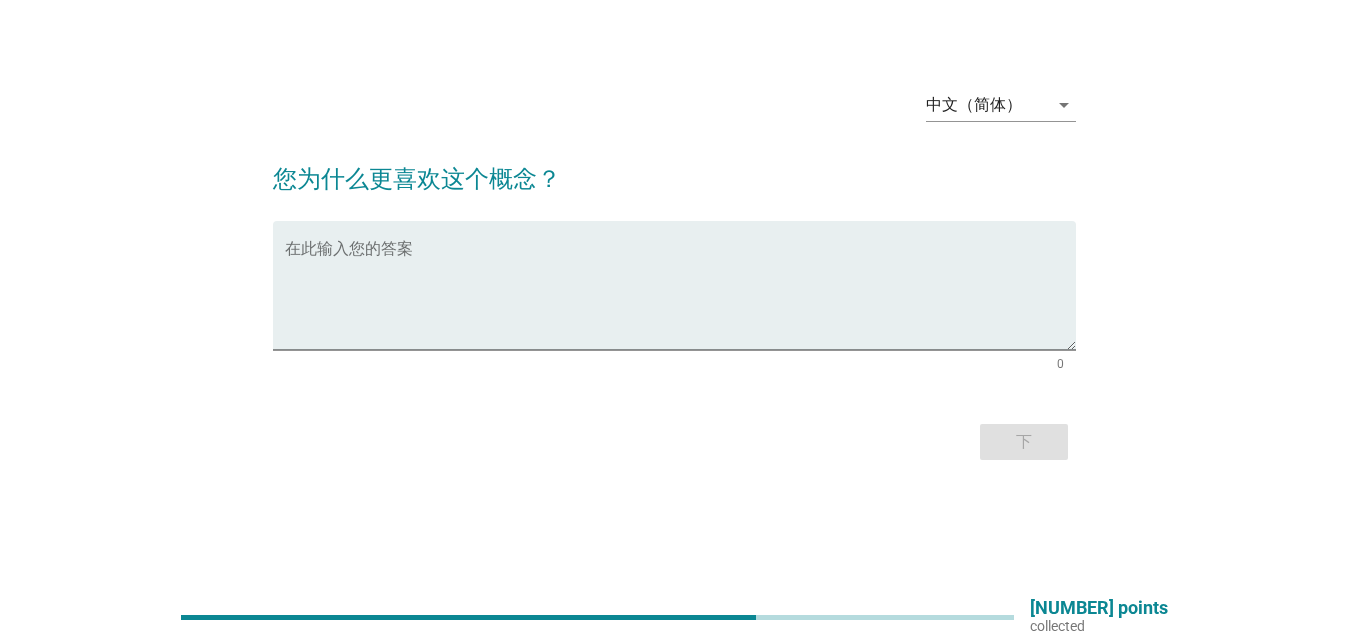 scroll, scrollTop: 0, scrollLeft: 0, axis: both 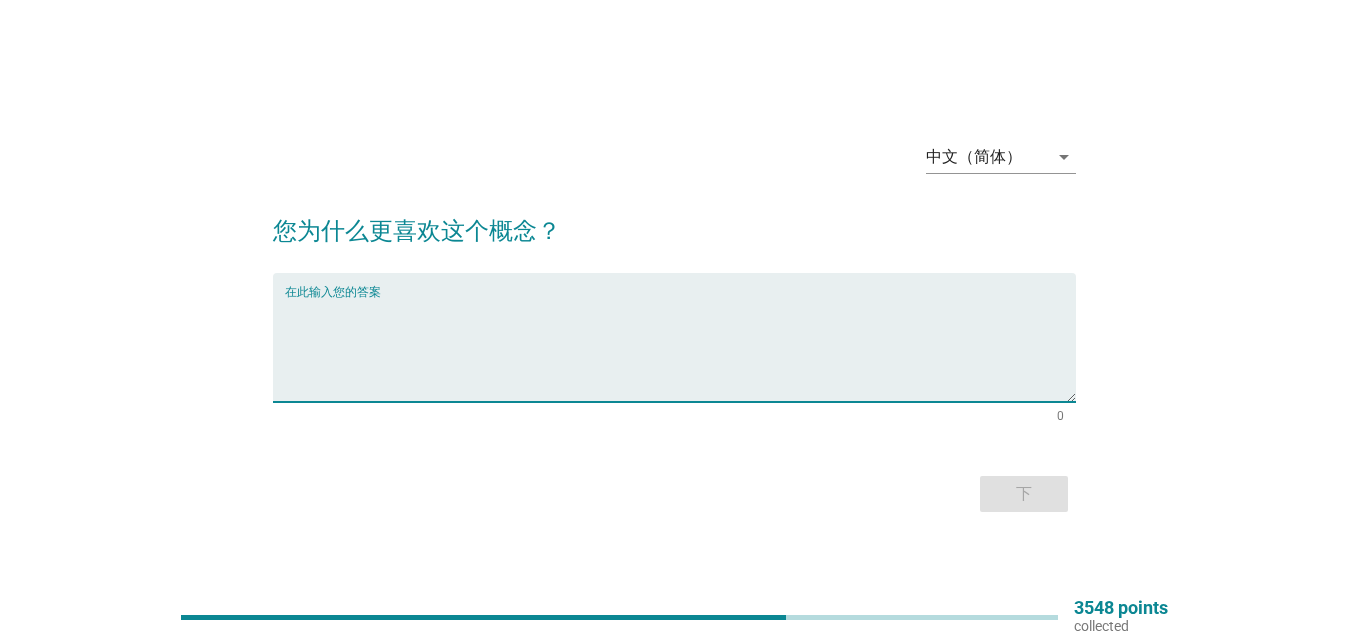 click at bounding box center [680, 349] 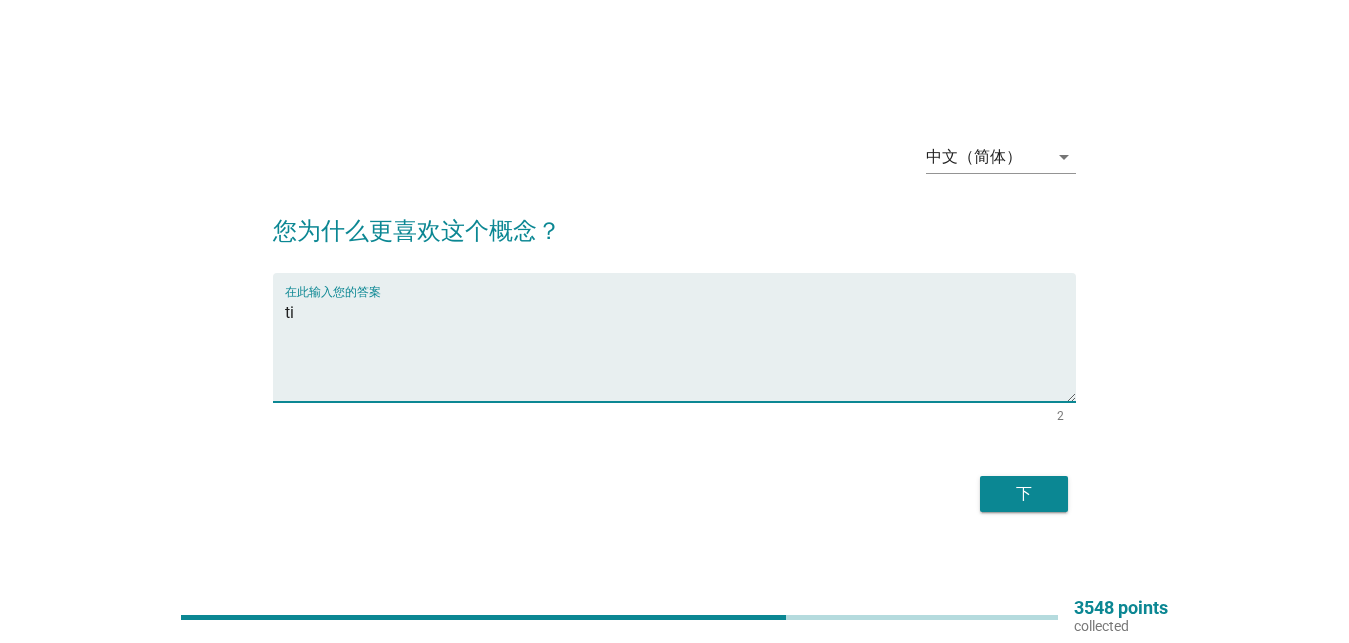 type on "t" 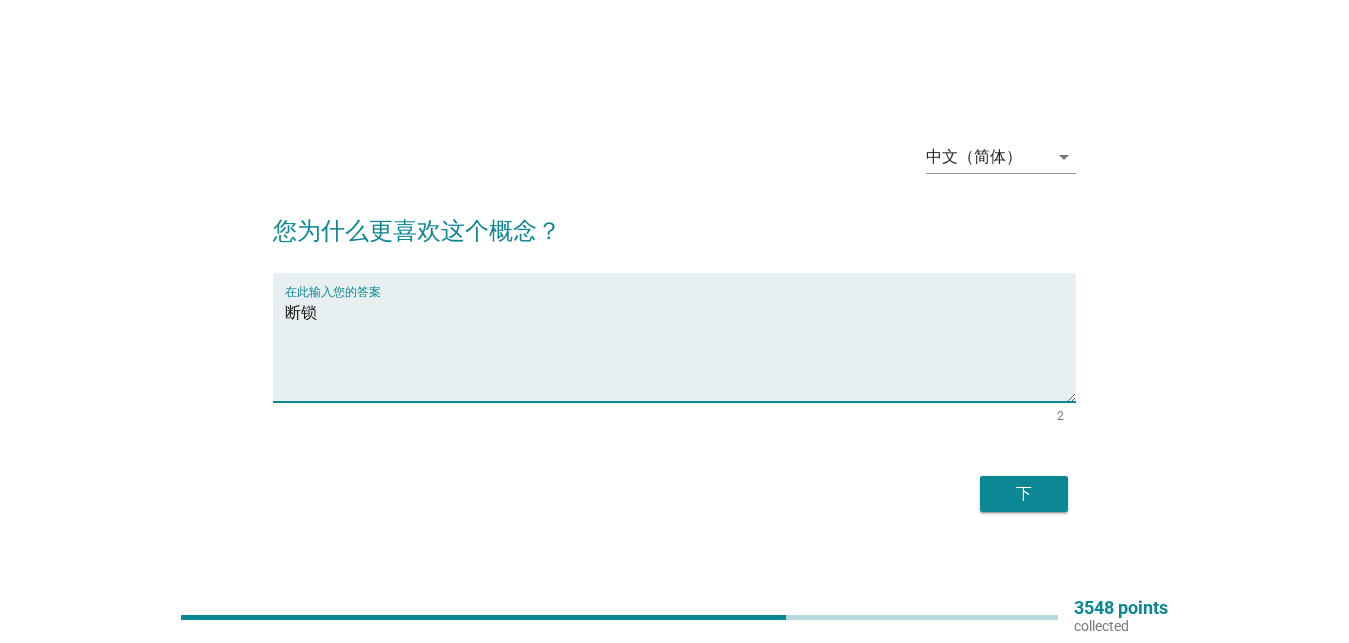 type on "断" 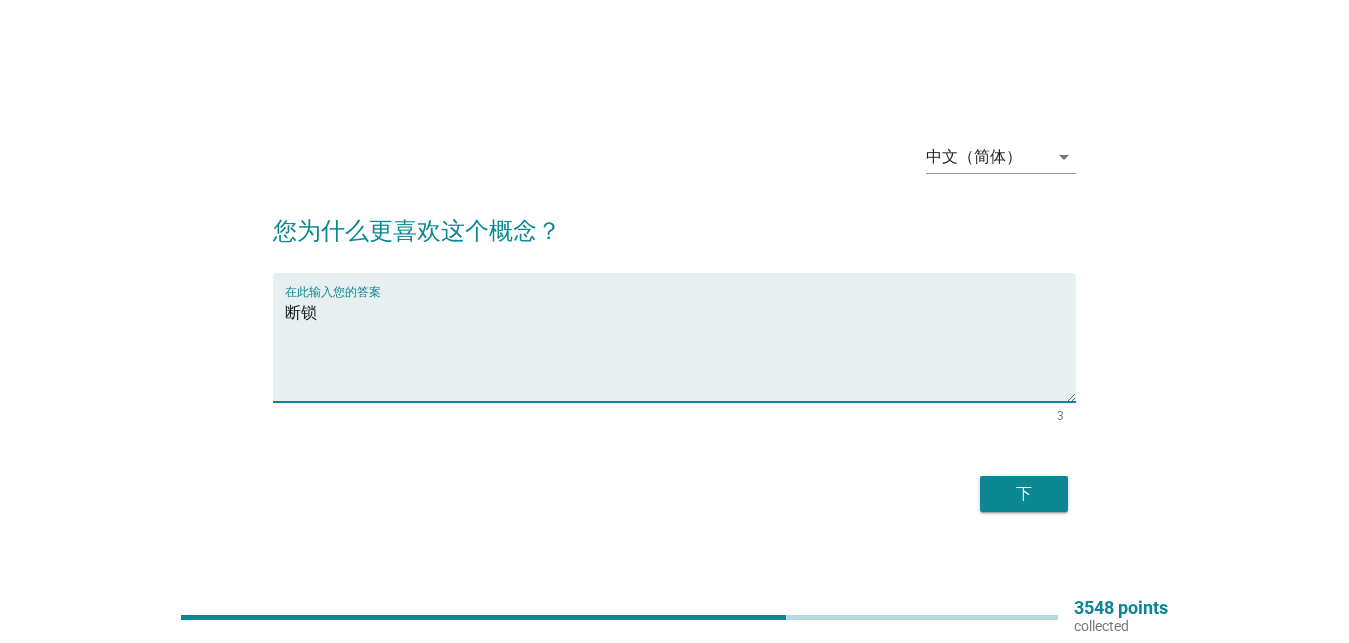 type on "断" 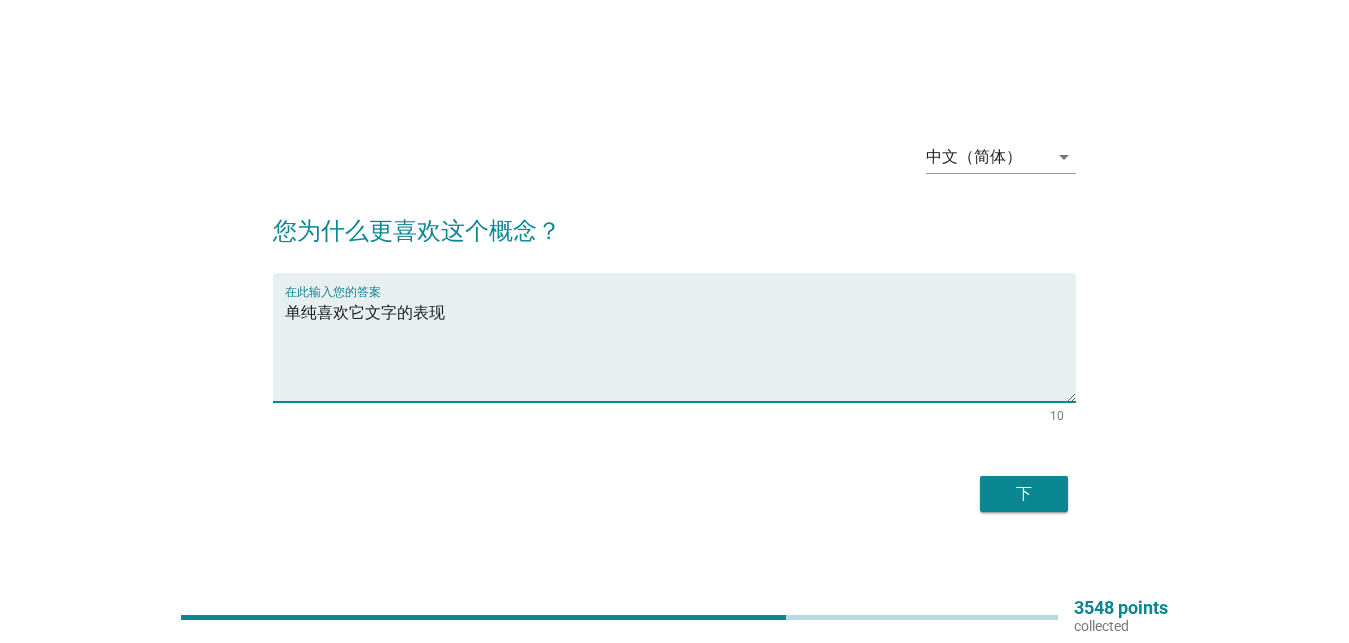 type on "单纯喜欢它文字的表现" 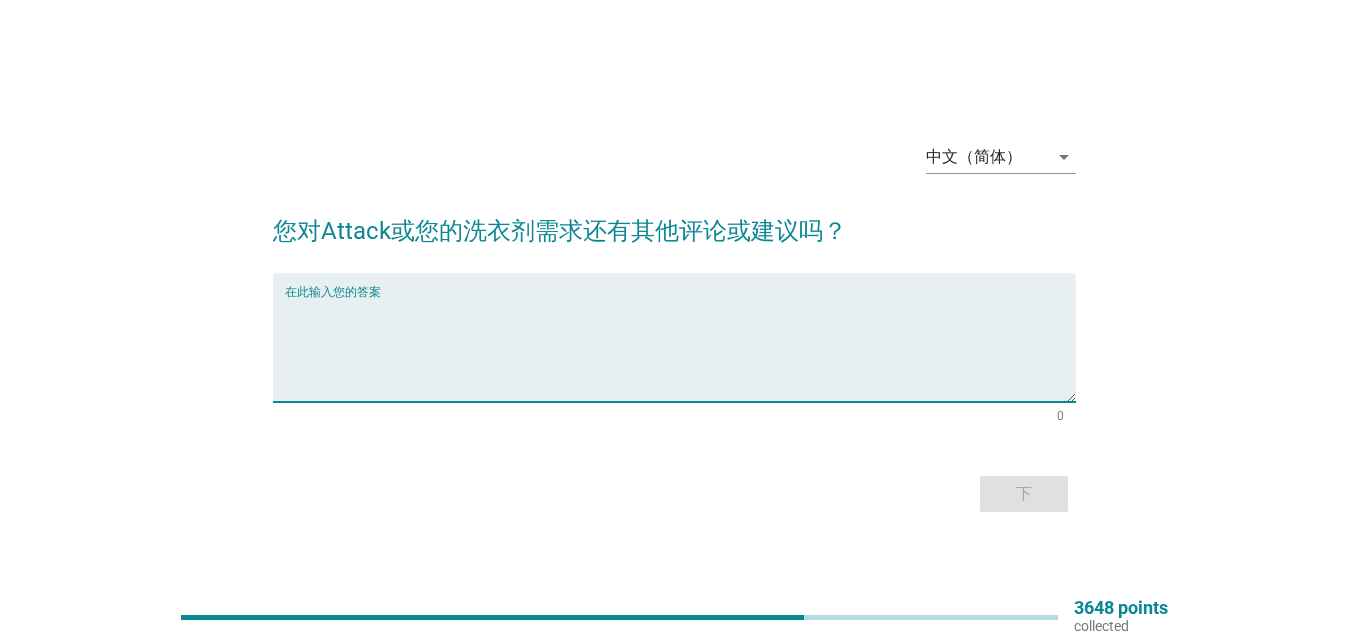 click at bounding box center (680, 349) 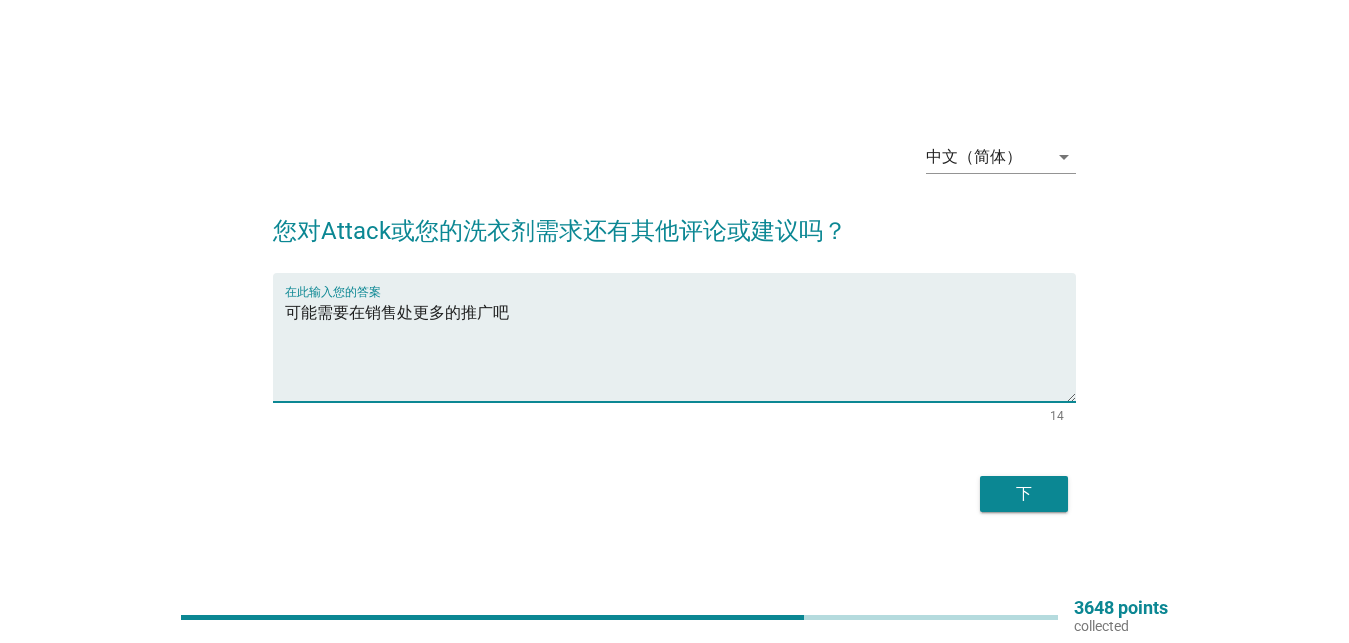 type on "可能需要在销售处更多的推广吧" 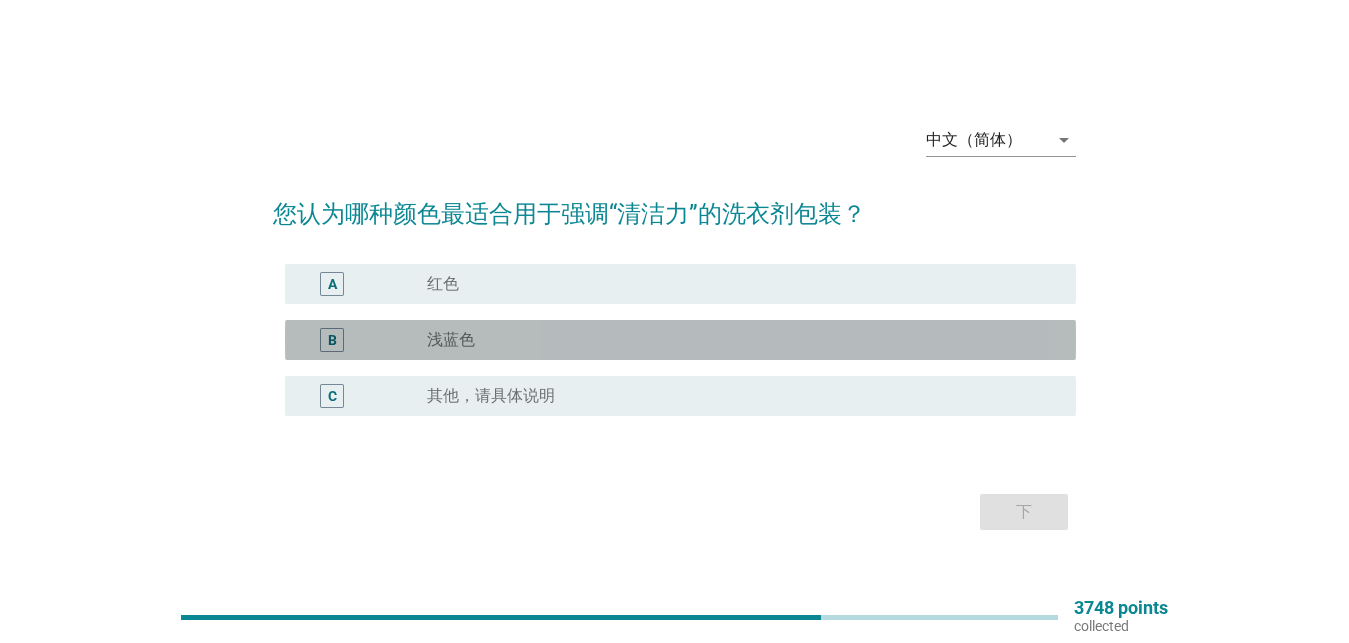 click on "radio_button_unchecked 浅蓝色" at bounding box center [735, 340] 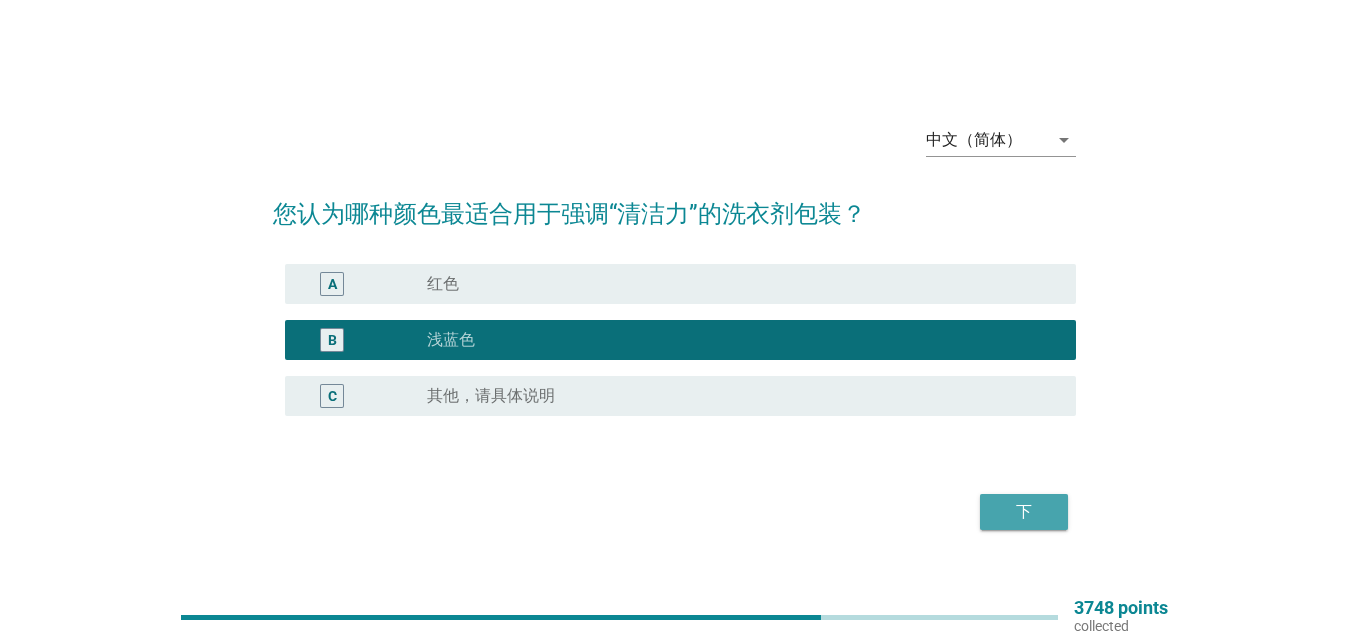 click on "下" at bounding box center (1024, 512) 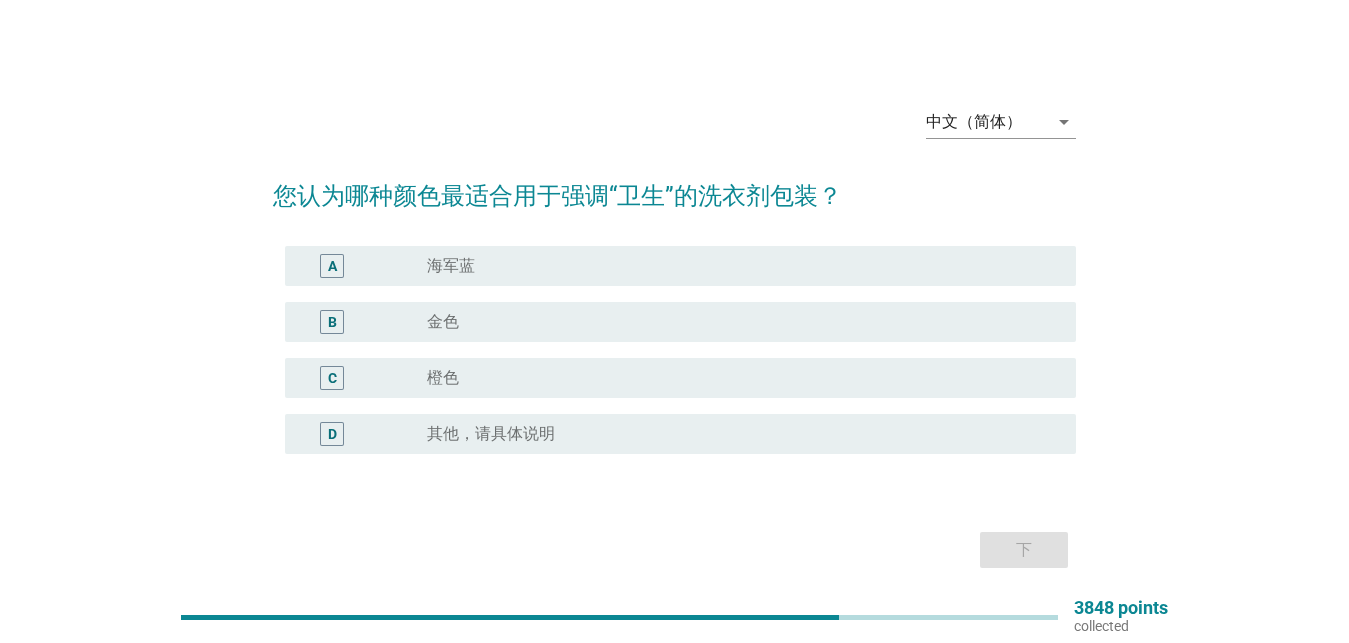 click on "radio_button_unchecked 海军蓝" at bounding box center (735, 266) 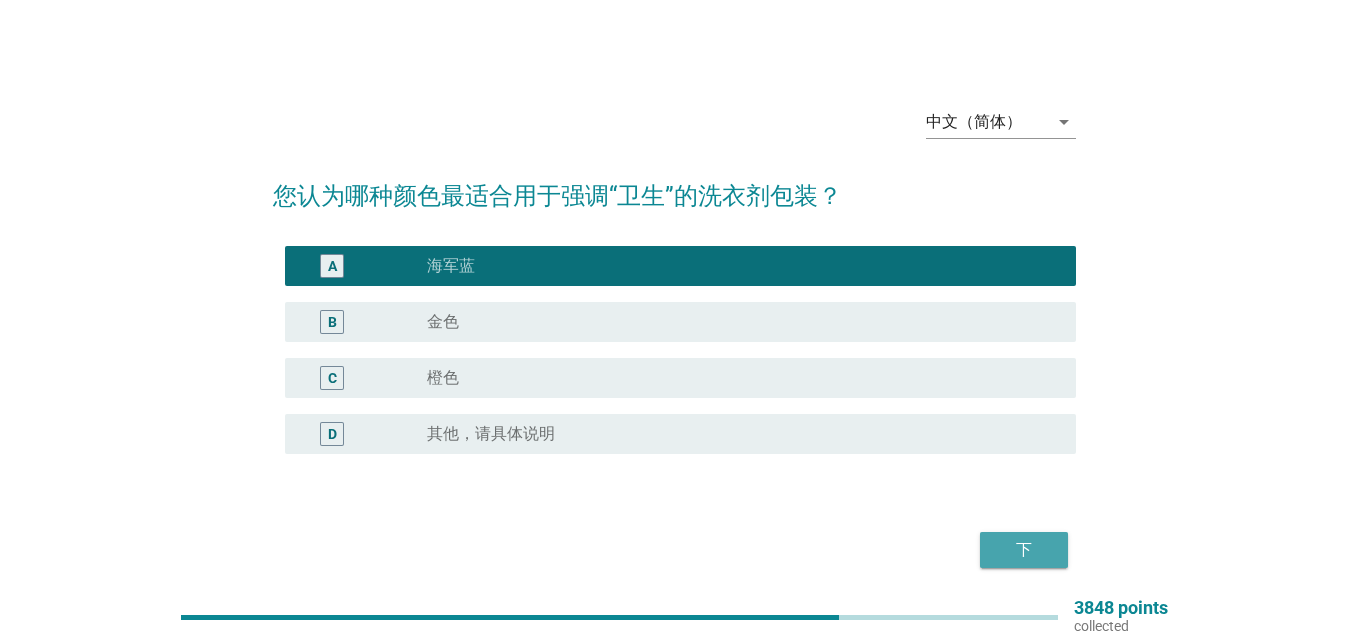 click on "下" at bounding box center [1024, 550] 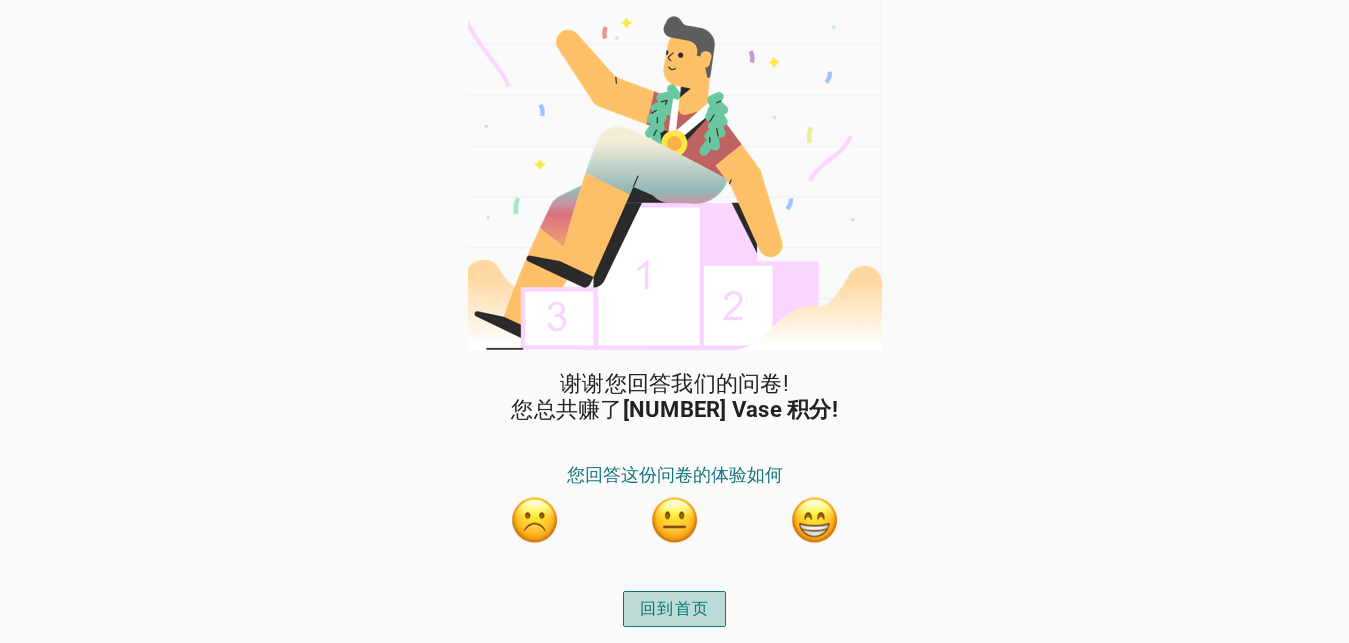 click on "回到首页" at bounding box center [674, 609] 